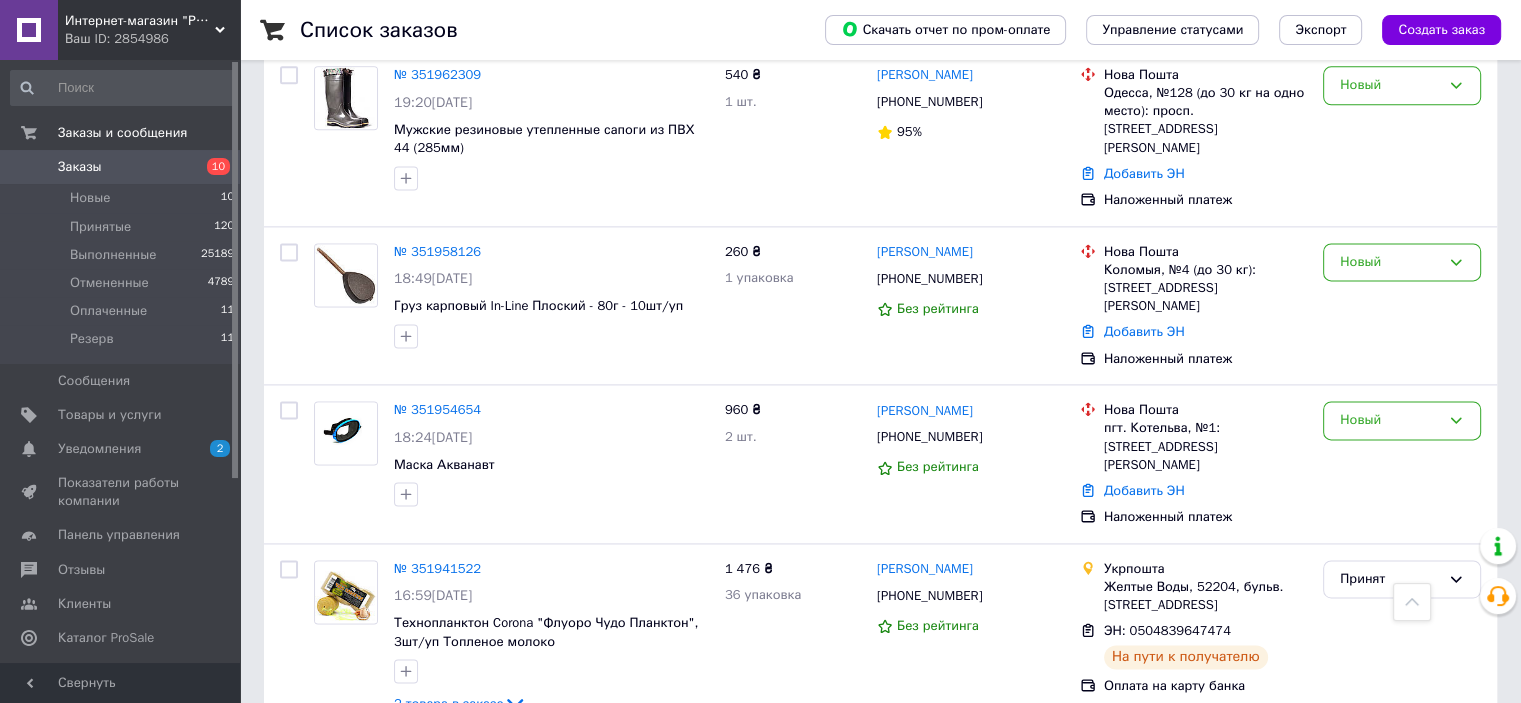 scroll, scrollTop: 2600, scrollLeft: 0, axis: vertical 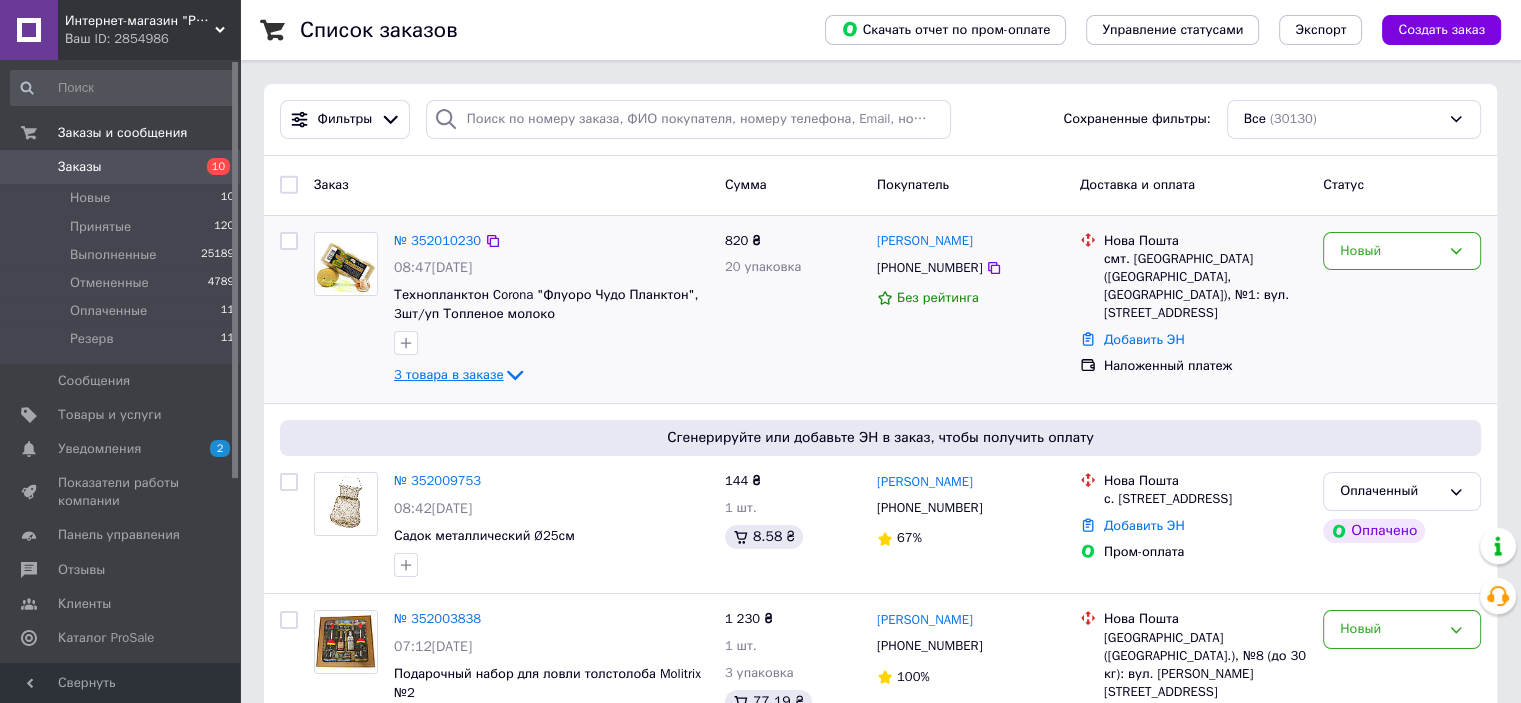 click on "3 товара в заказе" at bounding box center (448, 374) 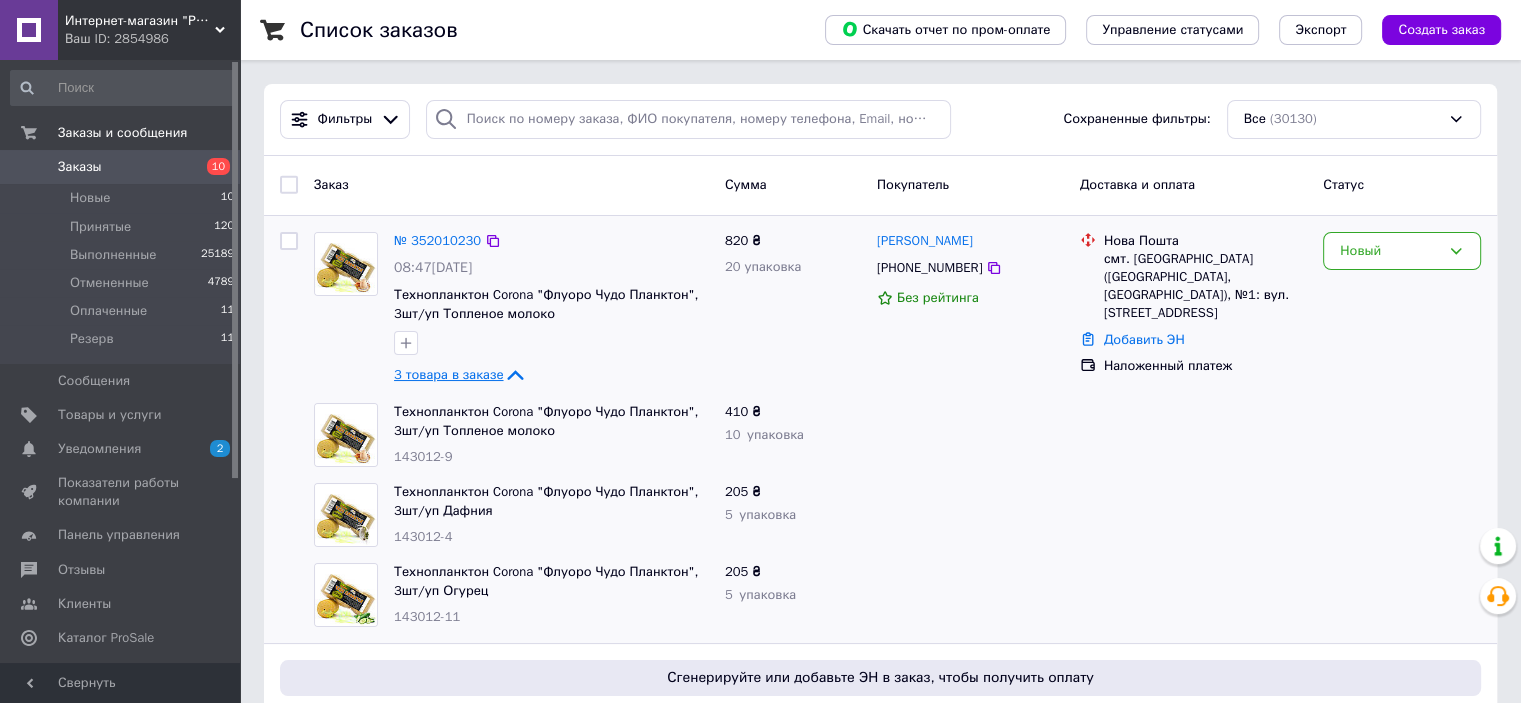 click on "3 товара в заказе" at bounding box center [448, 374] 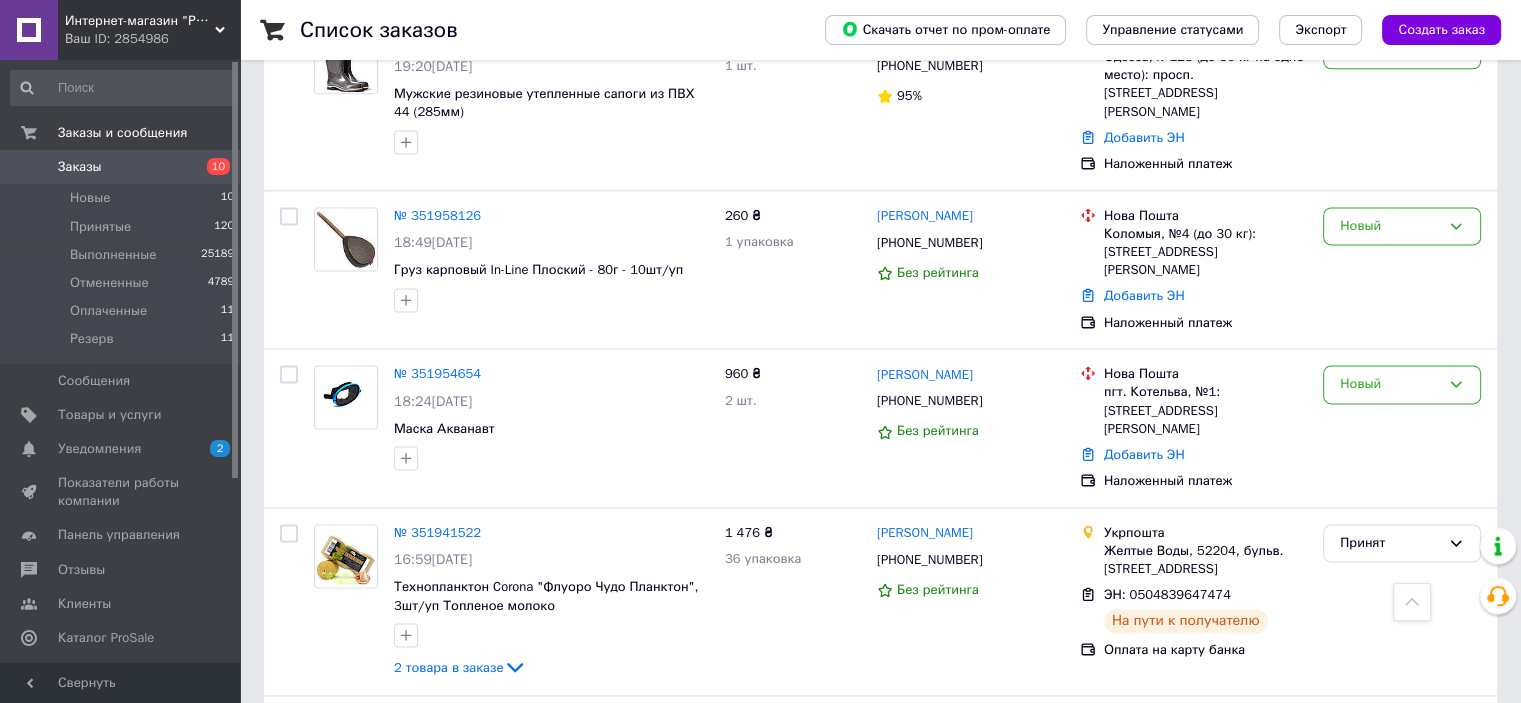 scroll, scrollTop: 2700, scrollLeft: 0, axis: vertical 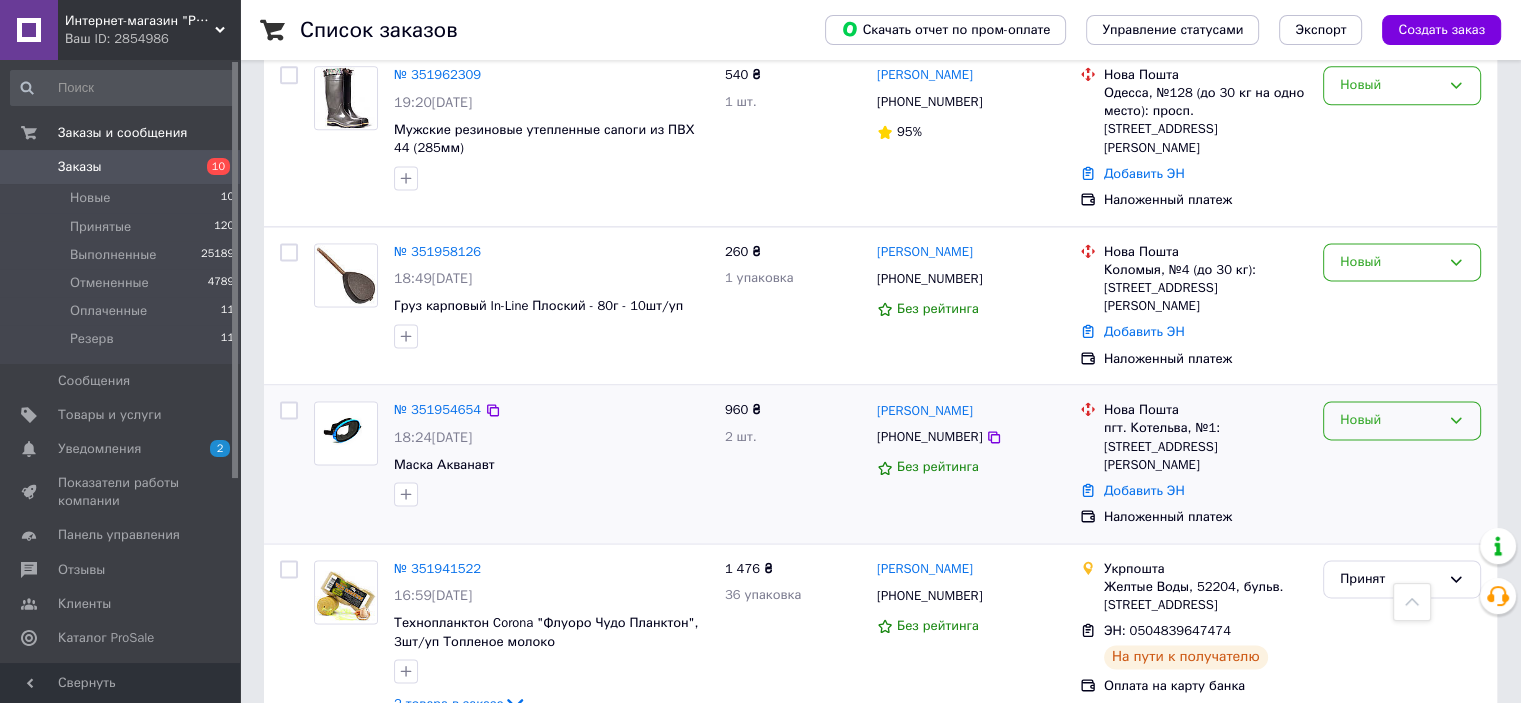 click on "Новый" at bounding box center (1390, 420) 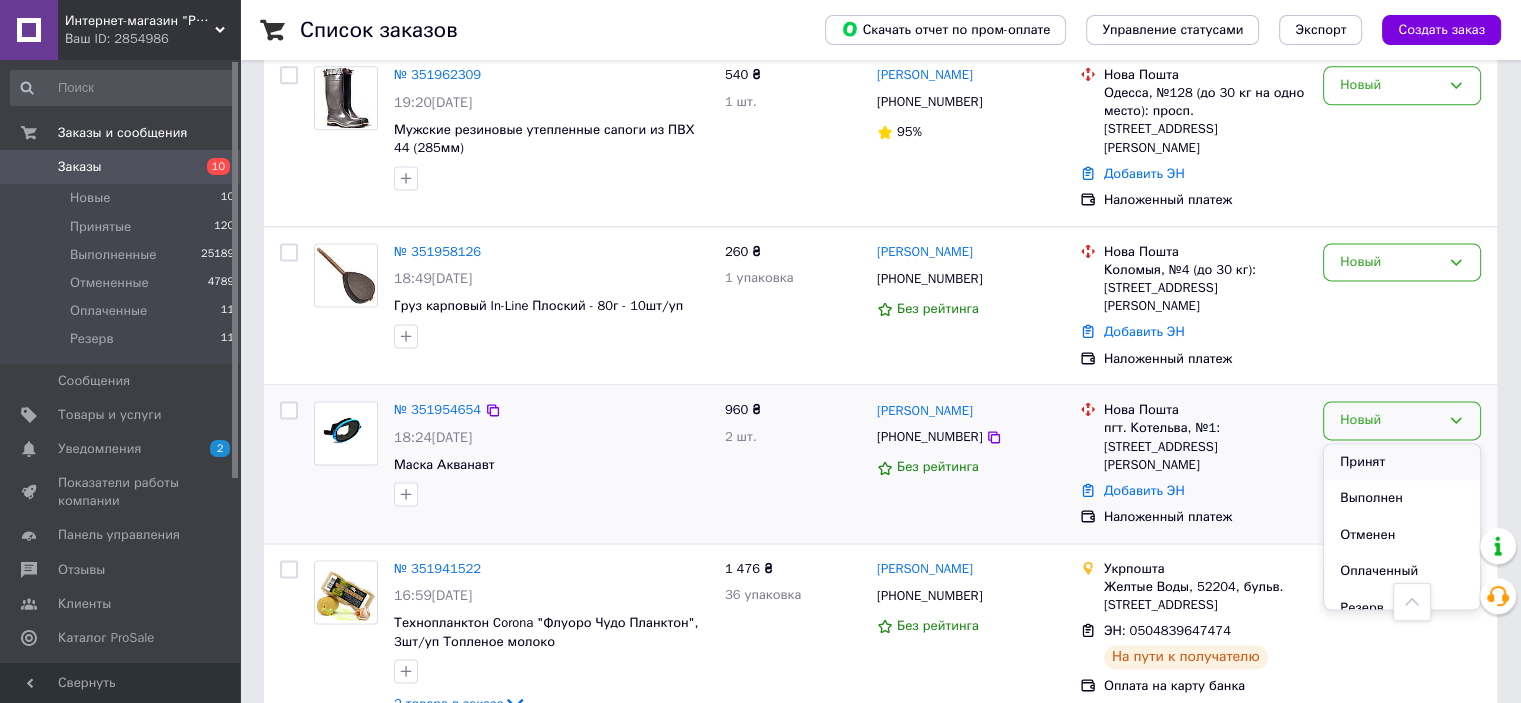 click on "Принят" at bounding box center [1402, 462] 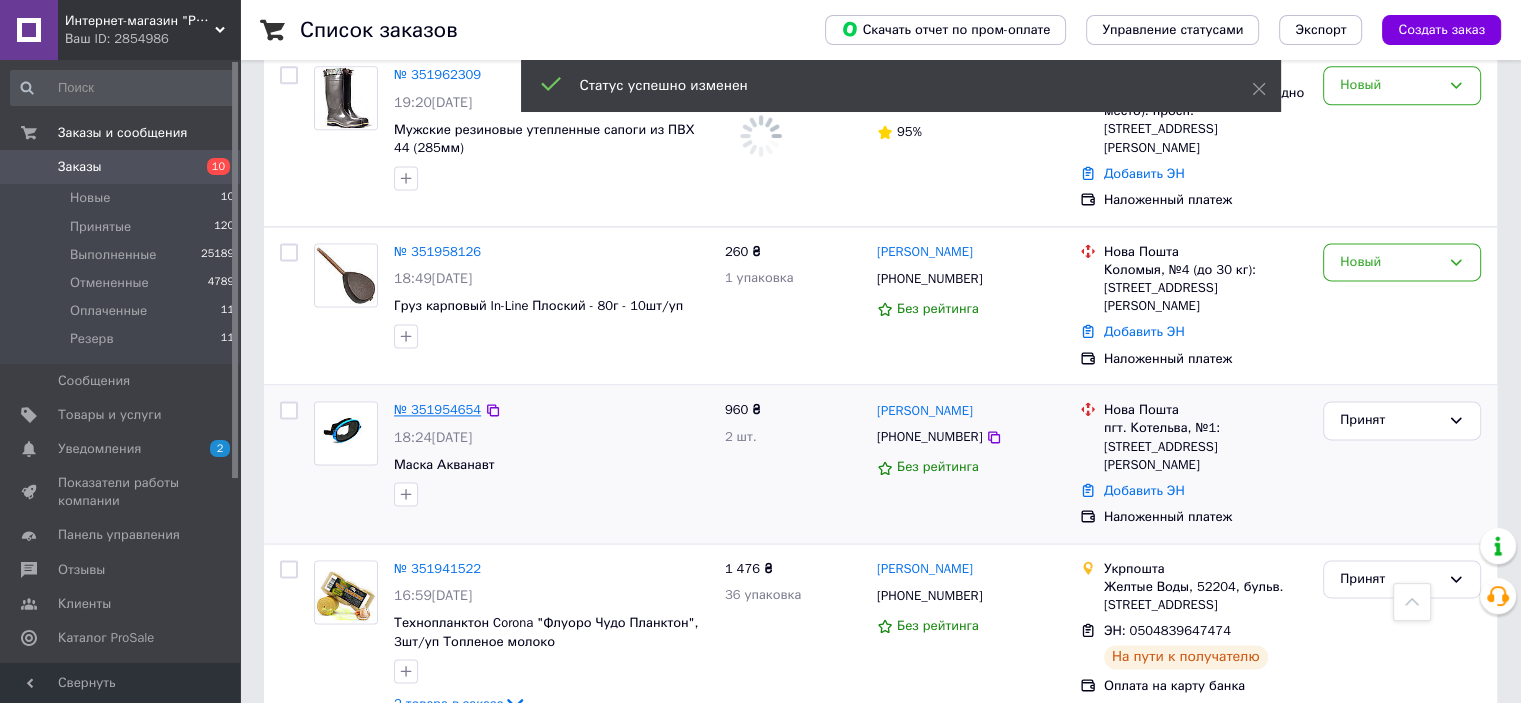 click on "№ 351954654" at bounding box center (437, 409) 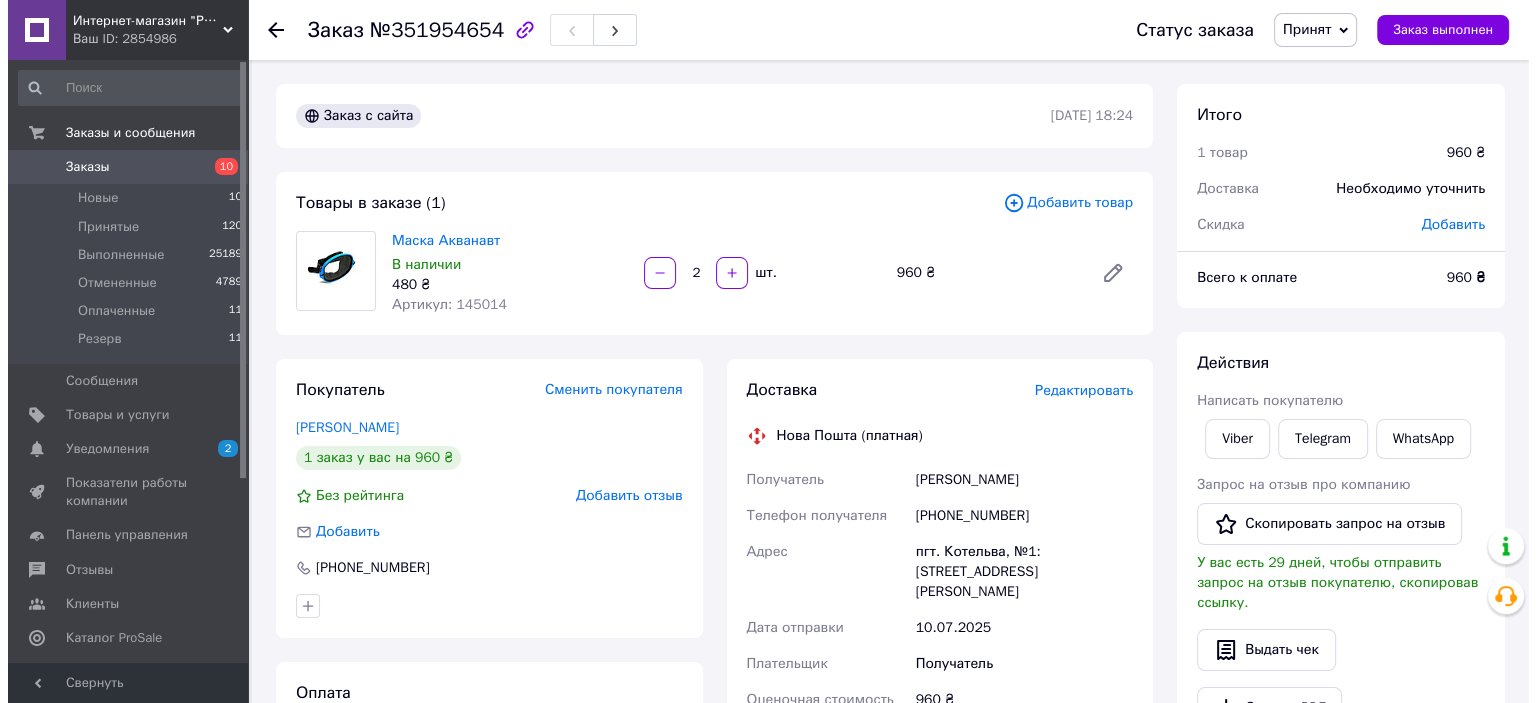scroll, scrollTop: 0, scrollLeft: 0, axis: both 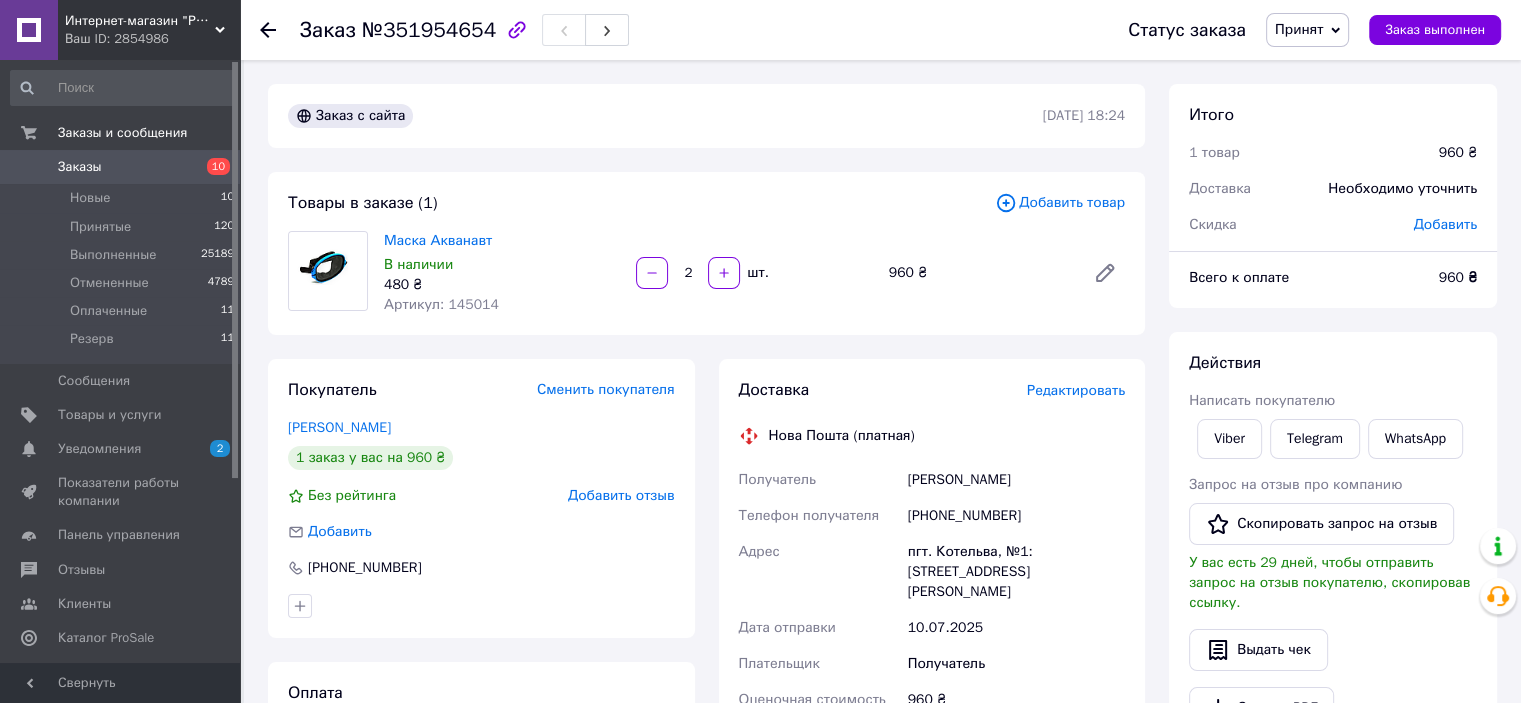 click on "Покупатель Сменить покупателя Станіславович Задорожний 1 заказ у вас на 960 ₴ Без рейтинга   Добавить отзыв Добавить +380668835443" at bounding box center [481, 498] 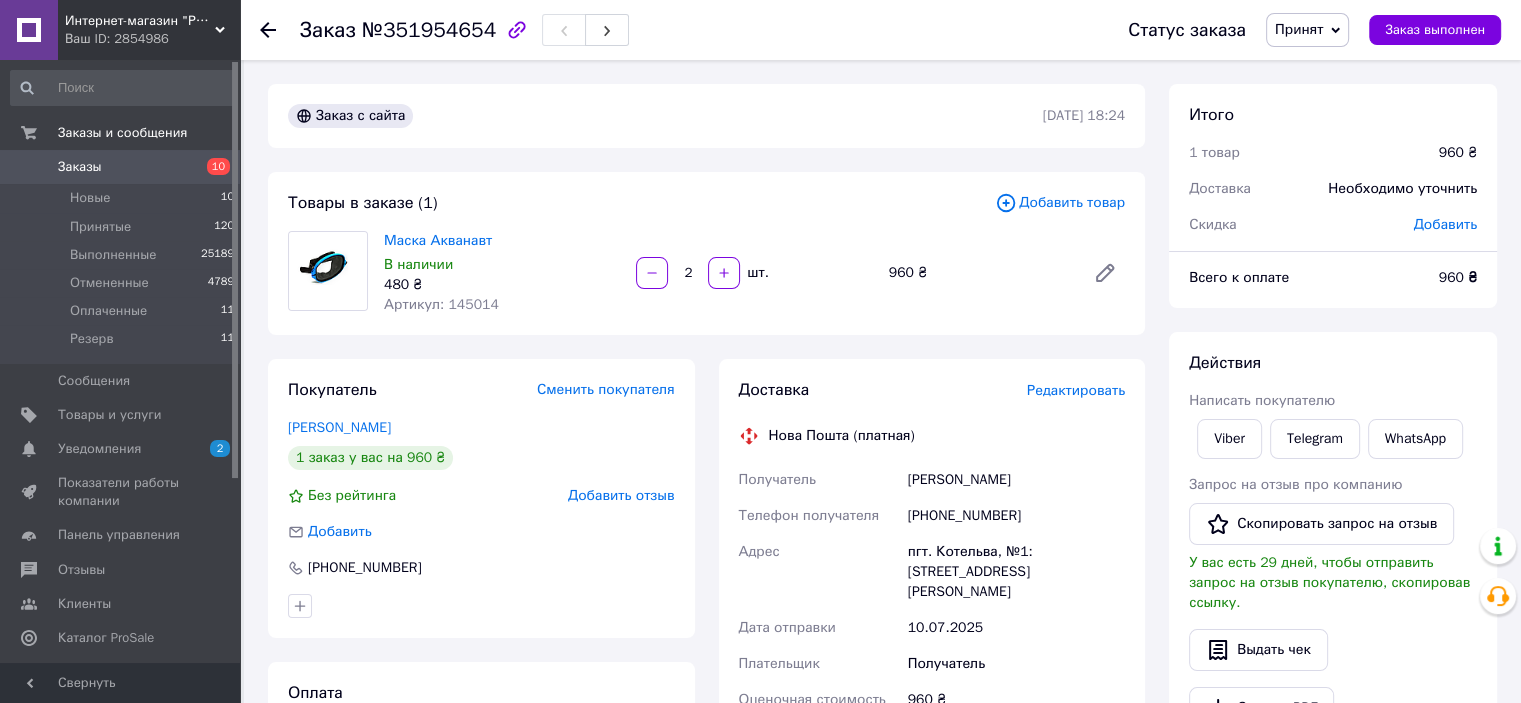 drag, startPoint x: 432, startPoint y: 363, endPoint x: 383, endPoint y: 333, distance: 57.45433 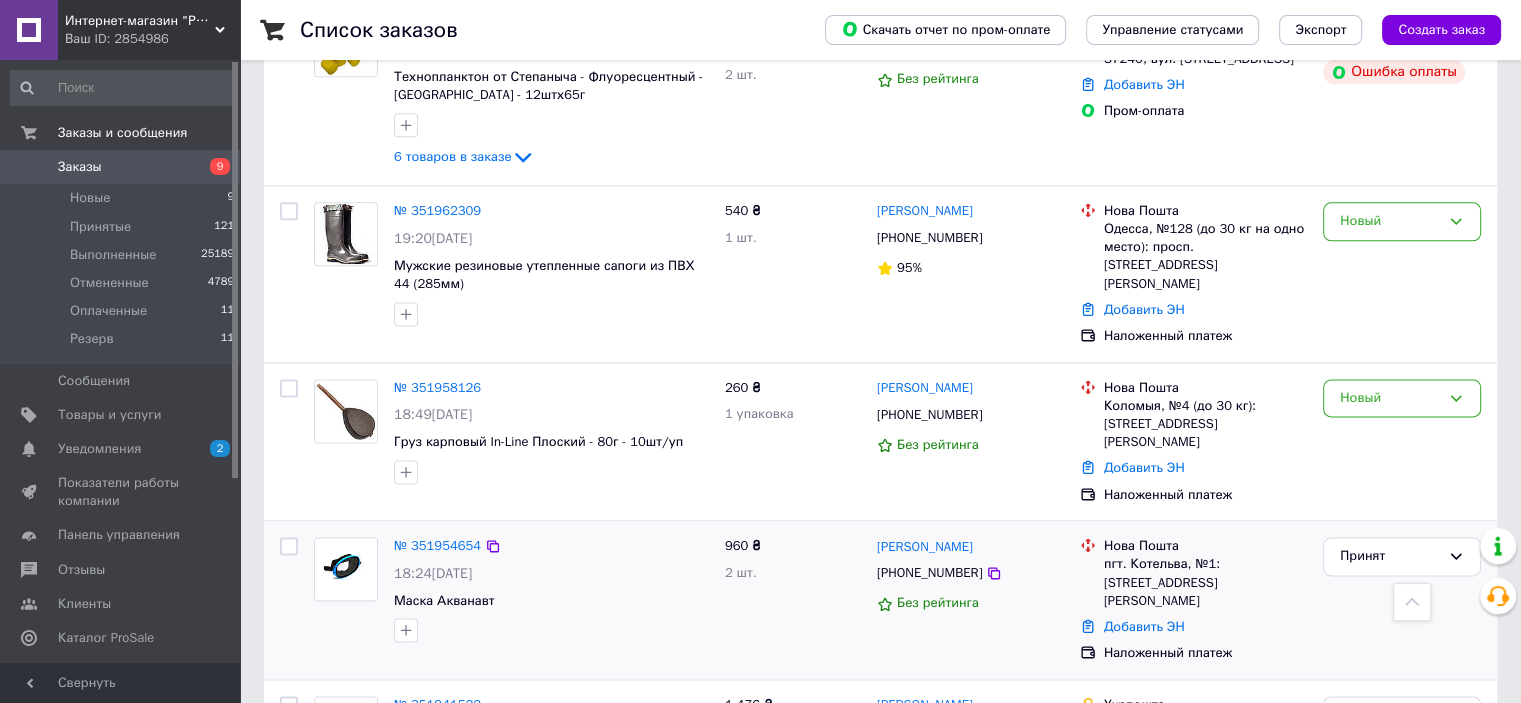 scroll, scrollTop: 2600, scrollLeft: 0, axis: vertical 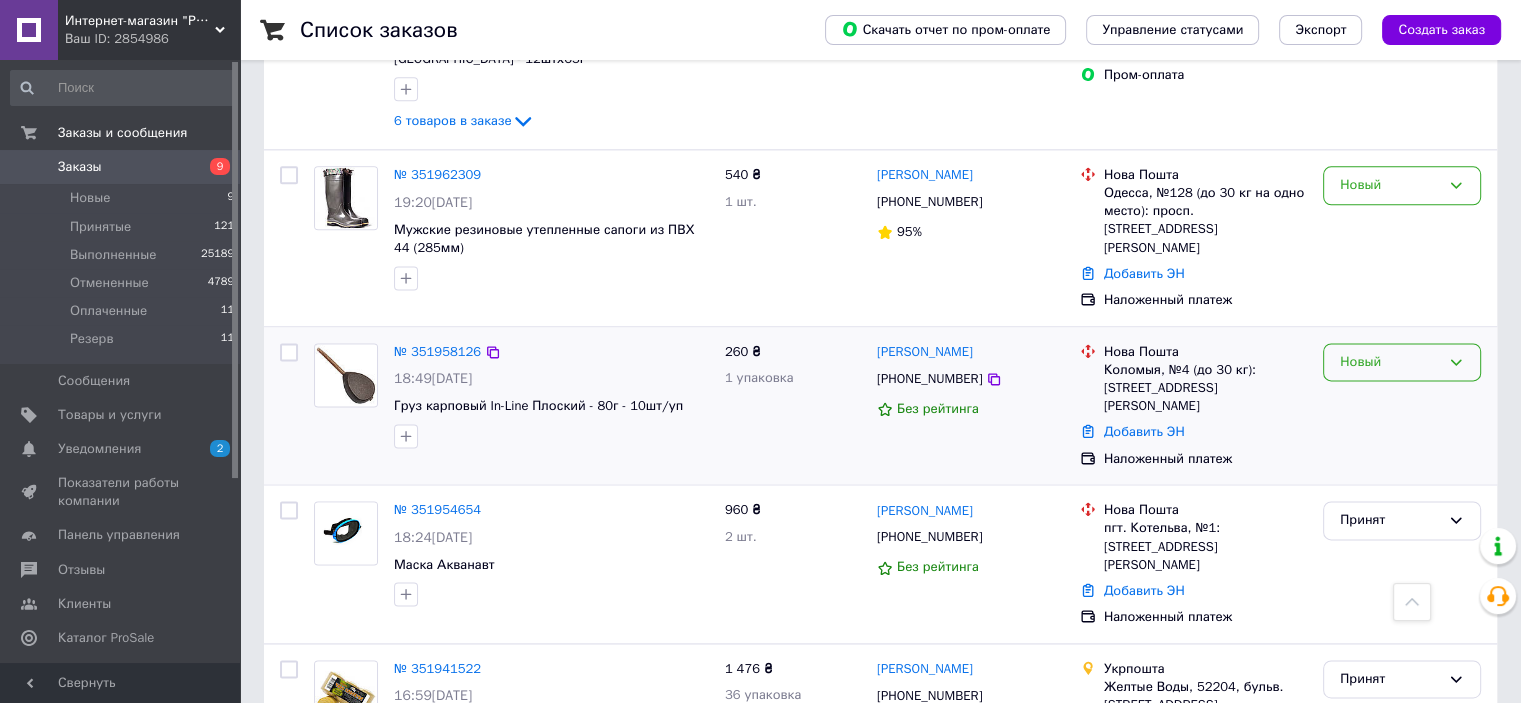 drag, startPoint x: 1368, startPoint y: 287, endPoint x: 1361, endPoint y: 303, distance: 17.464249 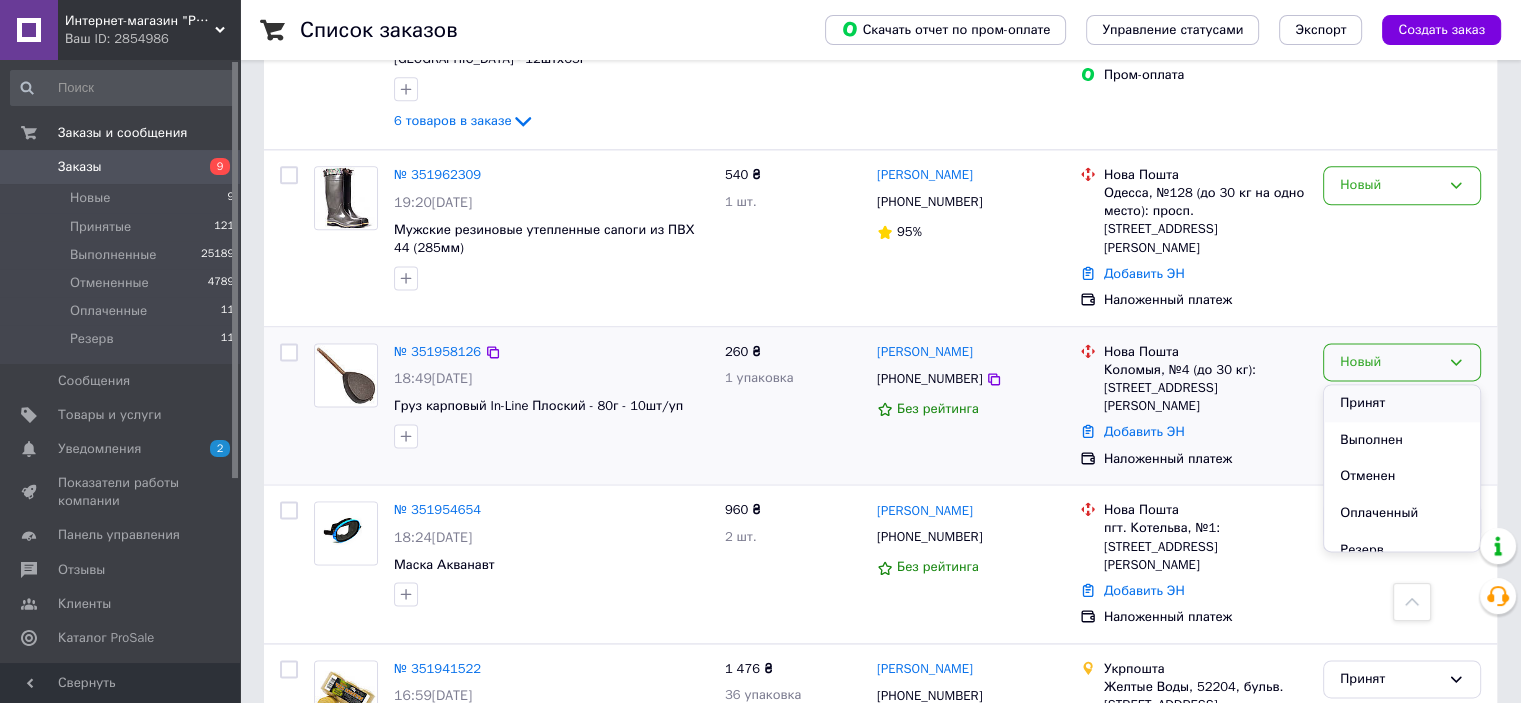 click on "Принят" at bounding box center [1402, 403] 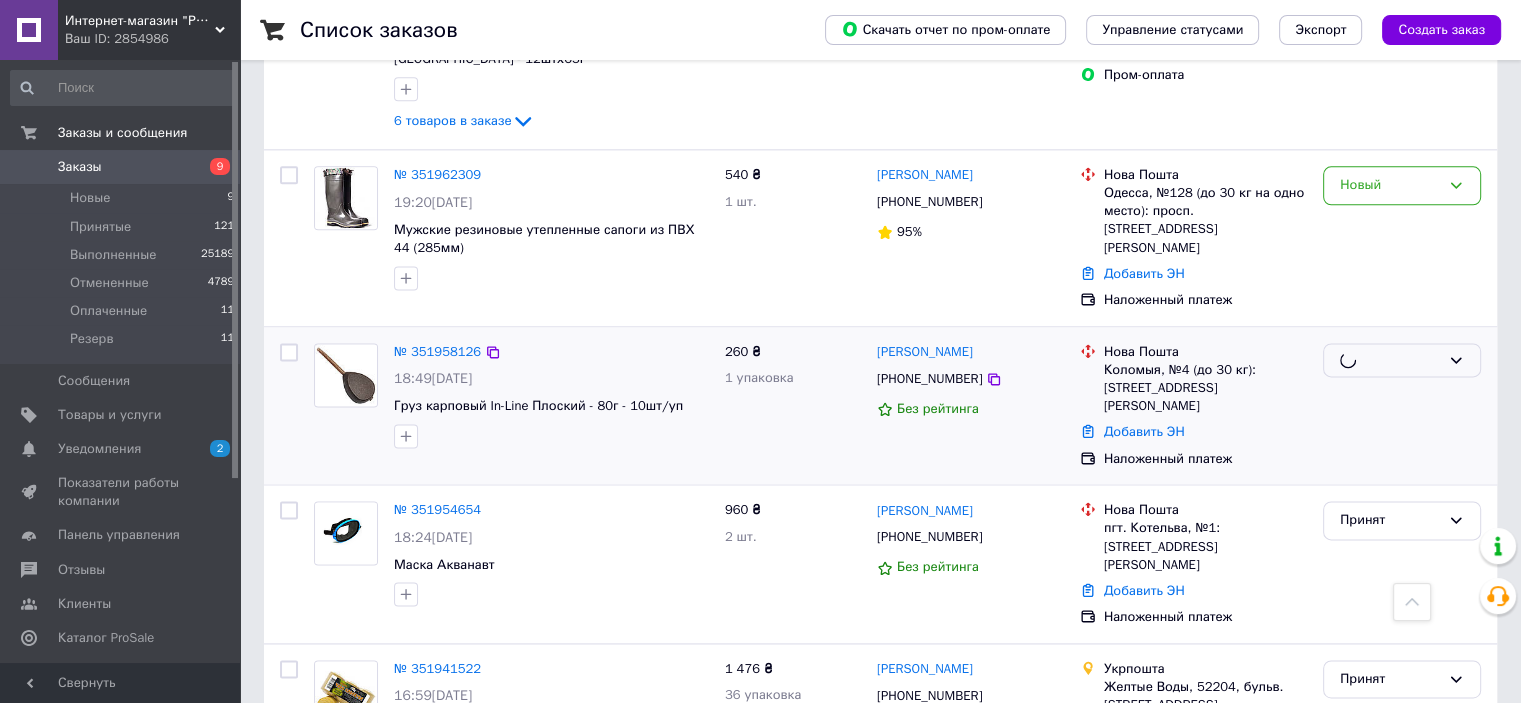 click at bounding box center (1402, 406) 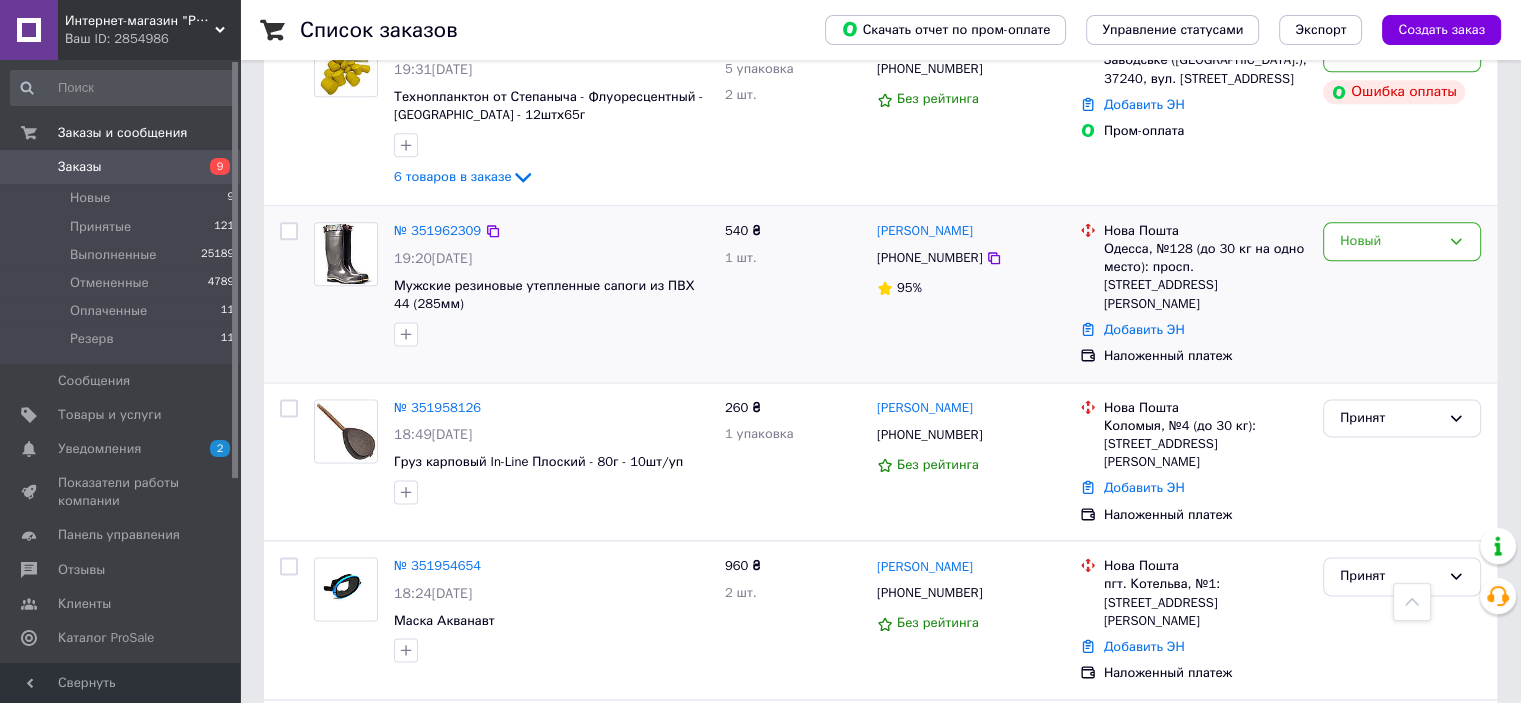 scroll, scrollTop: 2500, scrollLeft: 0, axis: vertical 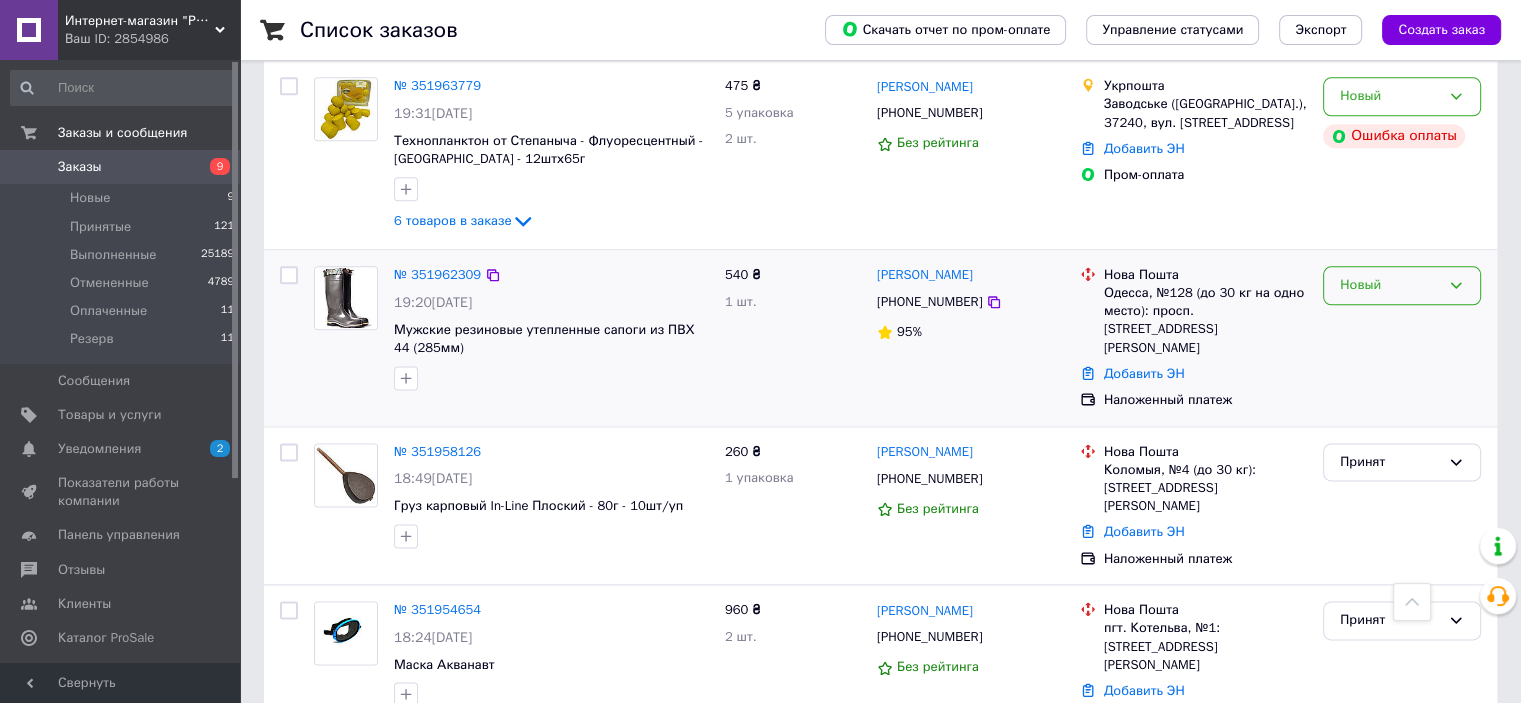 click on "Новый" at bounding box center [1402, 285] 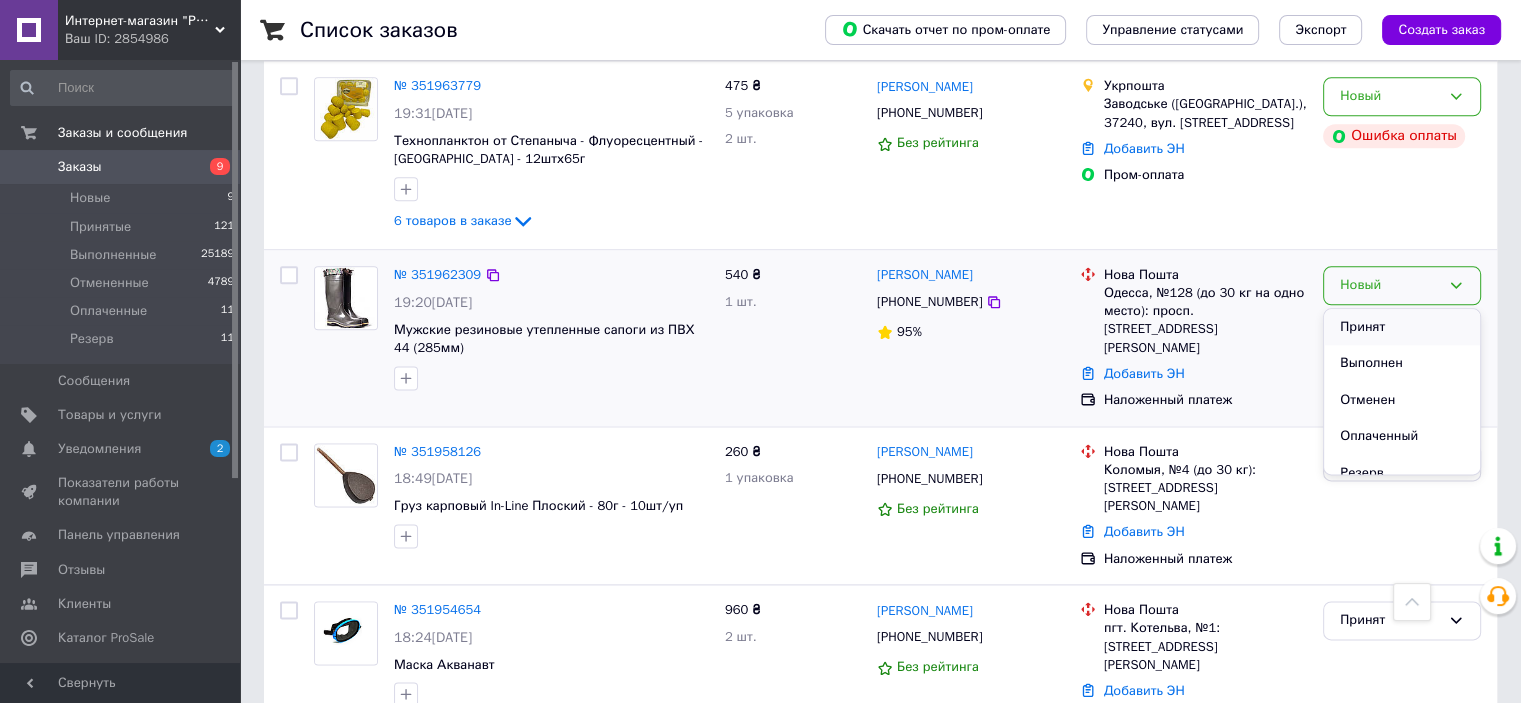 click on "Принят" at bounding box center (1402, 327) 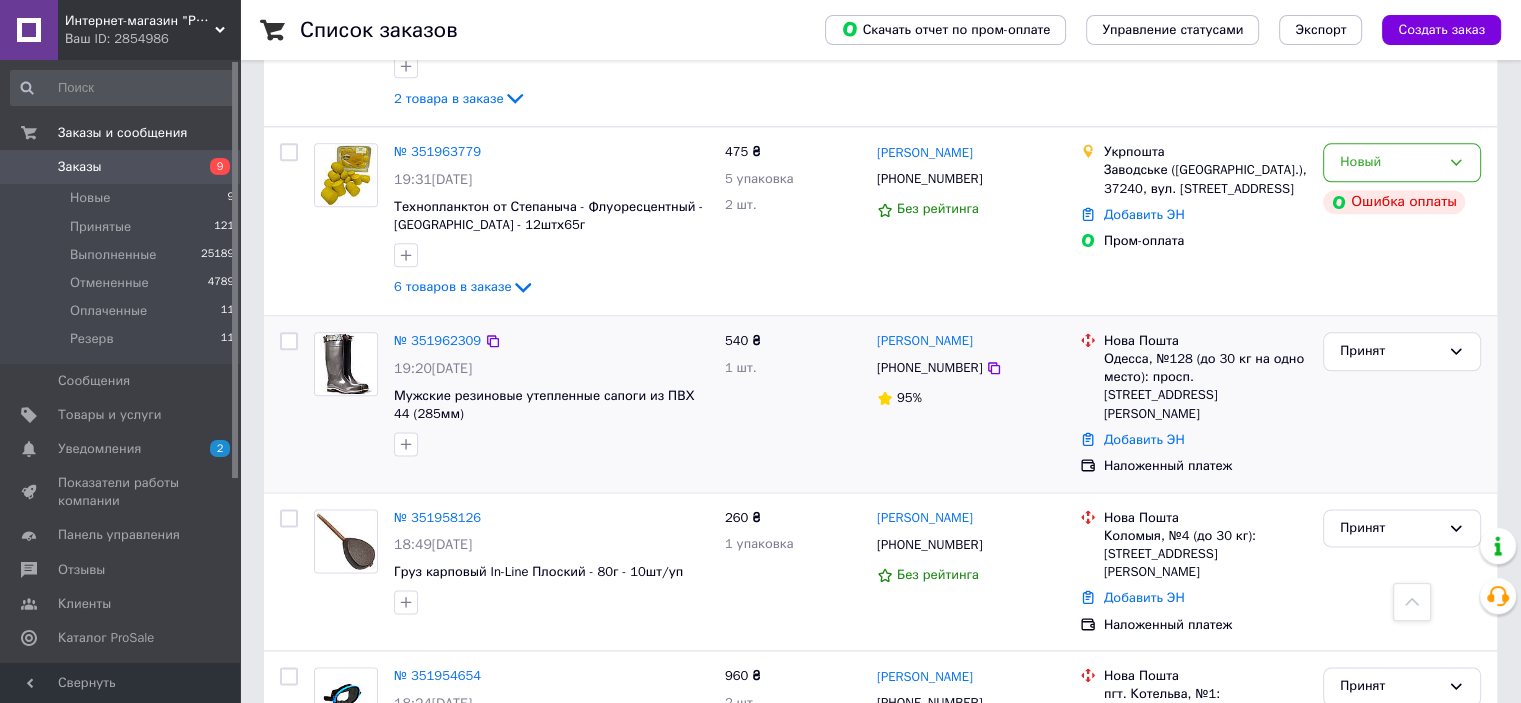 scroll, scrollTop: 2400, scrollLeft: 0, axis: vertical 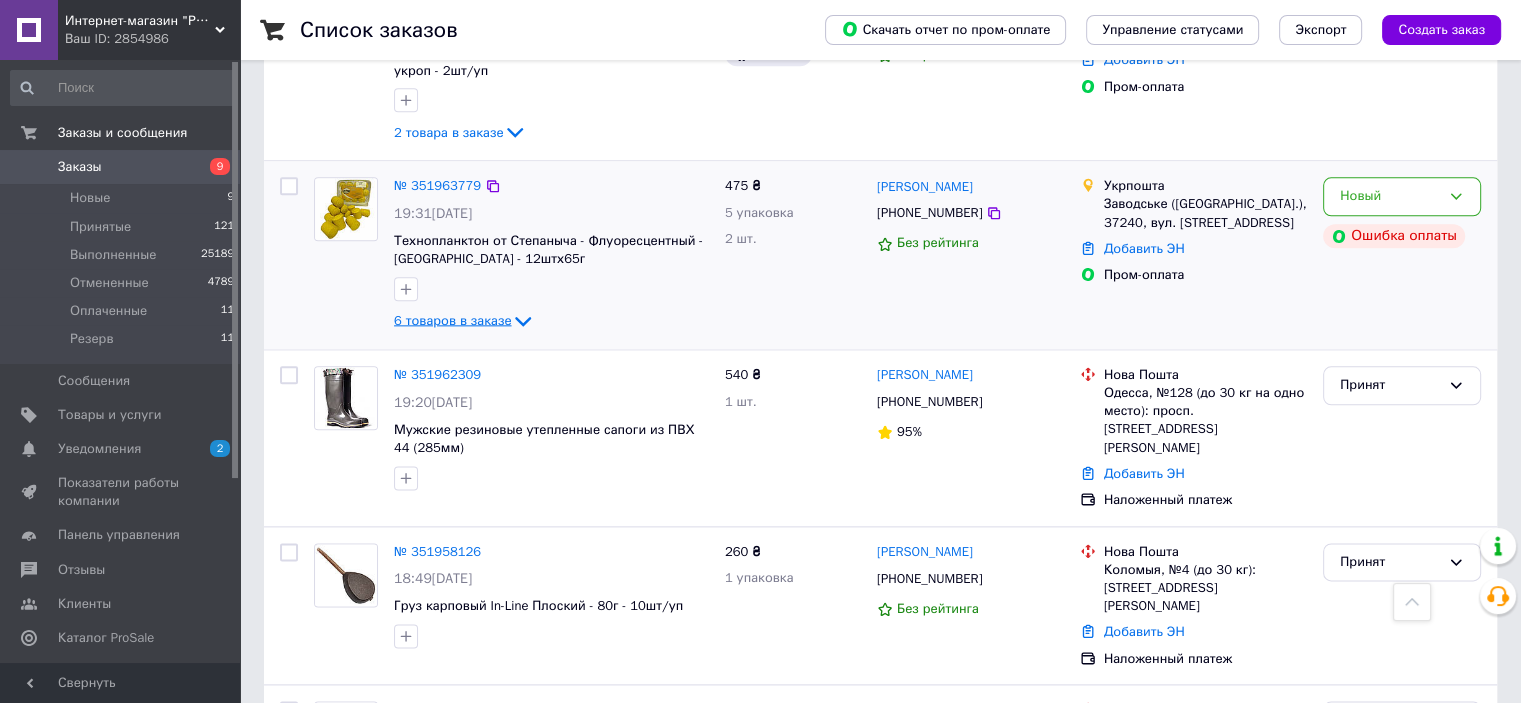 click on "6 товаров в заказе" at bounding box center [452, 320] 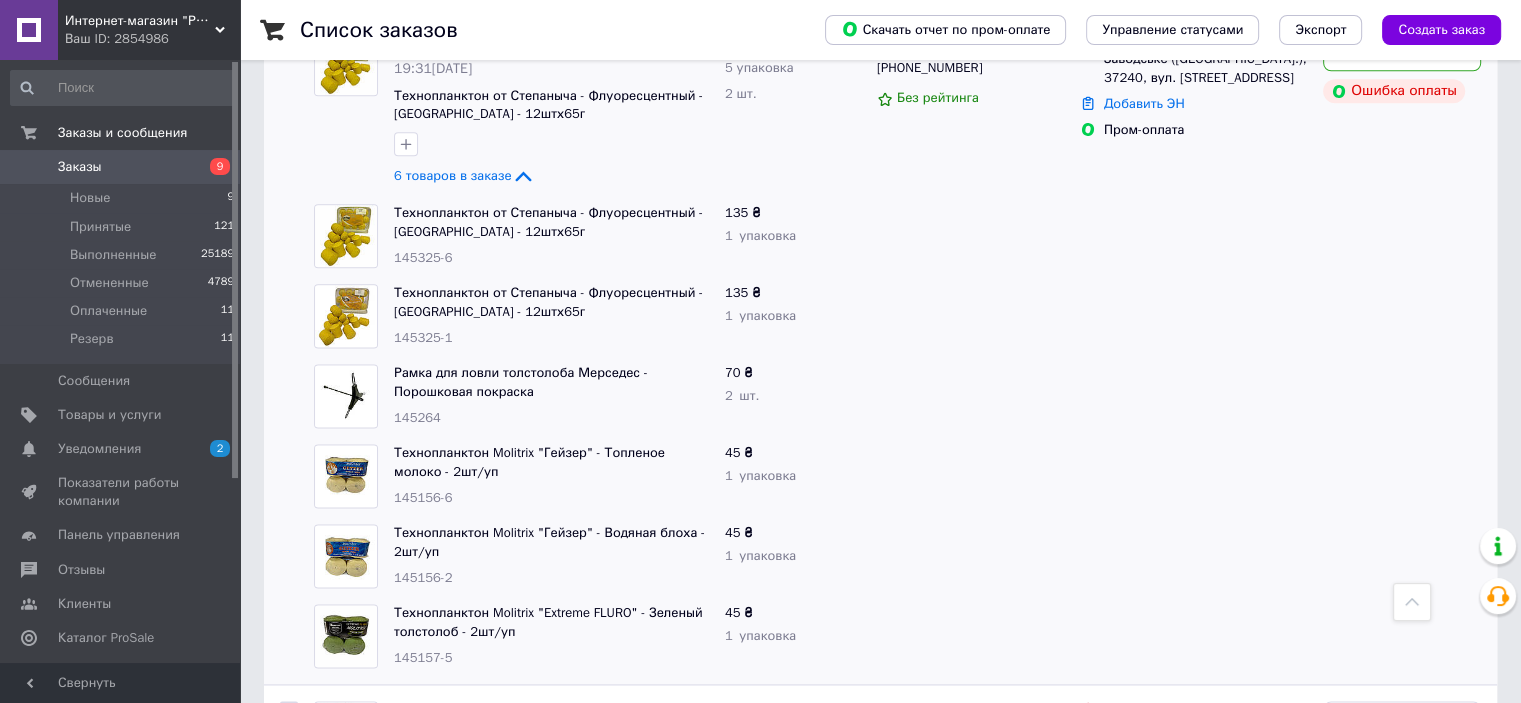 scroll, scrollTop: 2500, scrollLeft: 0, axis: vertical 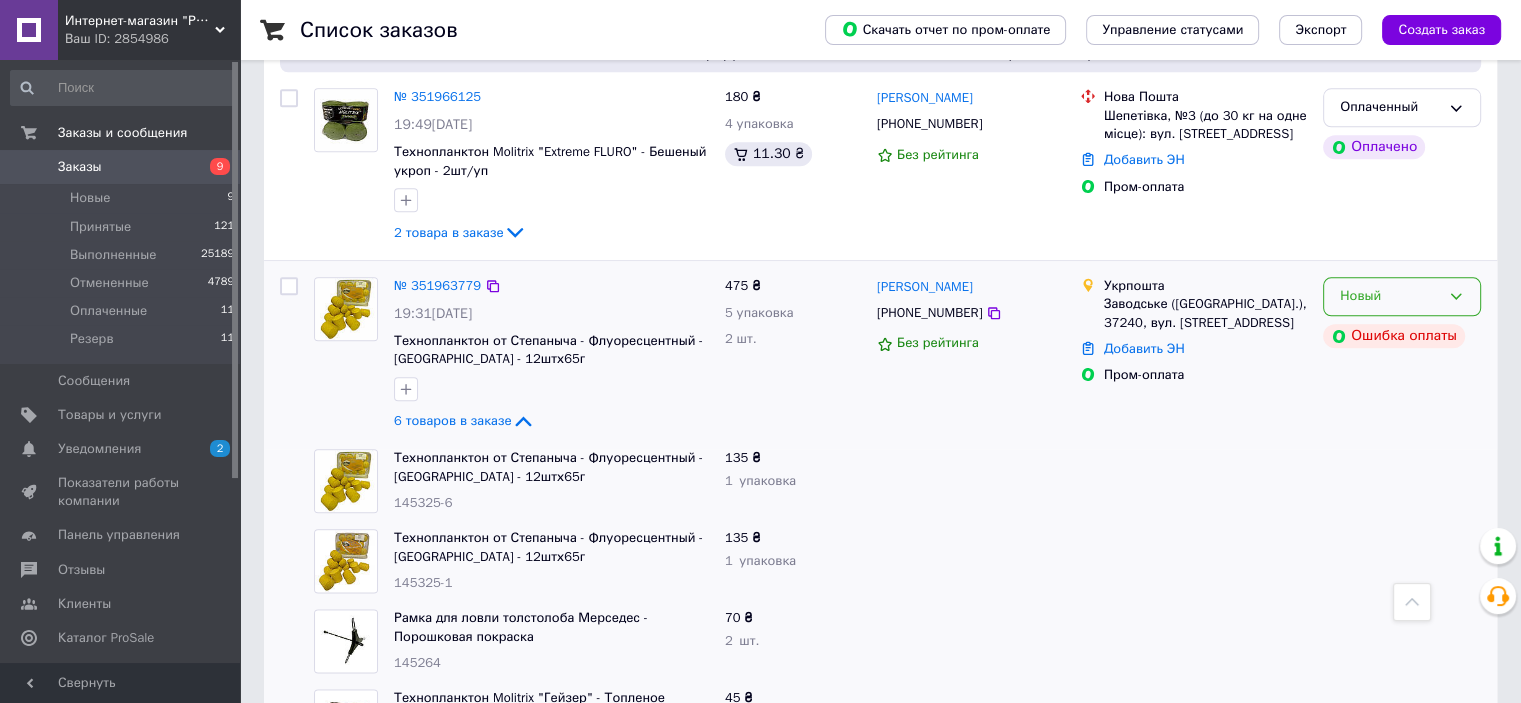 click 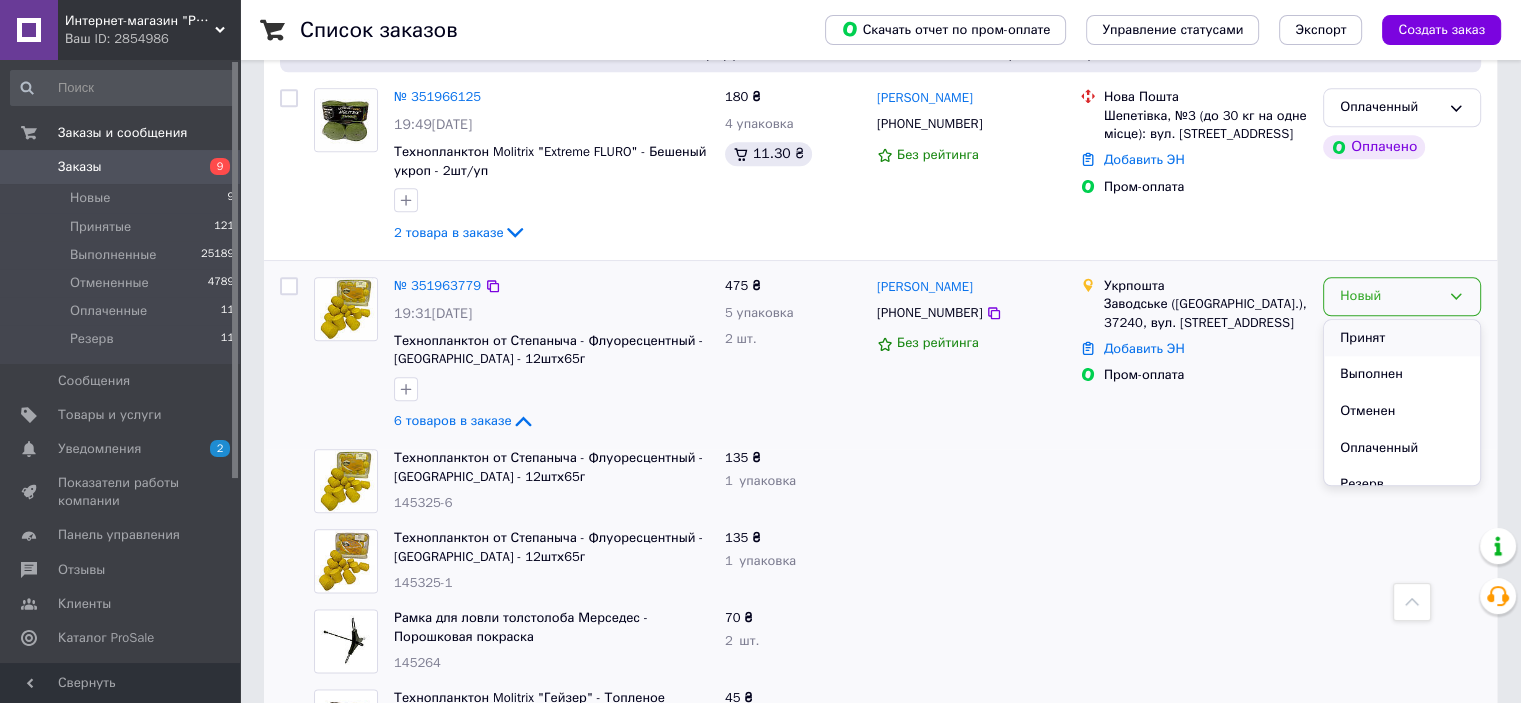 click on "Принят" at bounding box center [1402, 338] 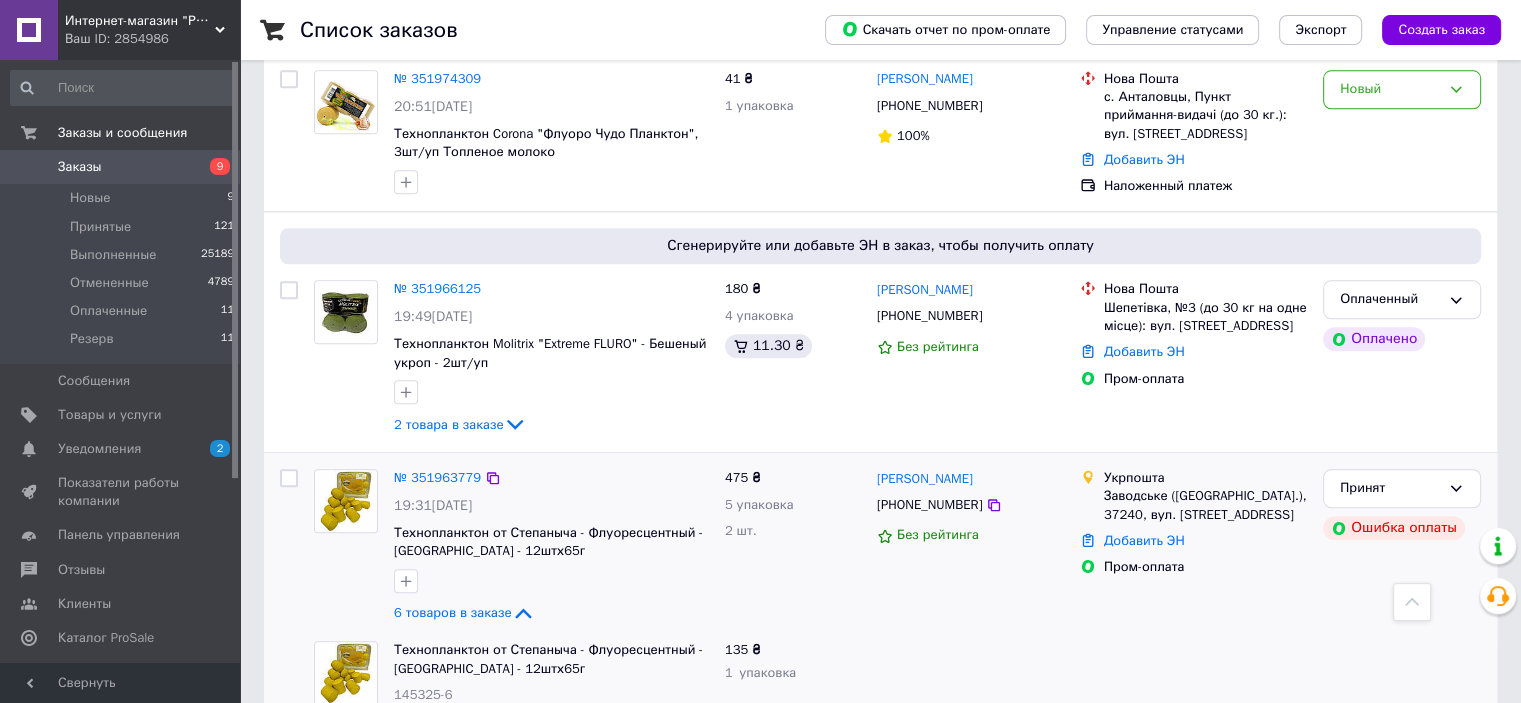 scroll, scrollTop: 2100, scrollLeft: 0, axis: vertical 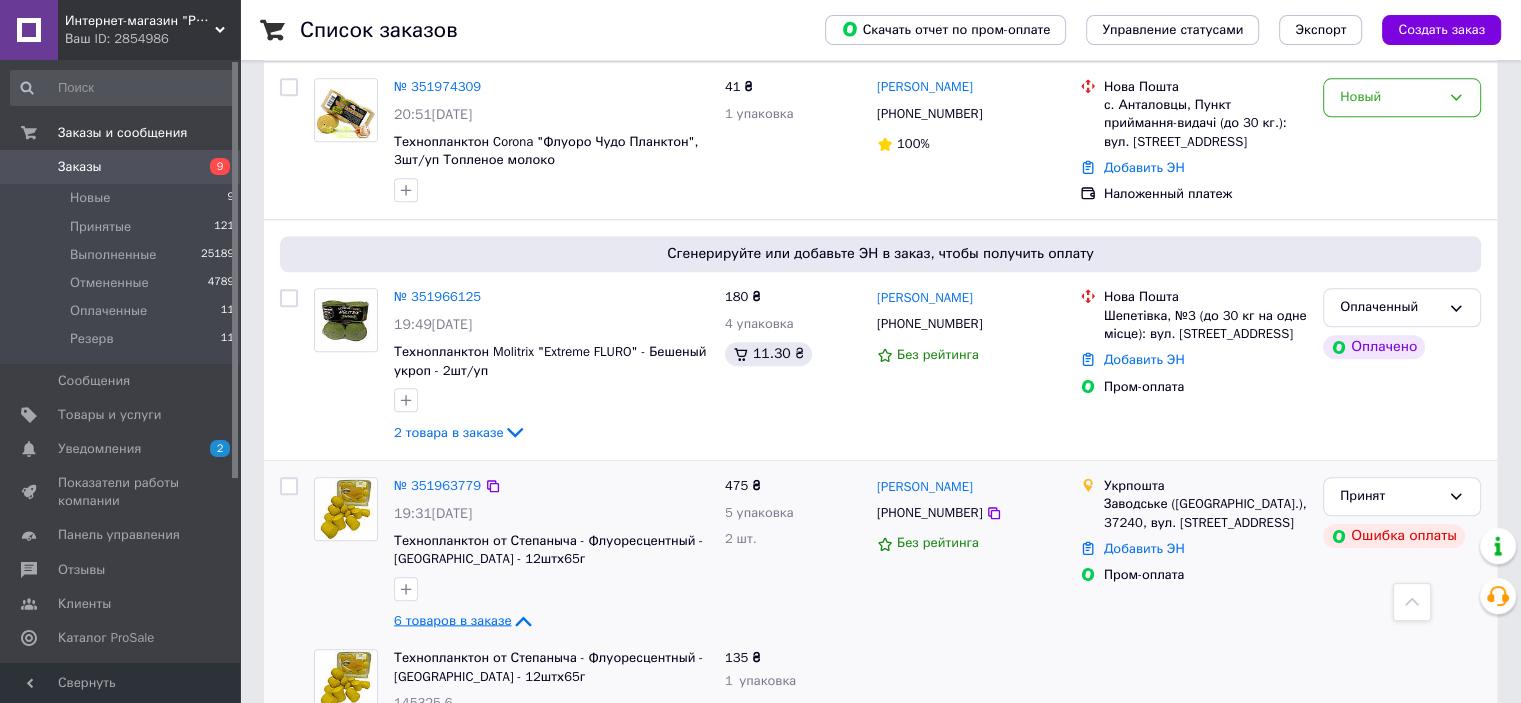 click on "6 товаров в заказе" at bounding box center (452, 620) 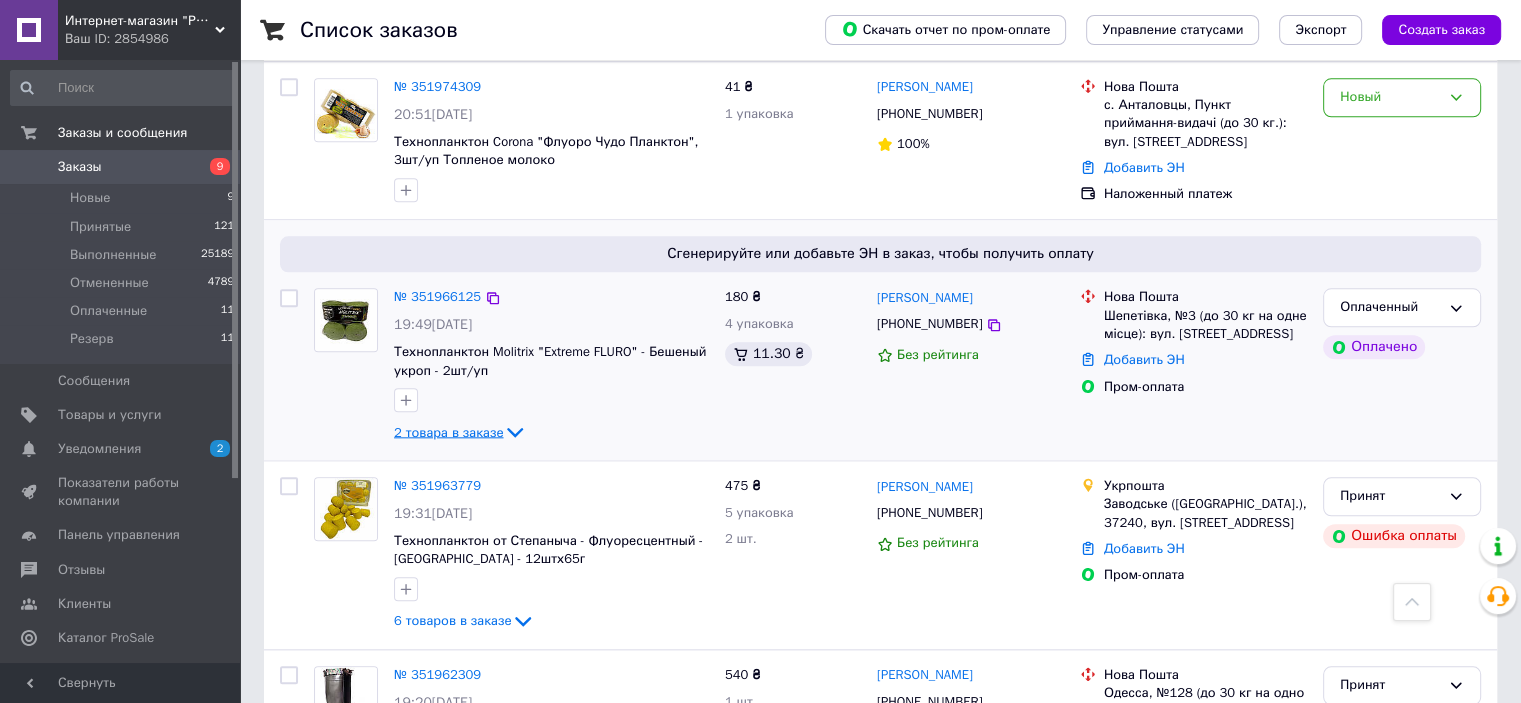 click on "2 товара в заказе" at bounding box center (448, 431) 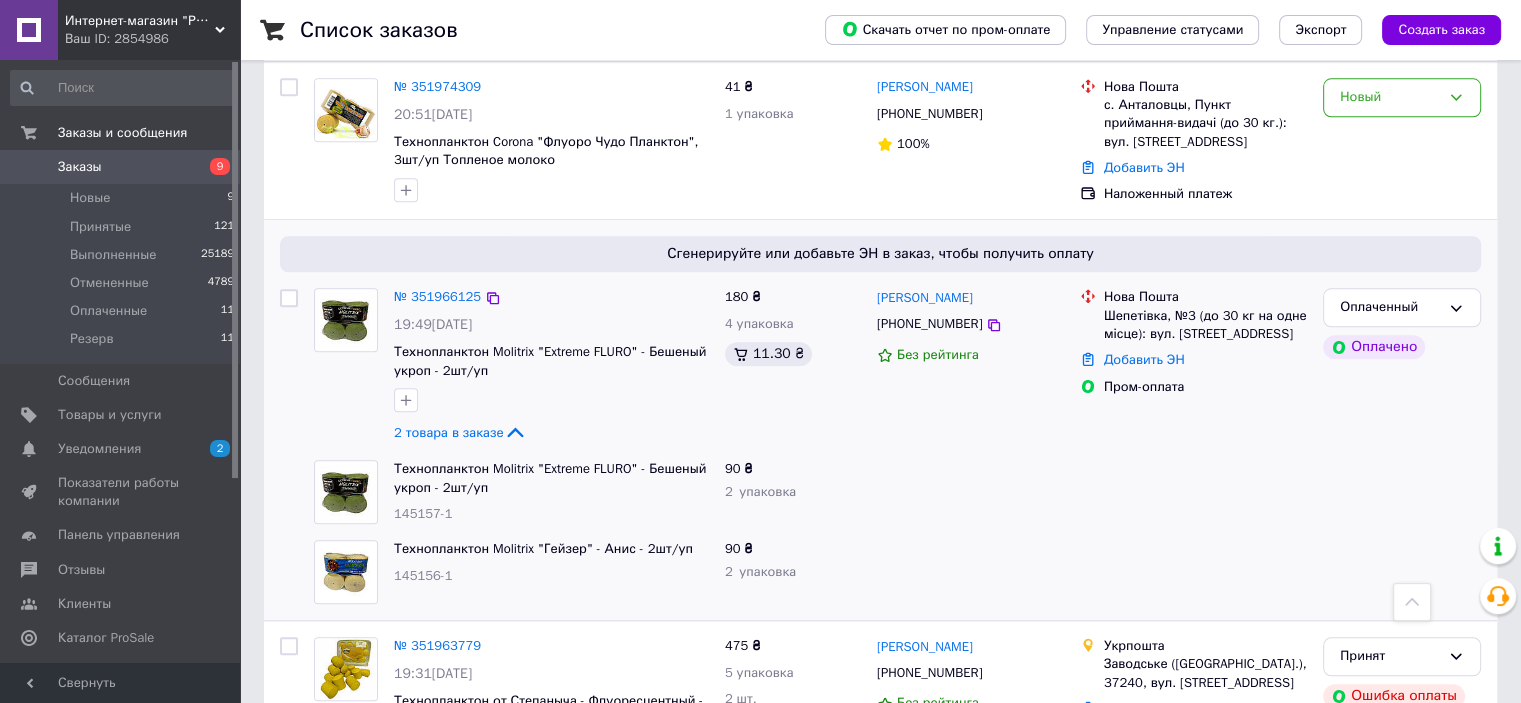 drag, startPoint x: 1476, startPoint y: 254, endPoint x: 1471, endPoint y: 270, distance: 16.763054 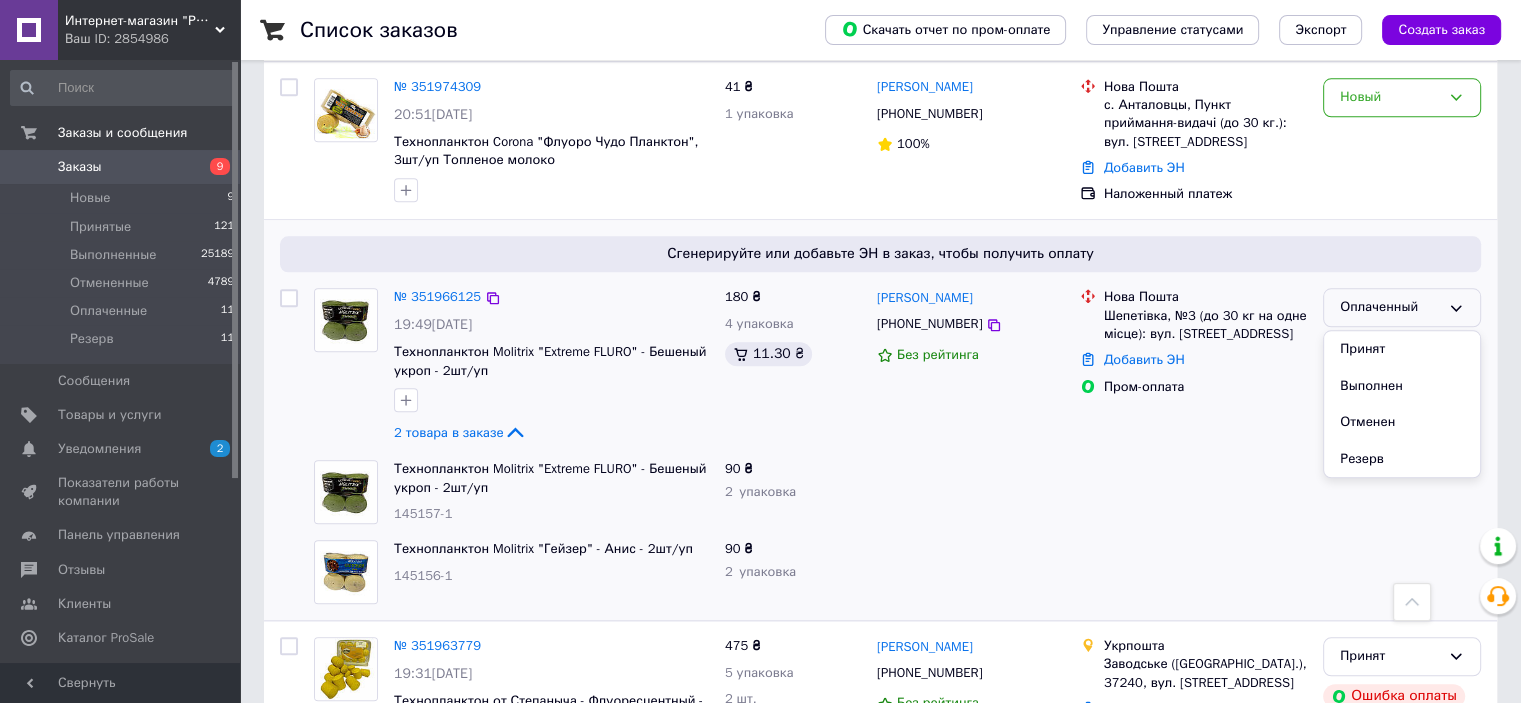 click on "Принят" at bounding box center (1402, 349) 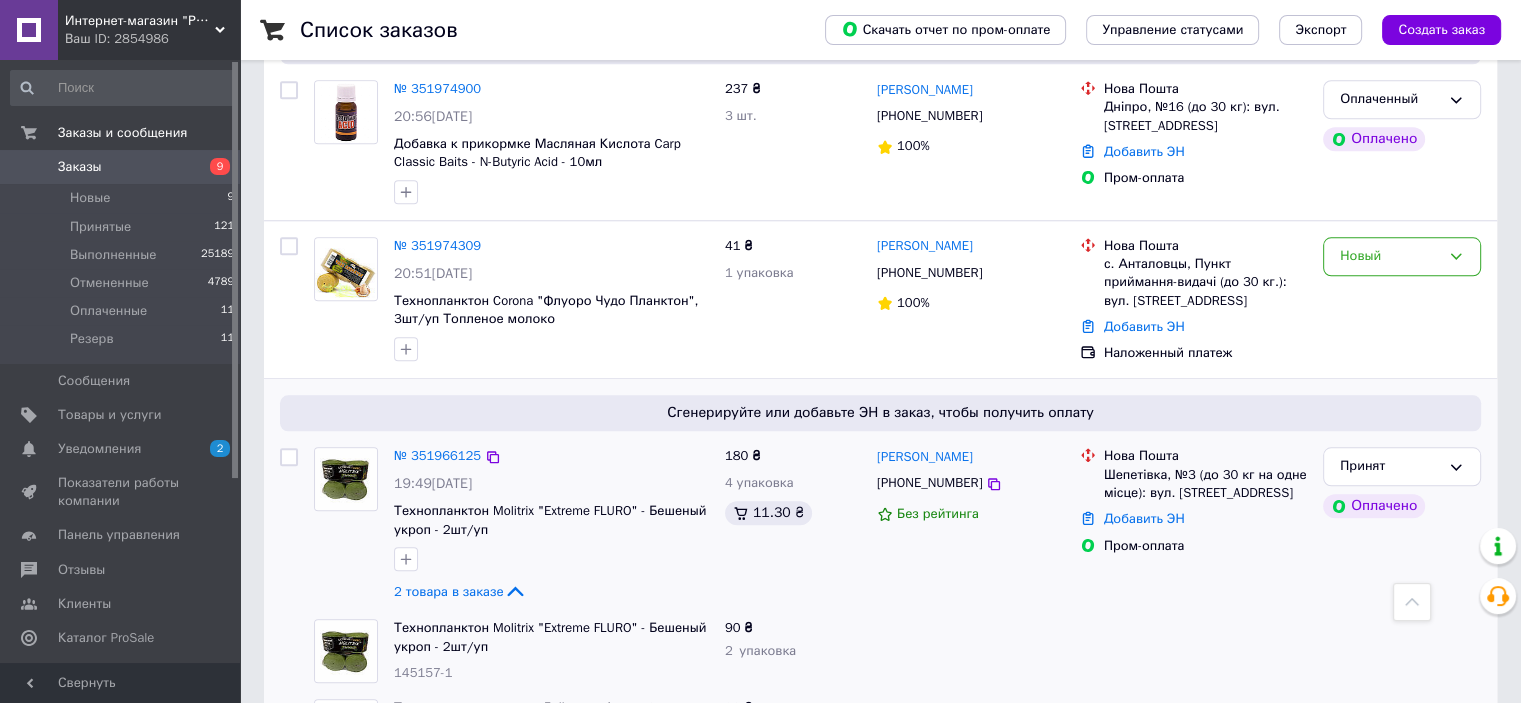 scroll, scrollTop: 1900, scrollLeft: 0, axis: vertical 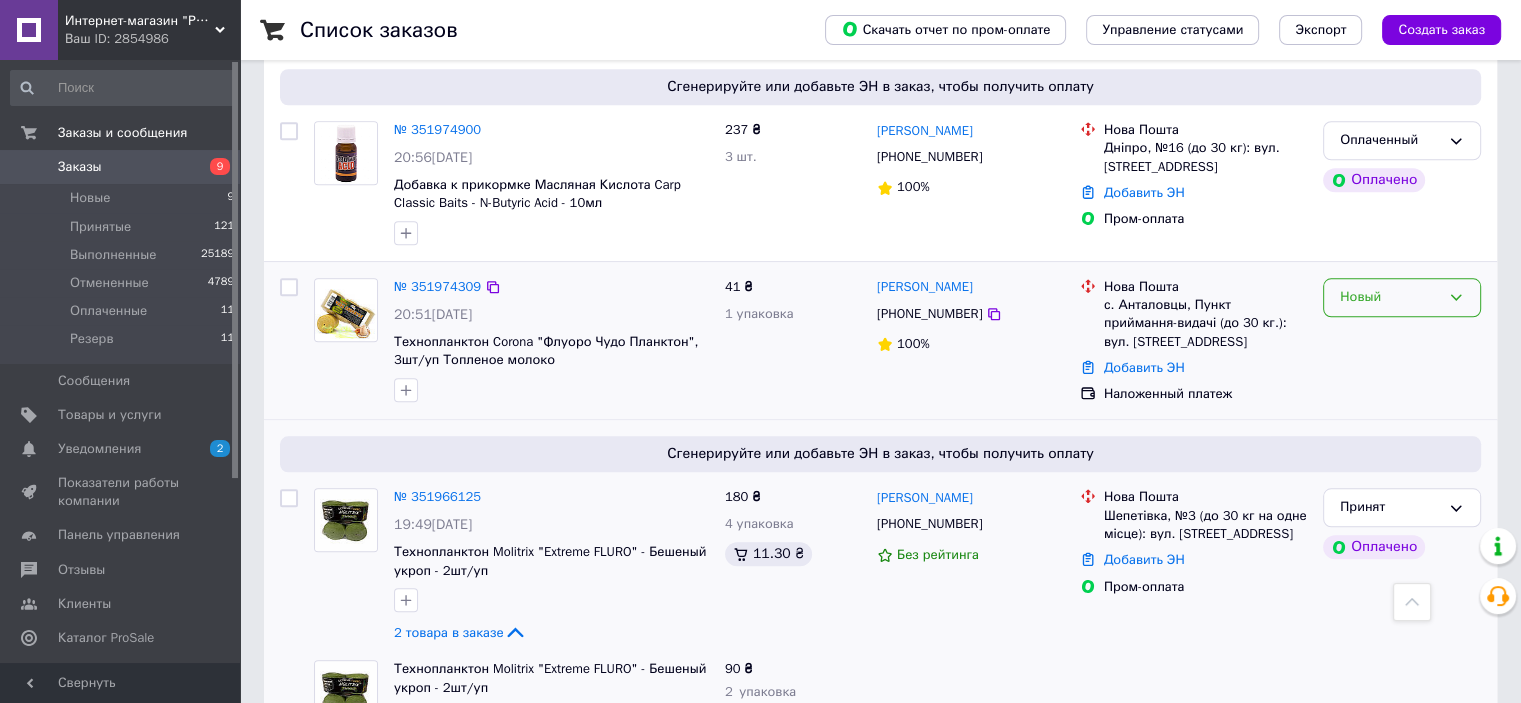 click on "Новый" at bounding box center (1390, 297) 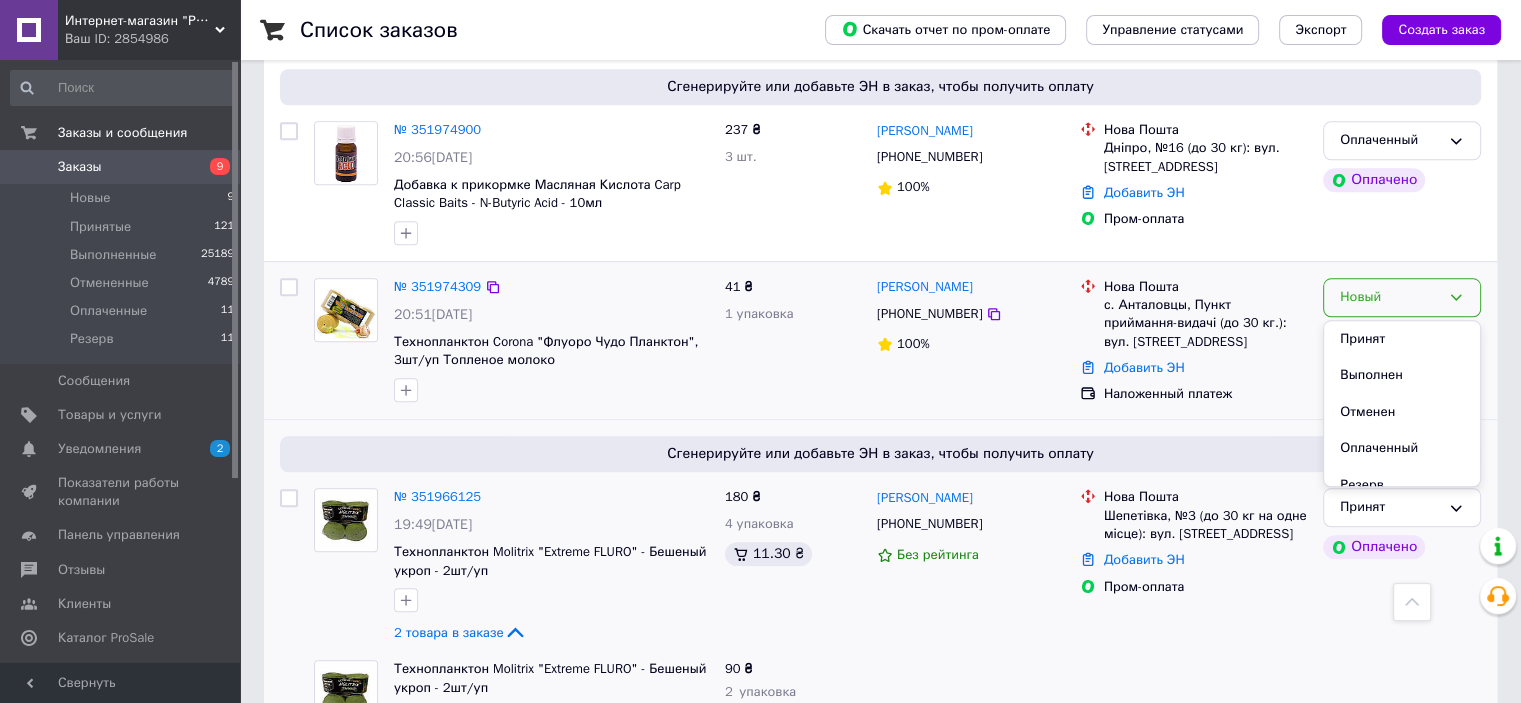 drag, startPoint x: 1368, startPoint y: 283, endPoint x: 1302, endPoint y: 311, distance: 71.693794 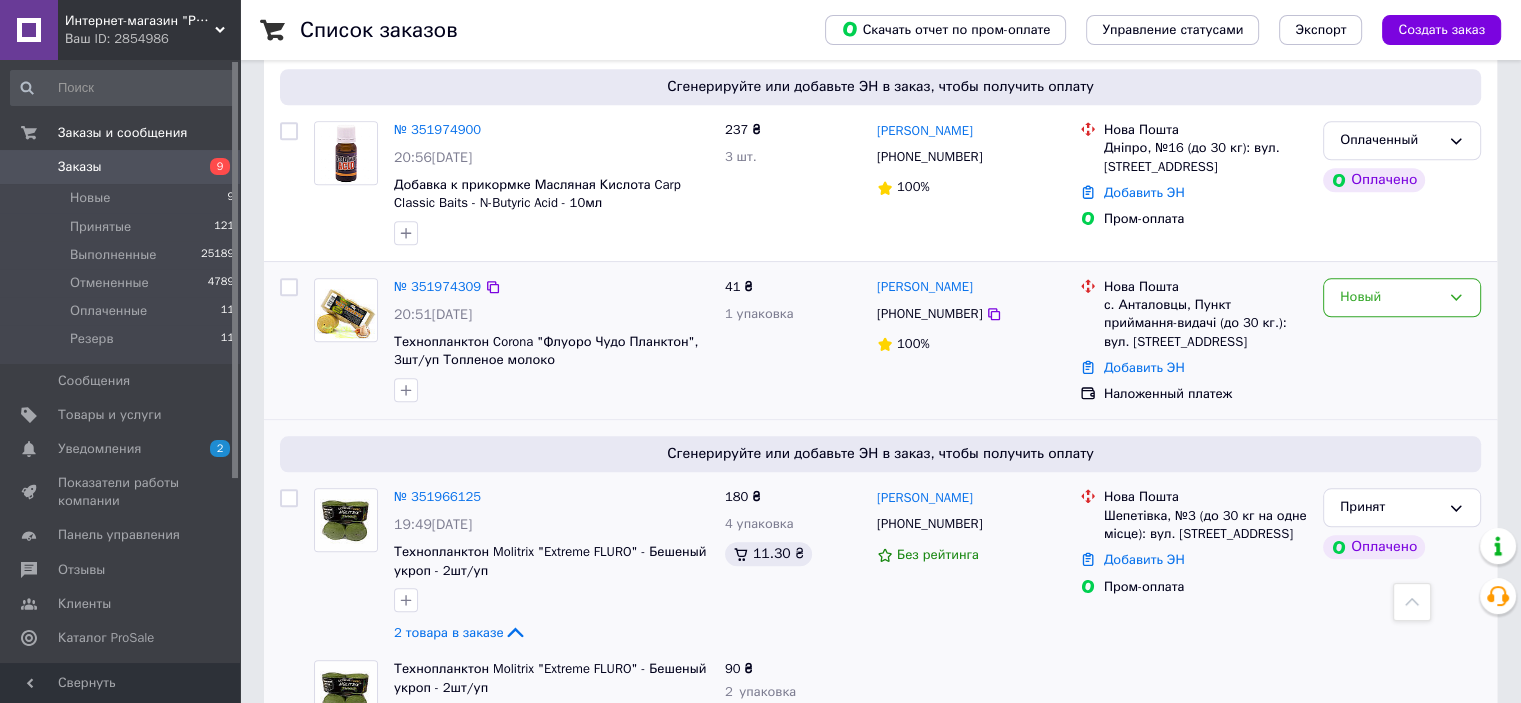 click on "Новый" at bounding box center [1402, 341] 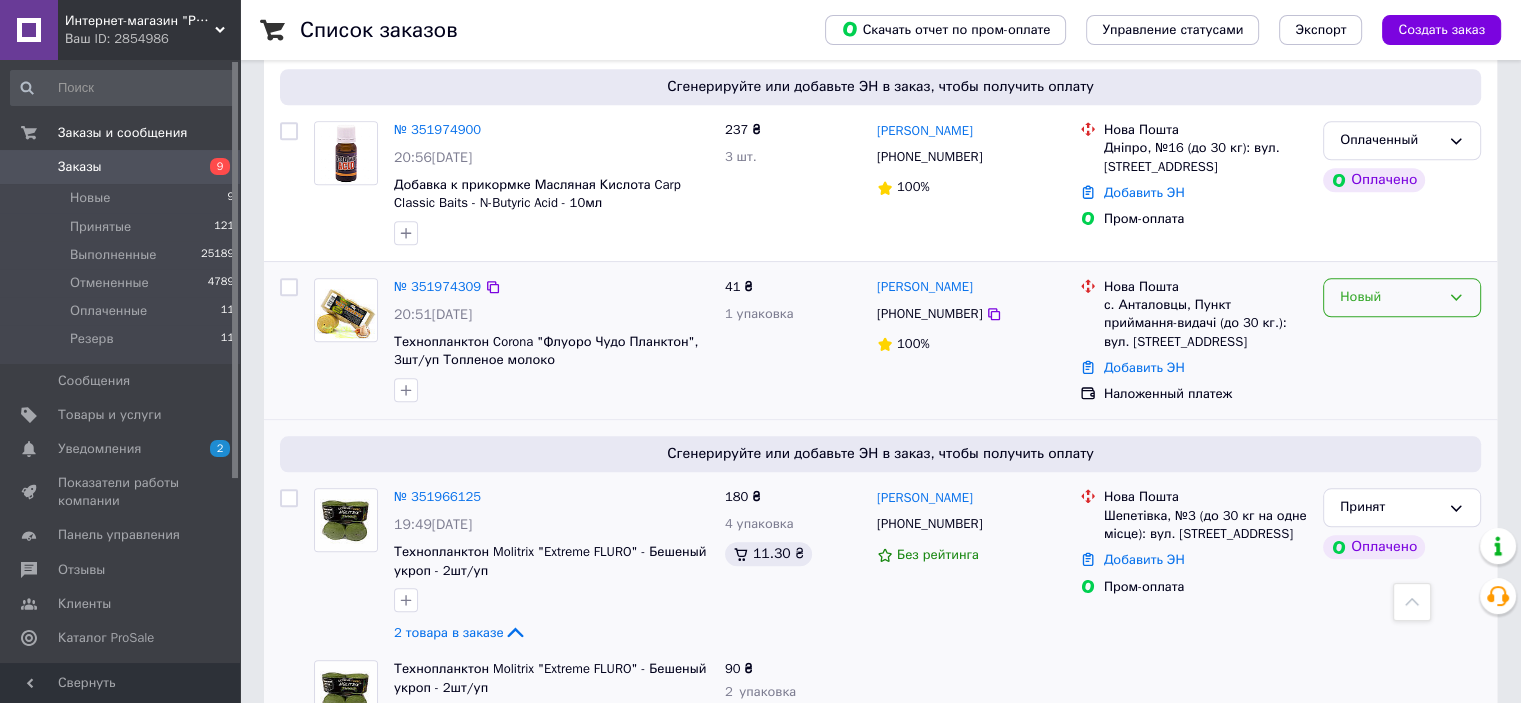 click on "Новый" at bounding box center (1390, 297) 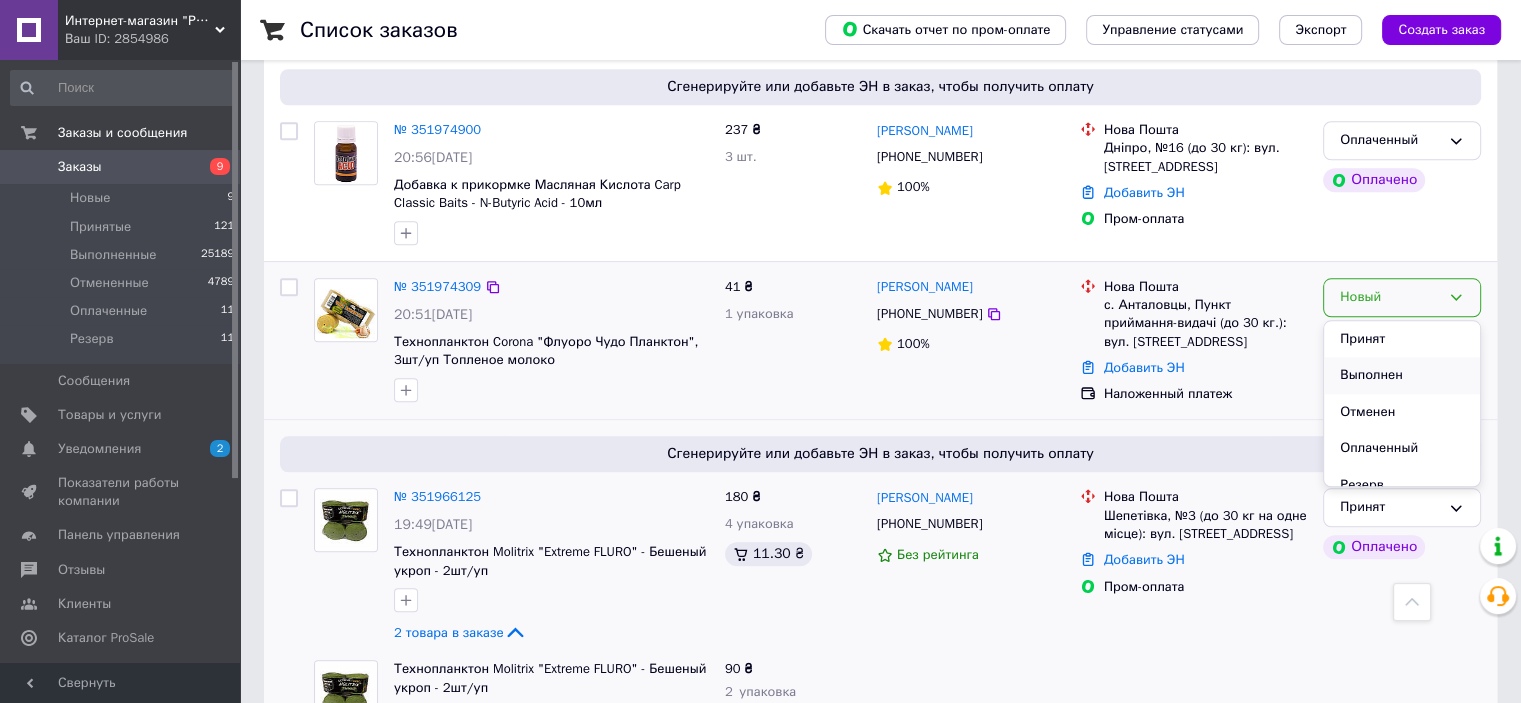 click on "Выполнен" at bounding box center (1402, 375) 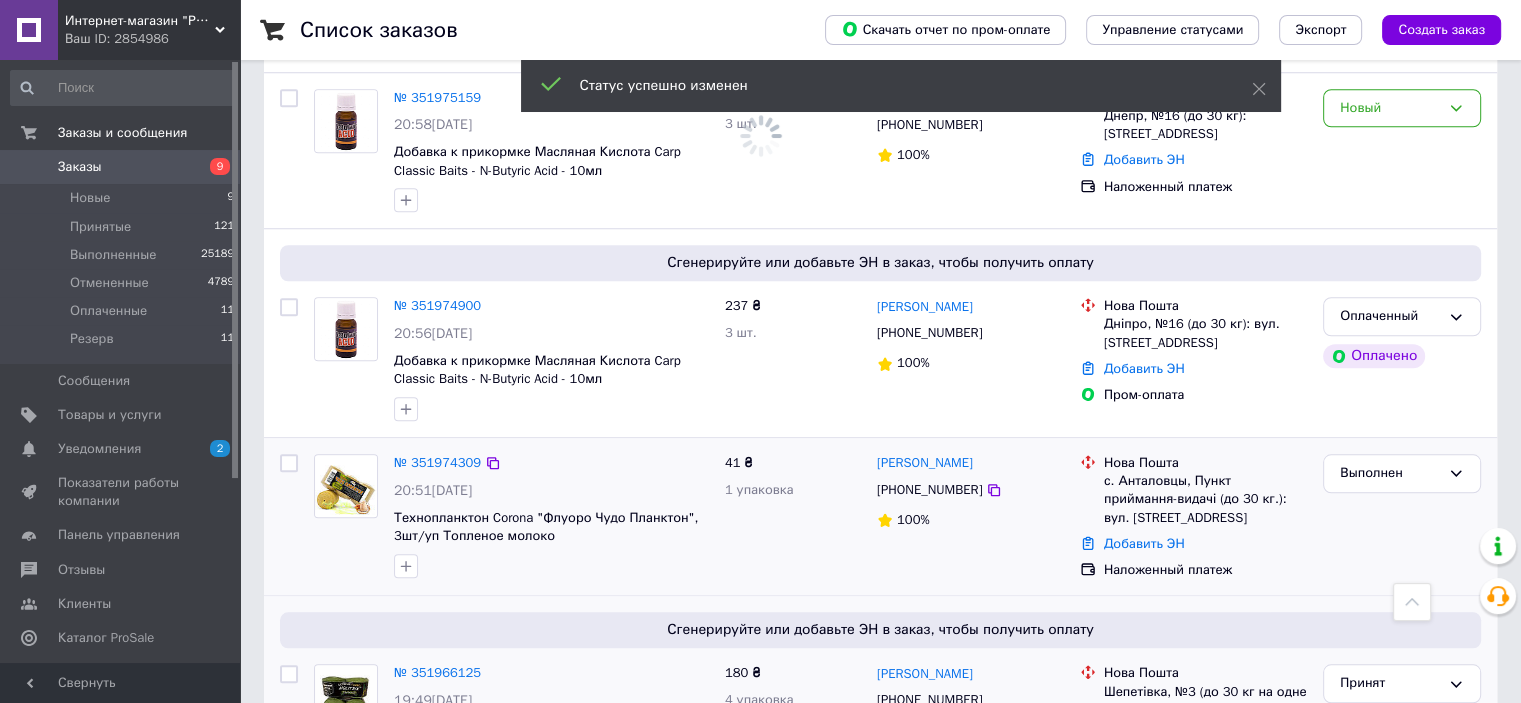 scroll, scrollTop: 1700, scrollLeft: 0, axis: vertical 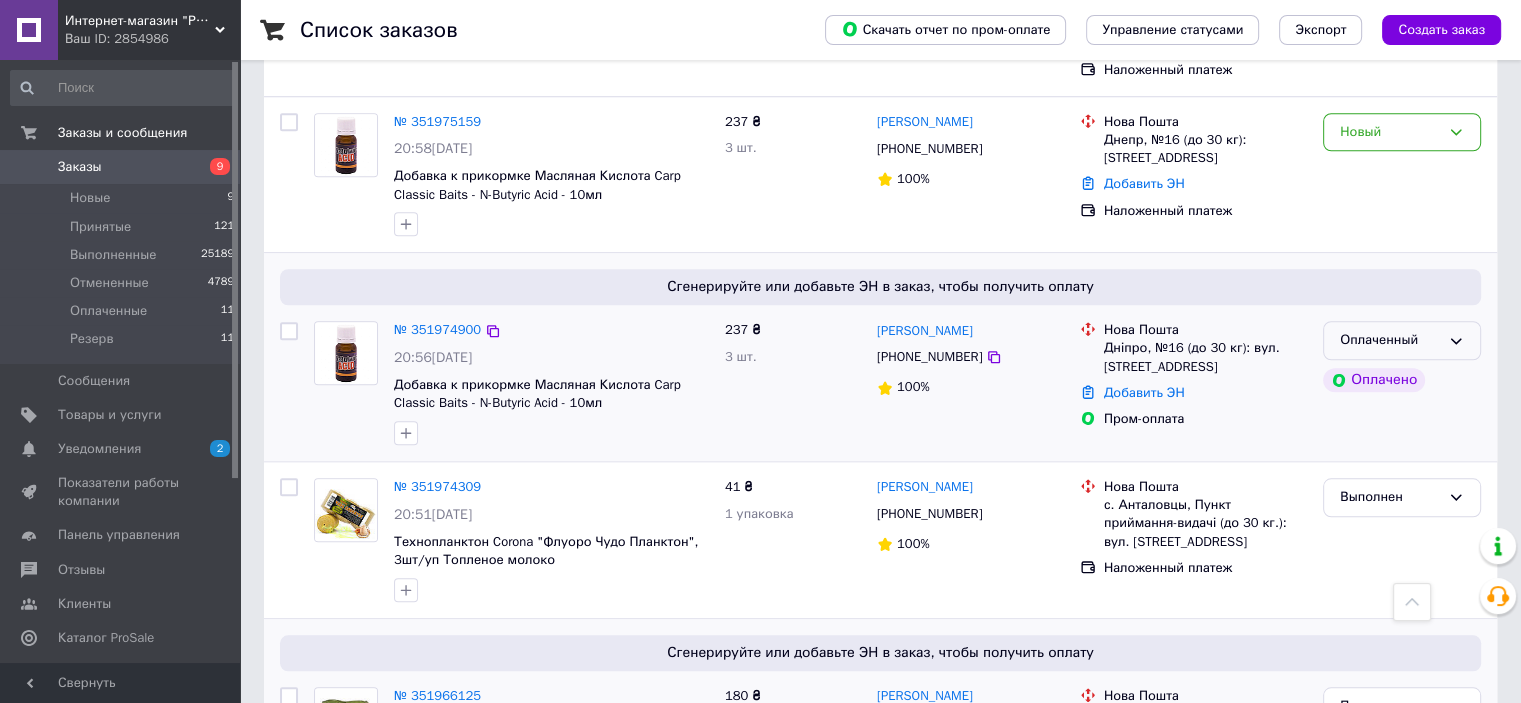 click on "Оплаченный" at bounding box center (1402, 340) 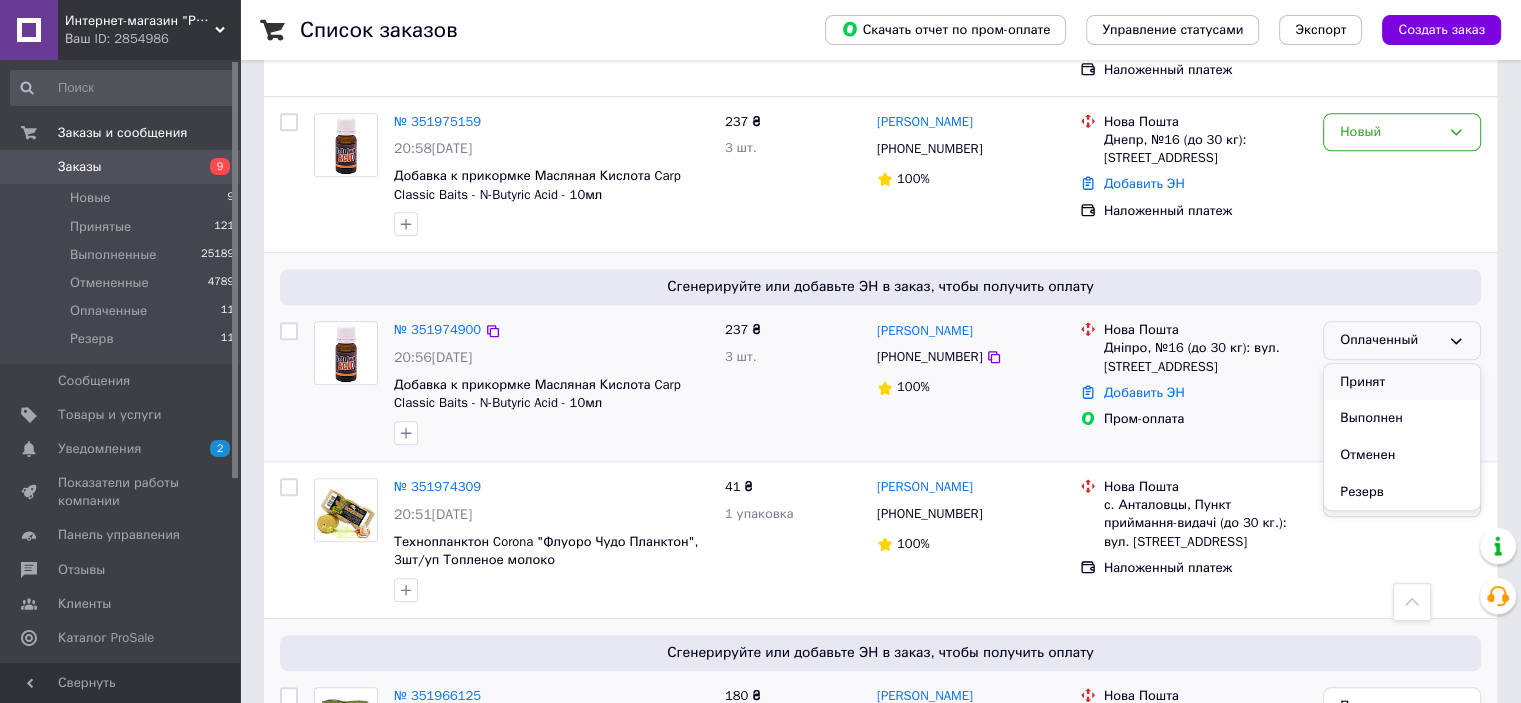 click on "Принят" at bounding box center [1402, 382] 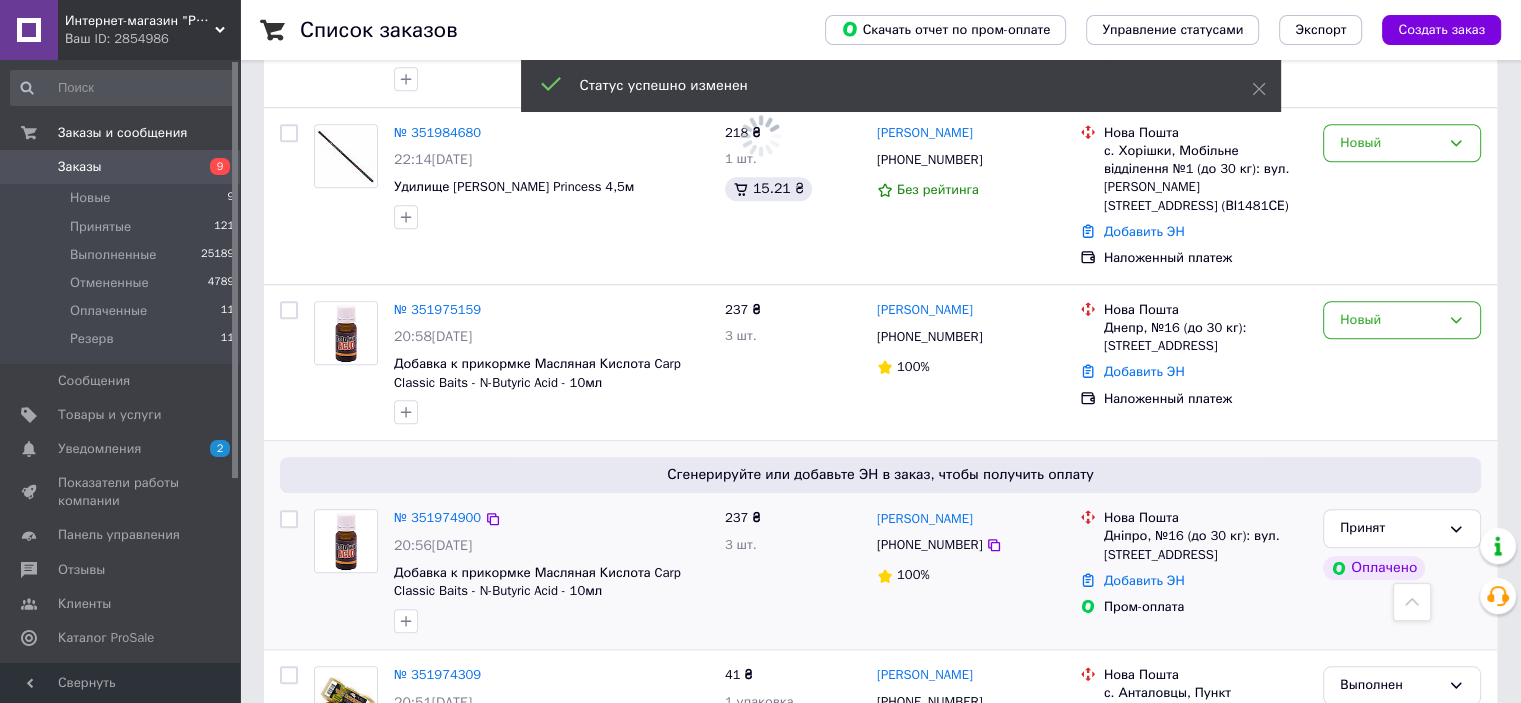 scroll, scrollTop: 1500, scrollLeft: 0, axis: vertical 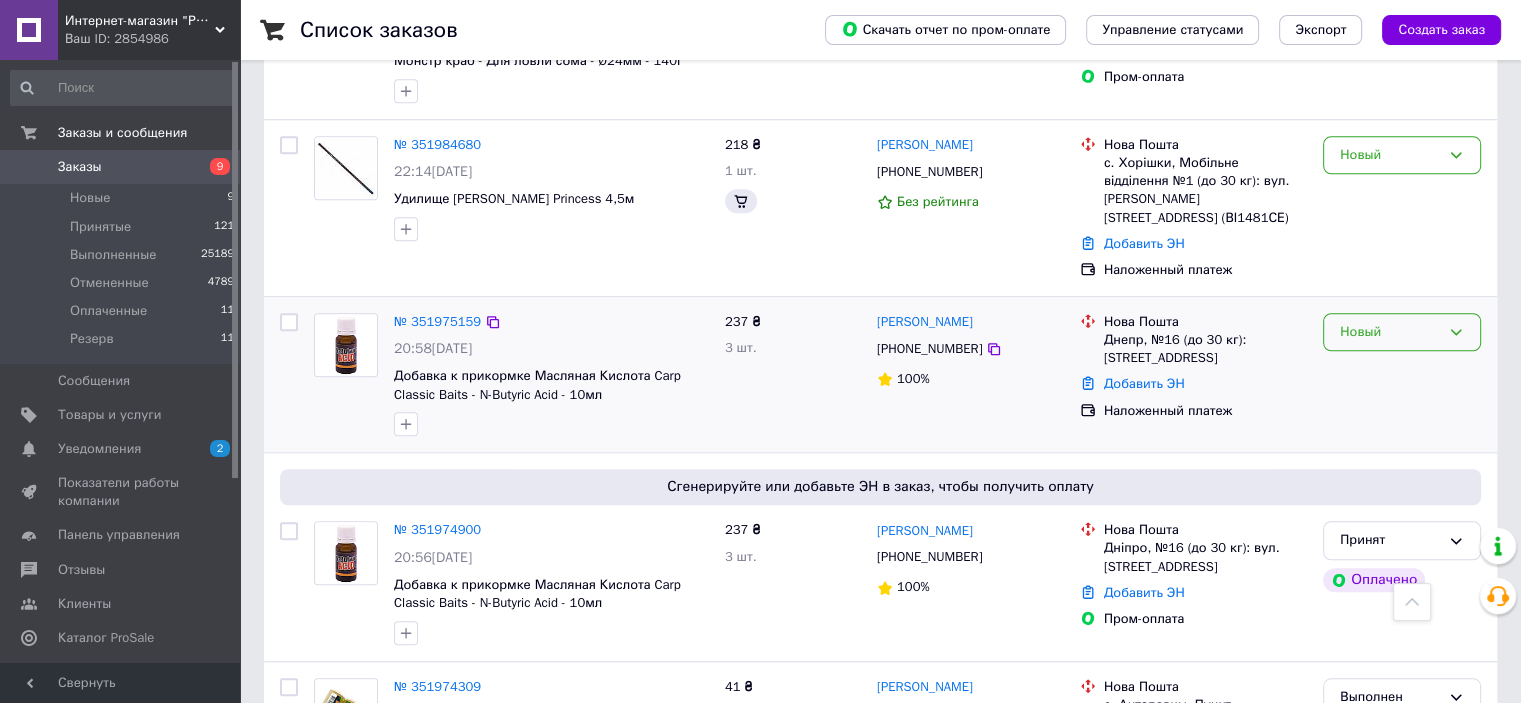 click on "Новый" at bounding box center (1390, 332) 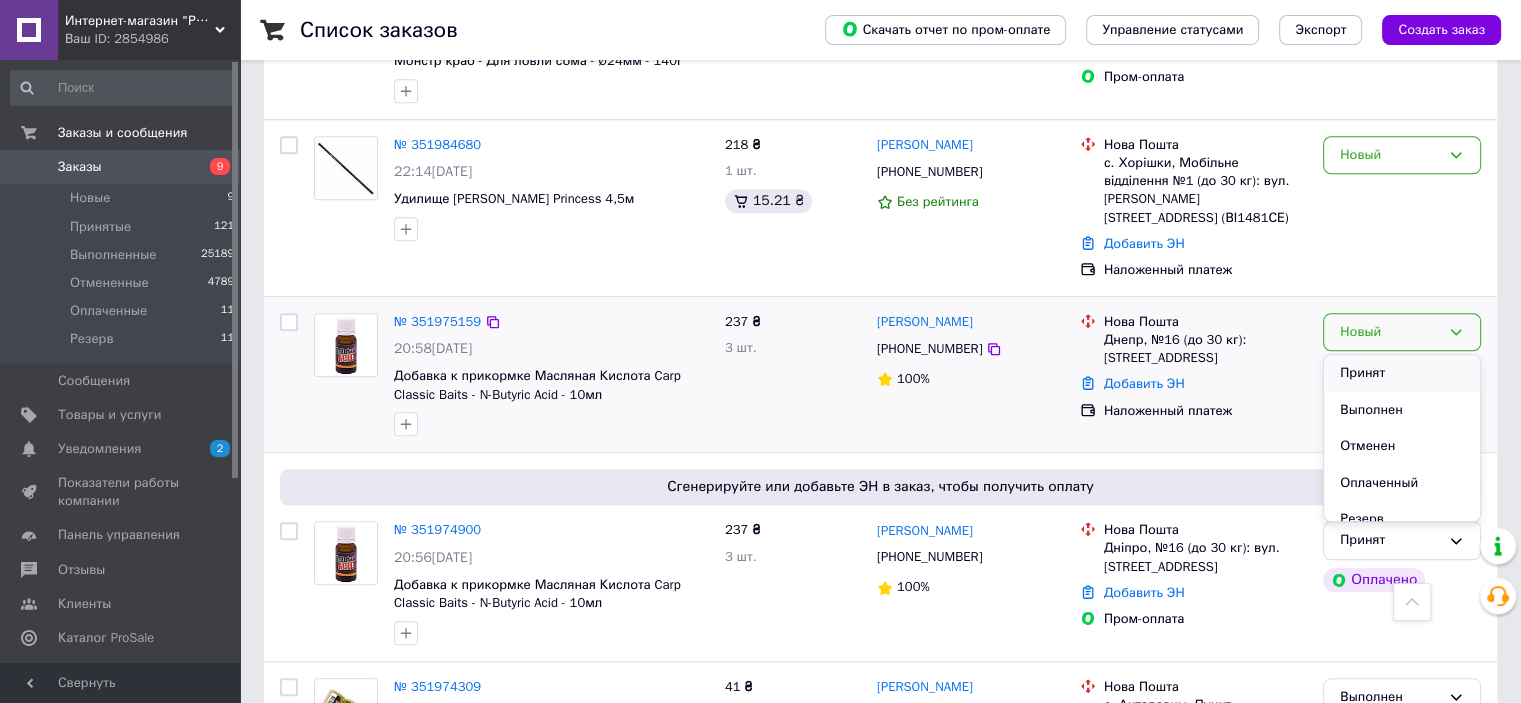 click on "Принят" at bounding box center [1402, 373] 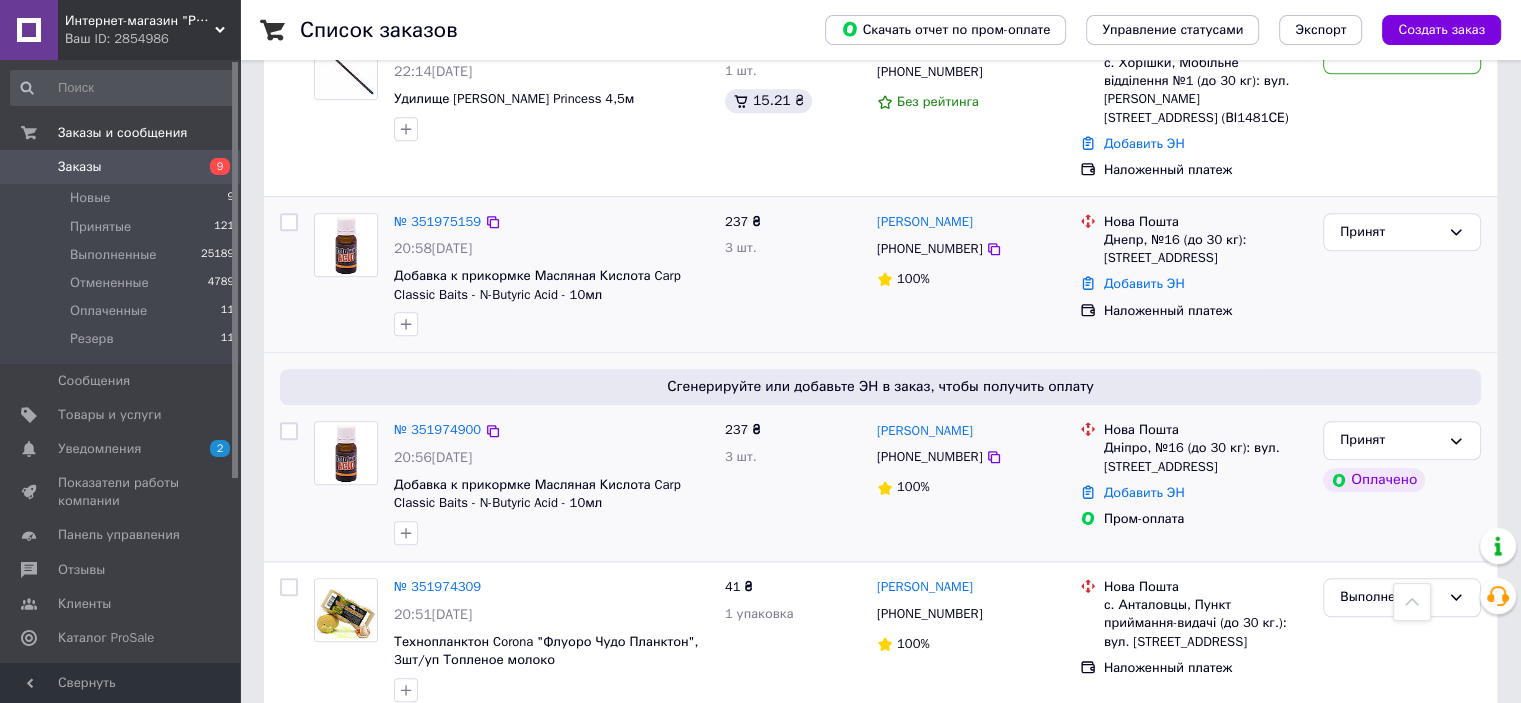 scroll, scrollTop: 1700, scrollLeft: 0, axis: vertical 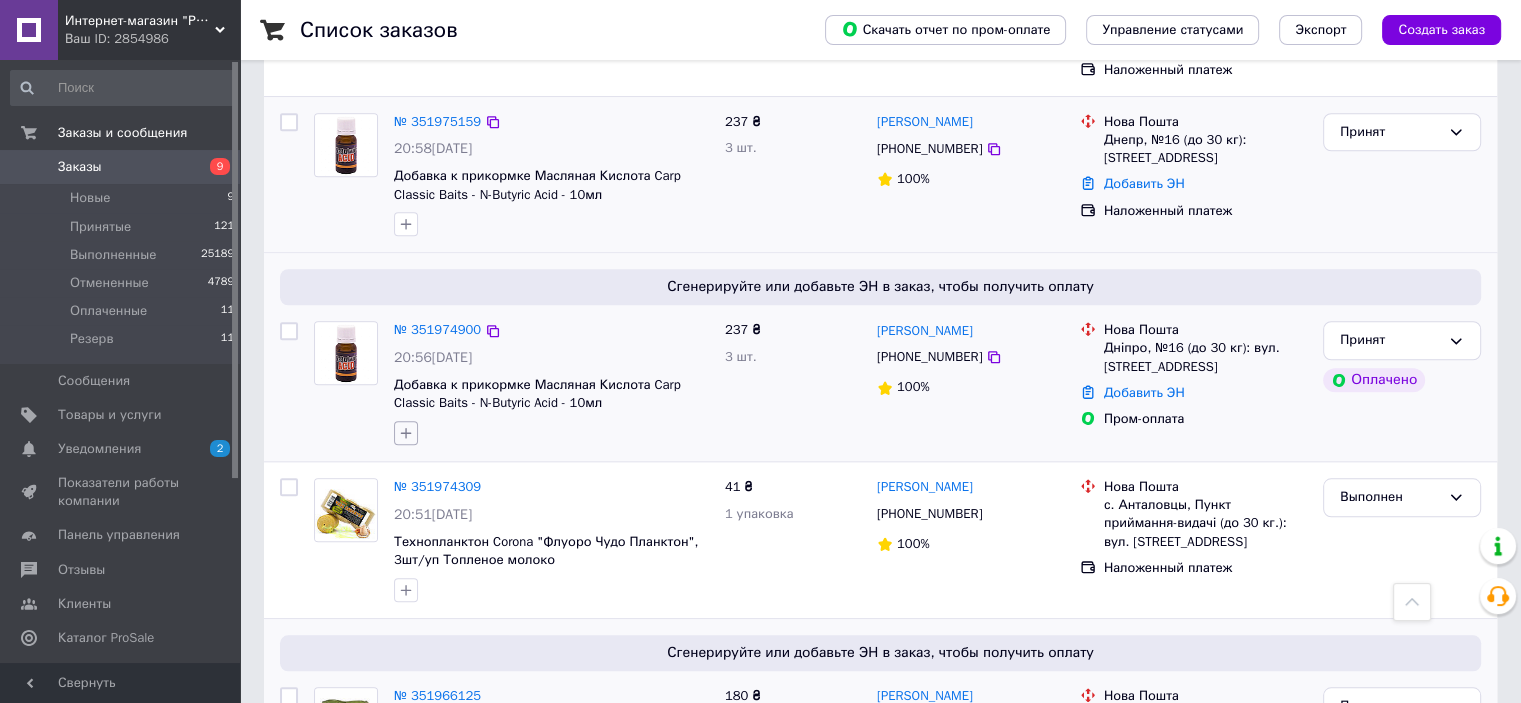 click 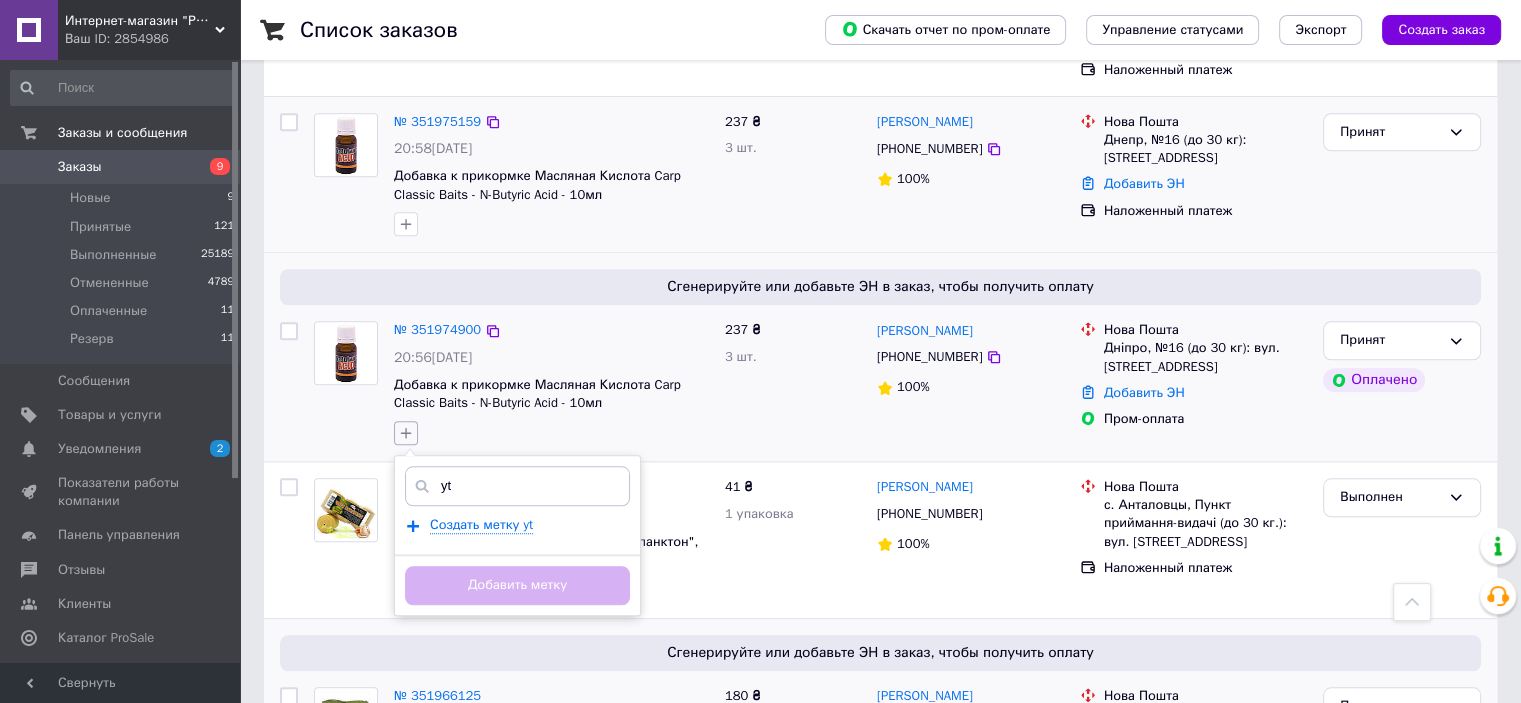 type on "y" 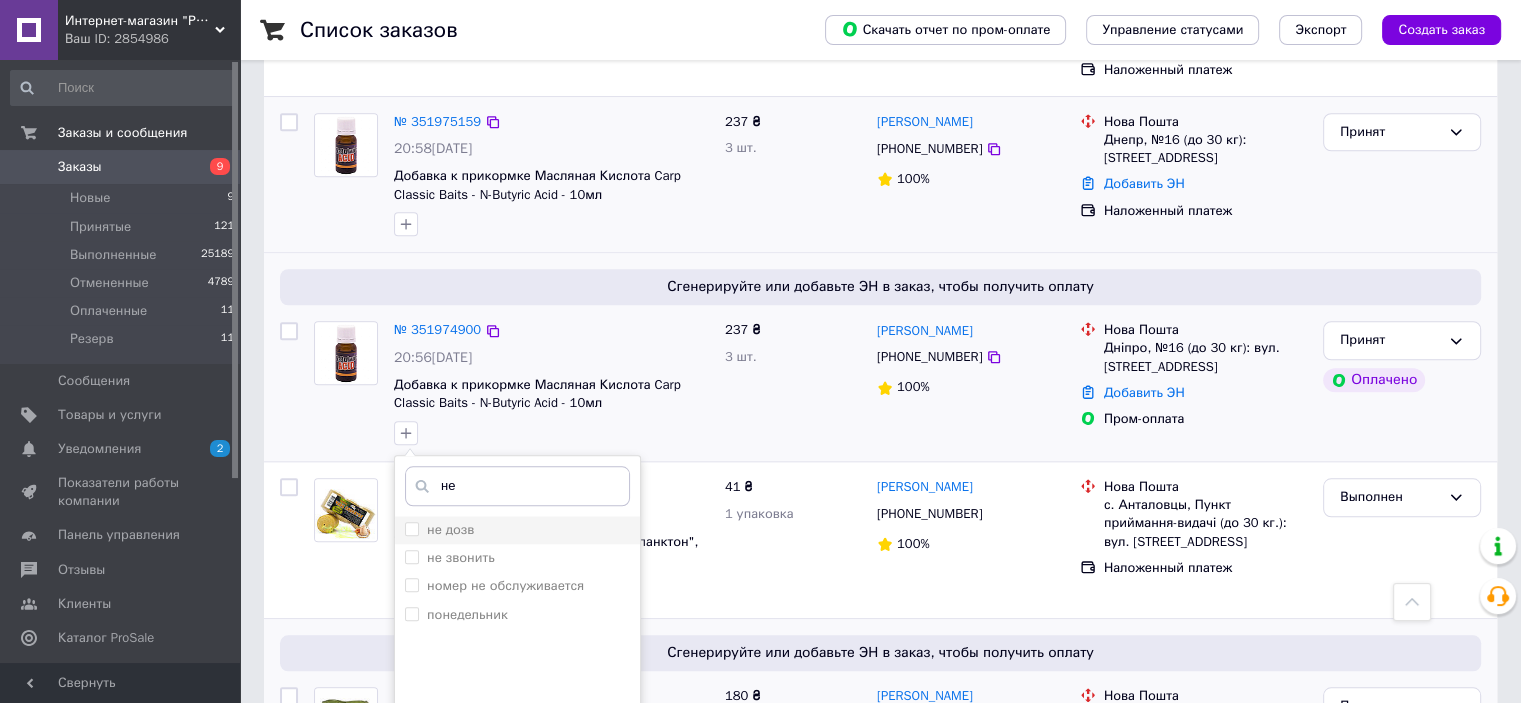 type on "не" 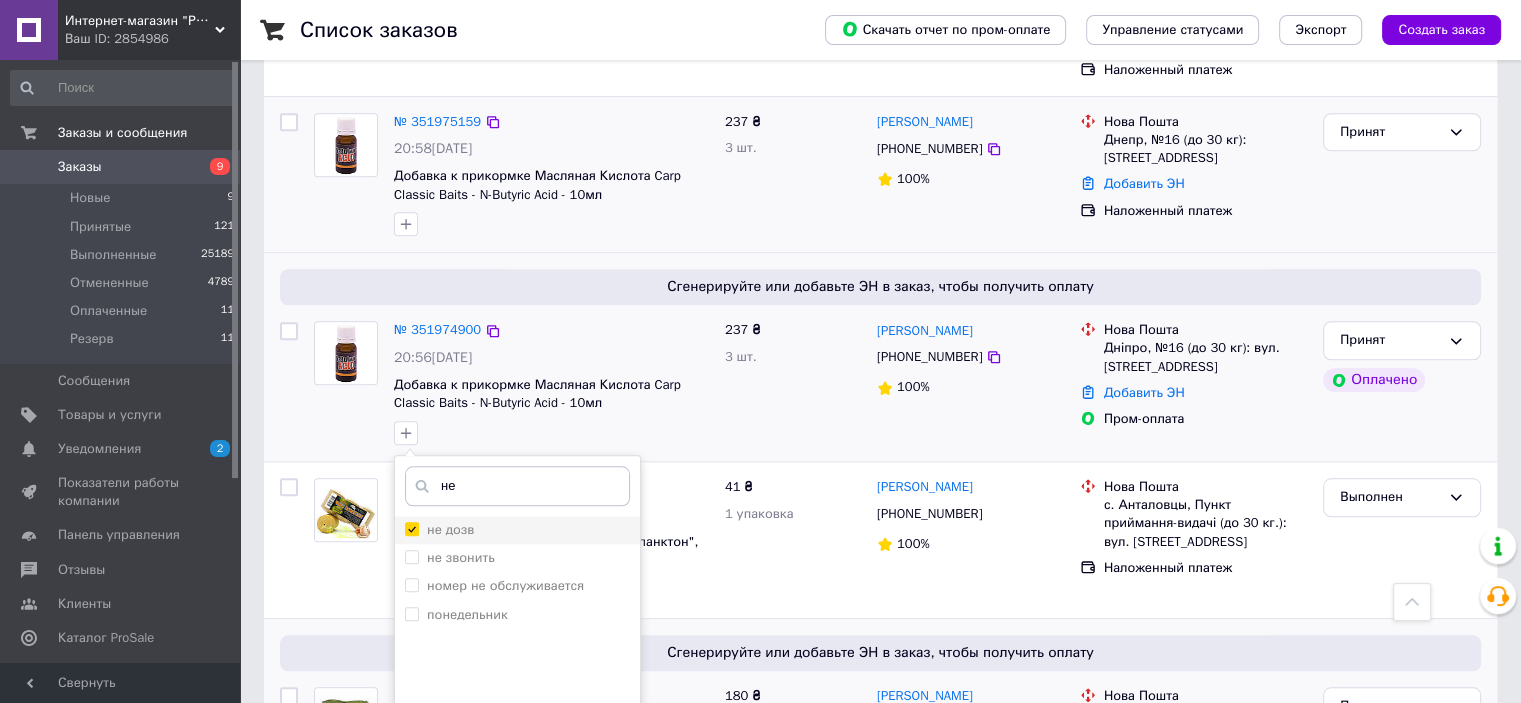 checkbox on "true" 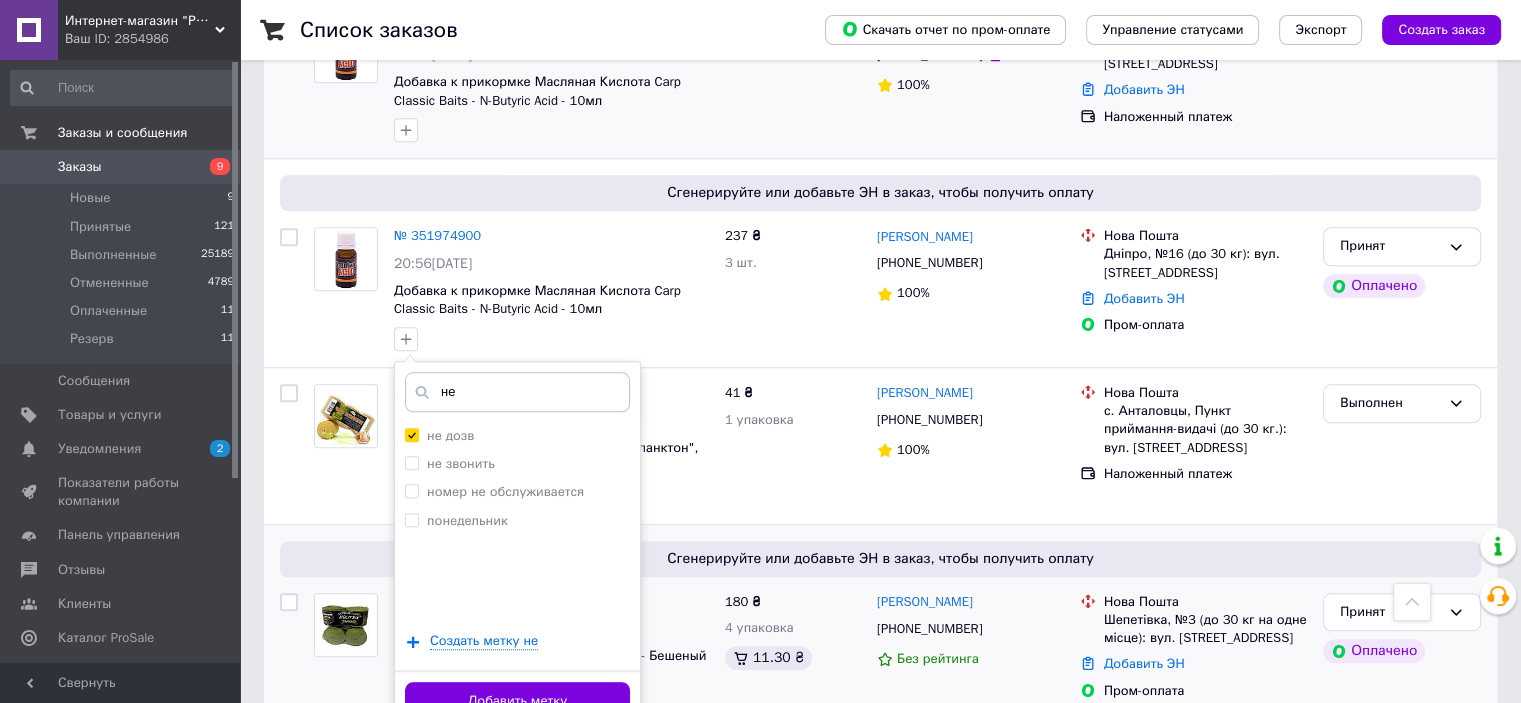 scroll, scrollTop: 2000, scrollLeft: 0, axis: vertical 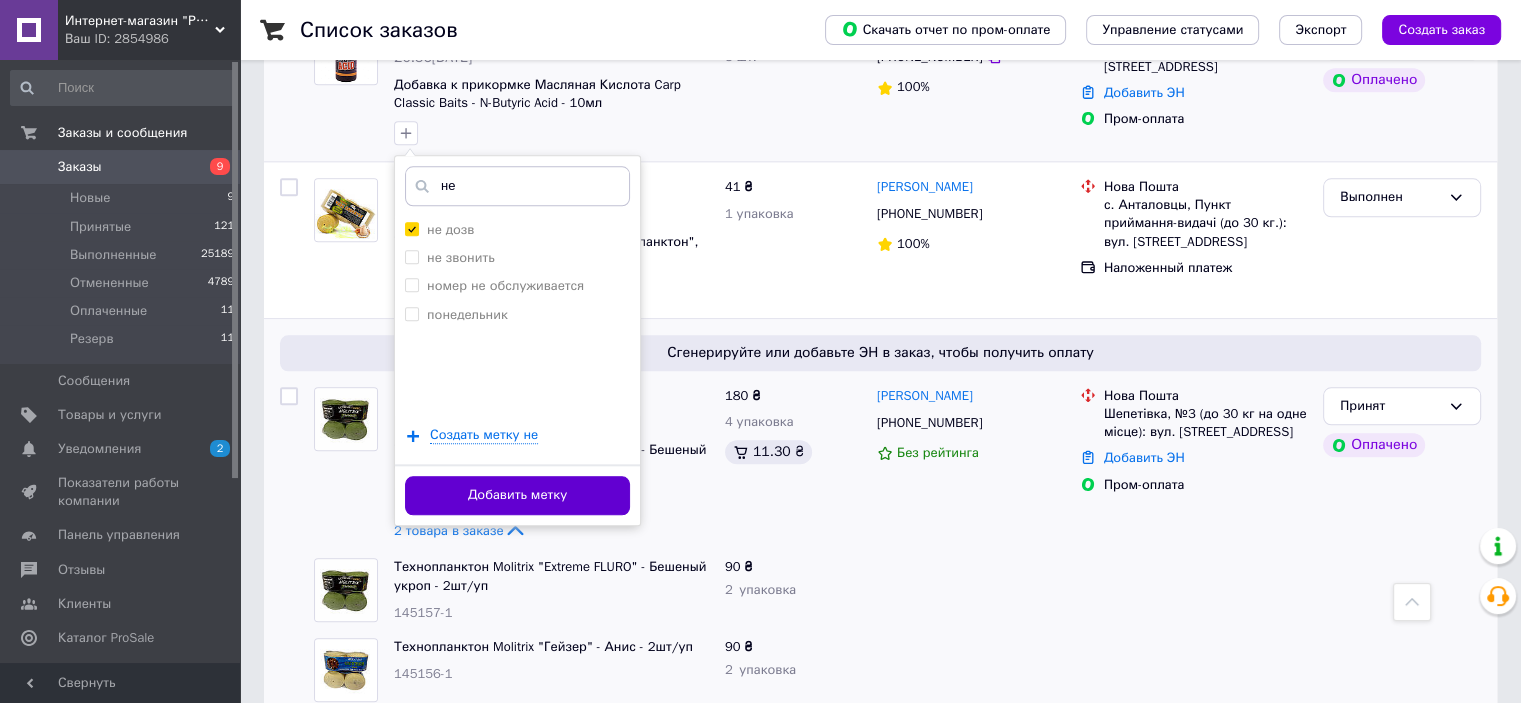 click on "Добавить метку" at bounding box center [517, 495] 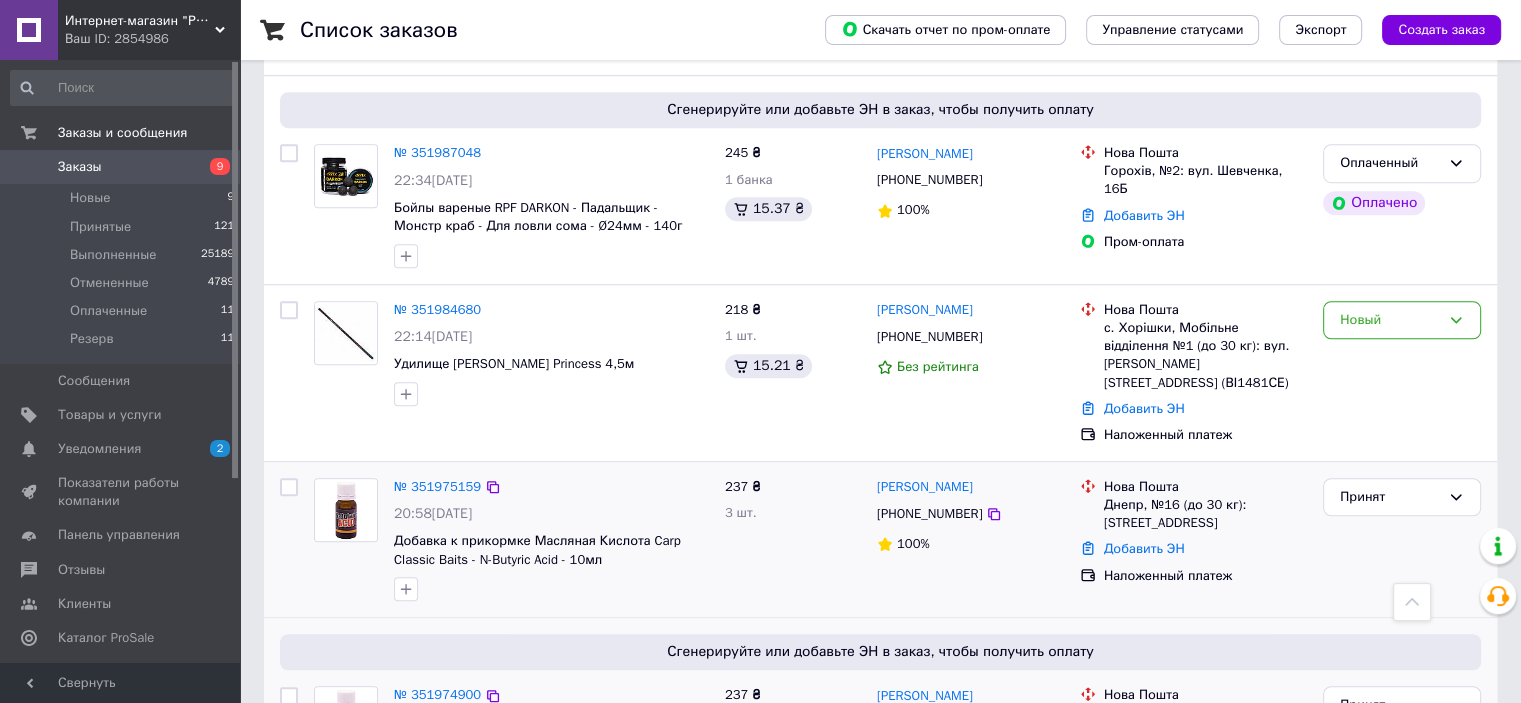 scroll, scrollTop: 1300, scrollLeft: 0, axis: vertical 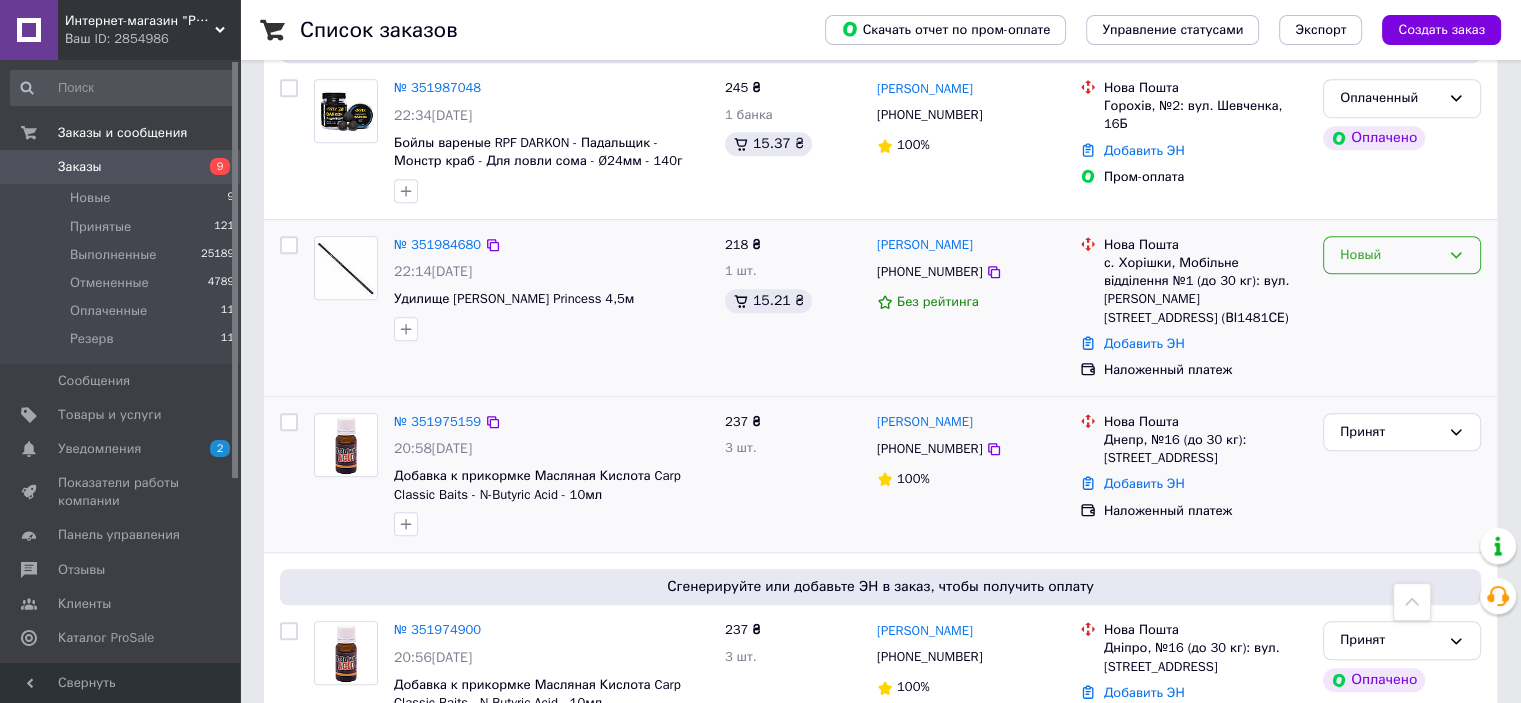 click on "Новый" at bounding box center (1390, 255) 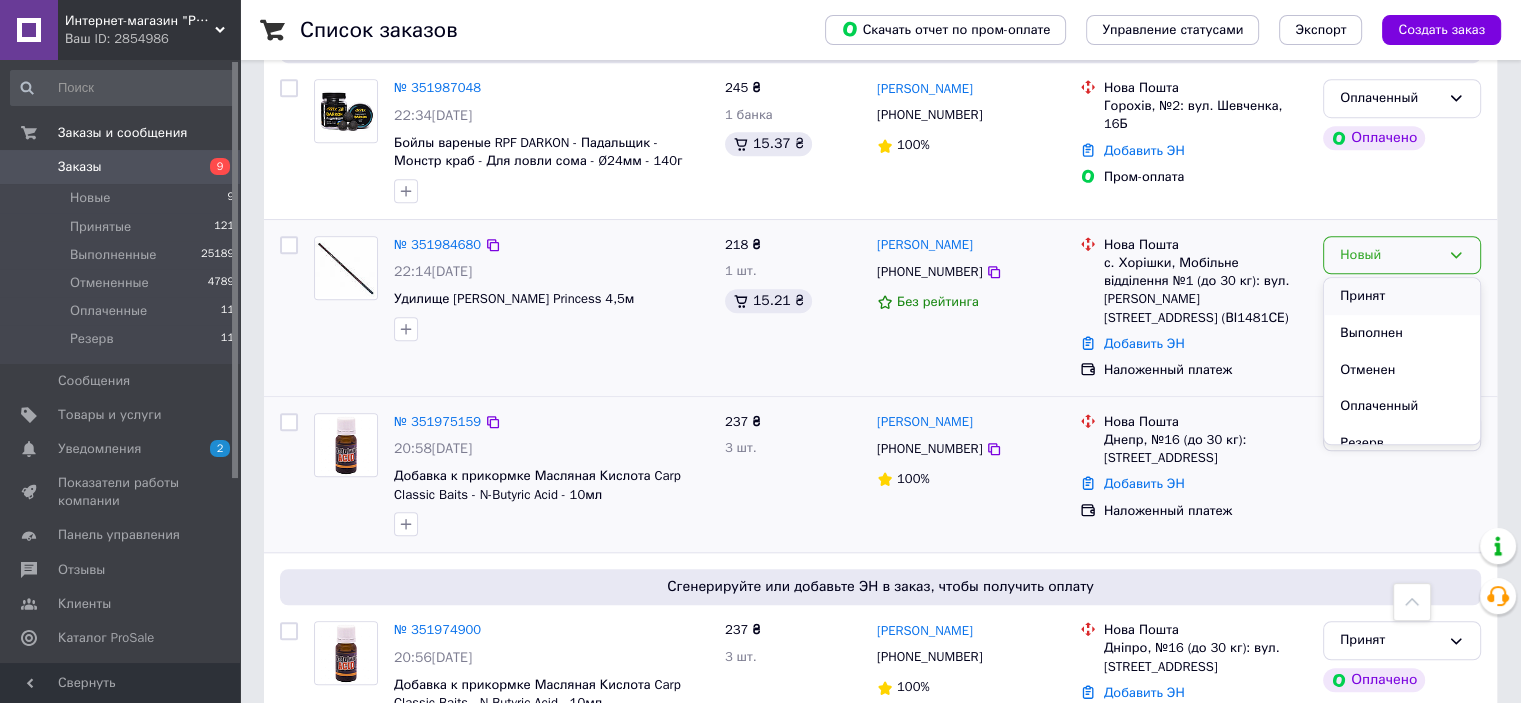 drag, startPoint x: 1369, startPoint y: 232, endPoint x: 1370, endPoint y: 256, distance: 24.020824 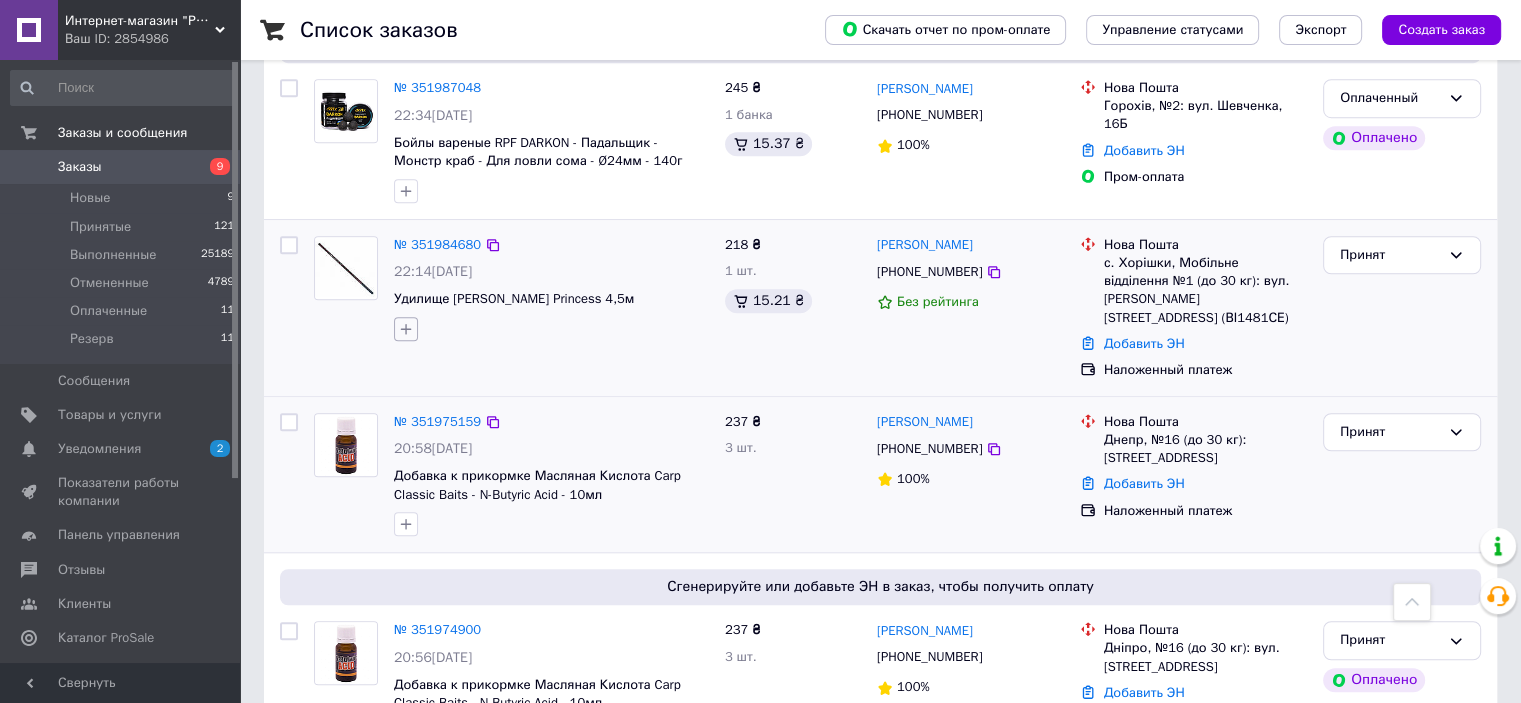 click at bounding box center [406, 329] 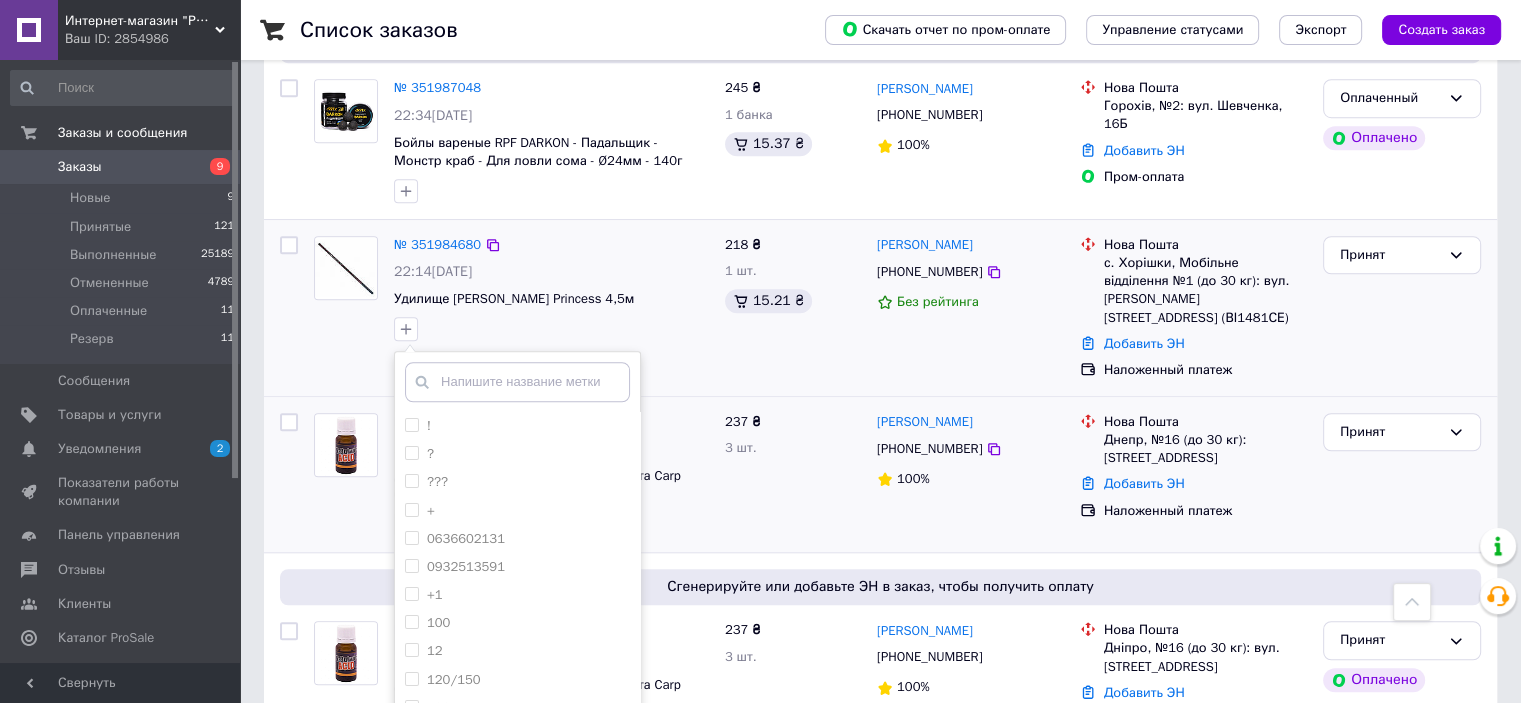 click at bounding box center (517, 382) 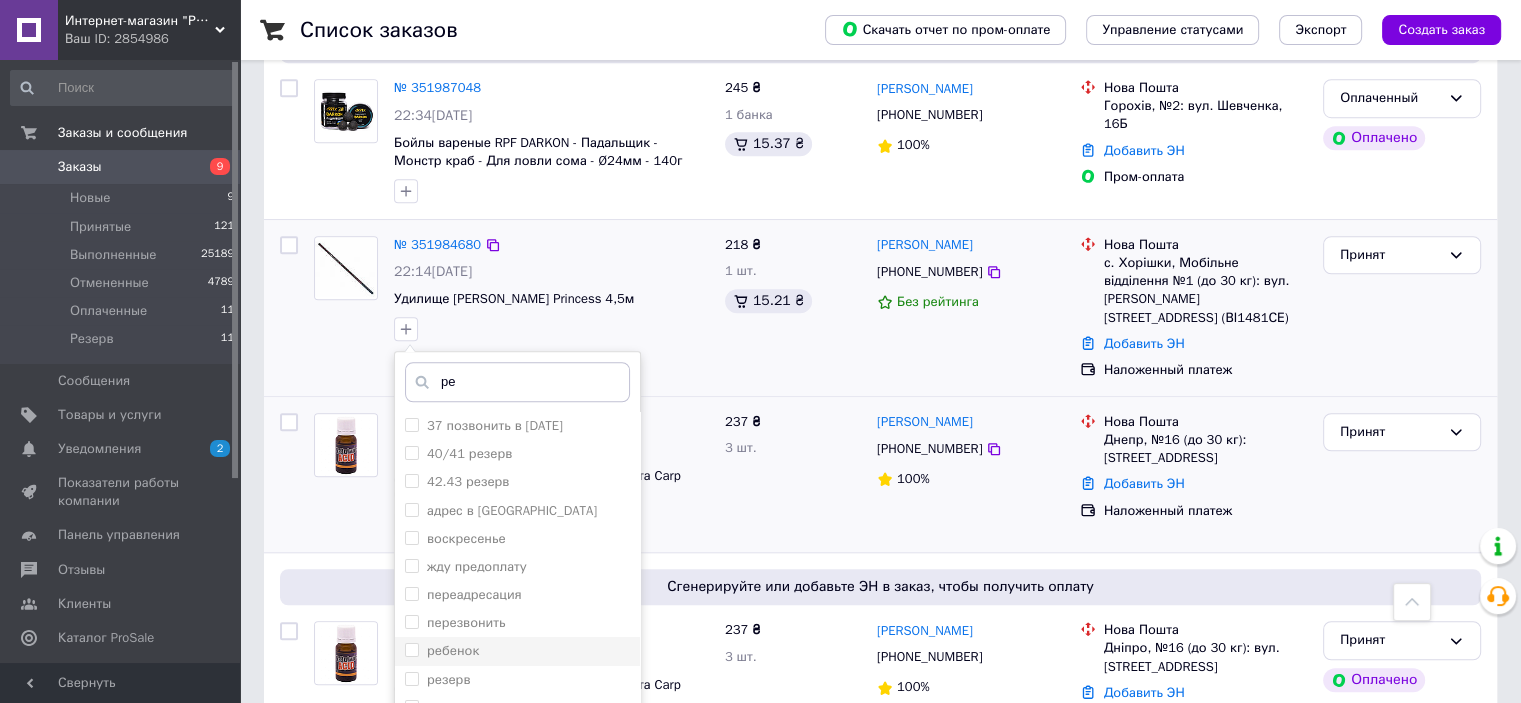 type on "ре" 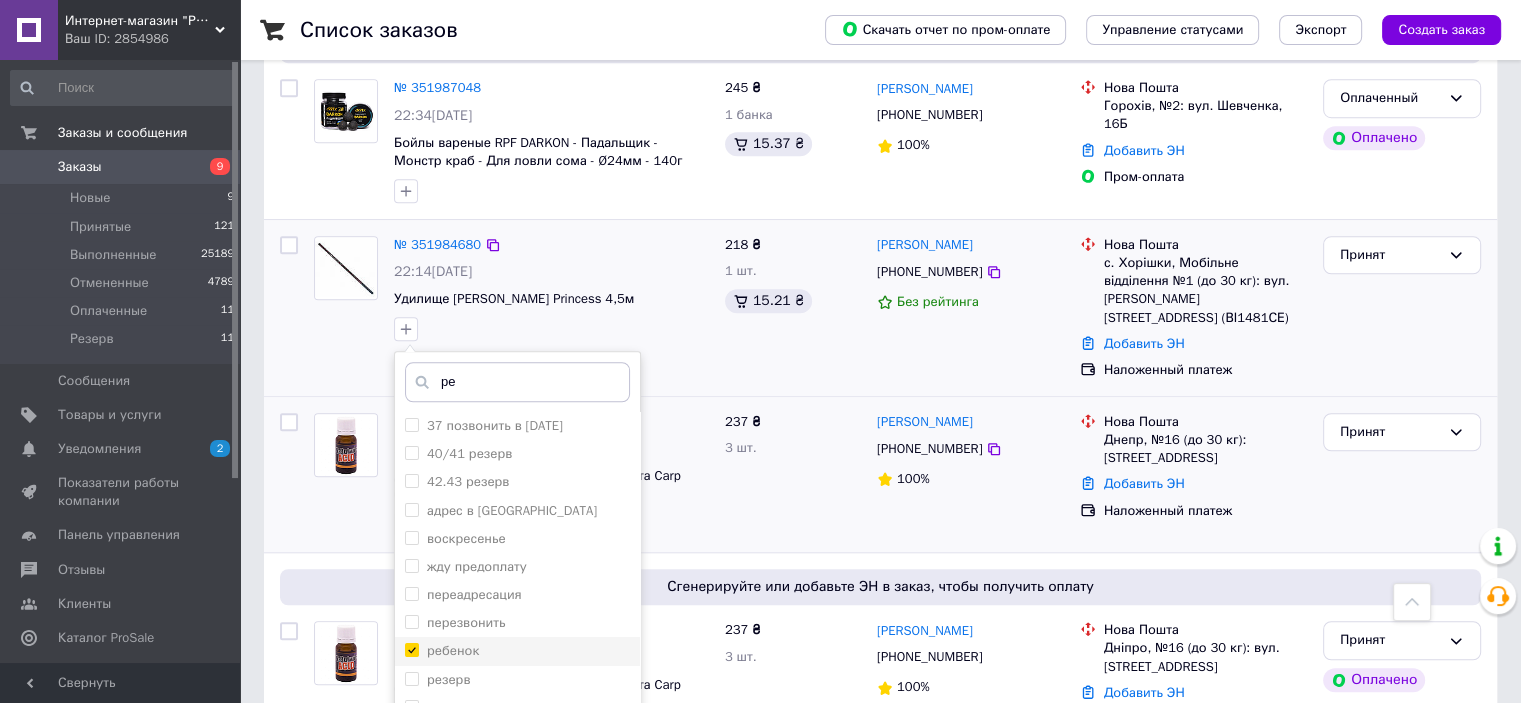 checkbox on "true" 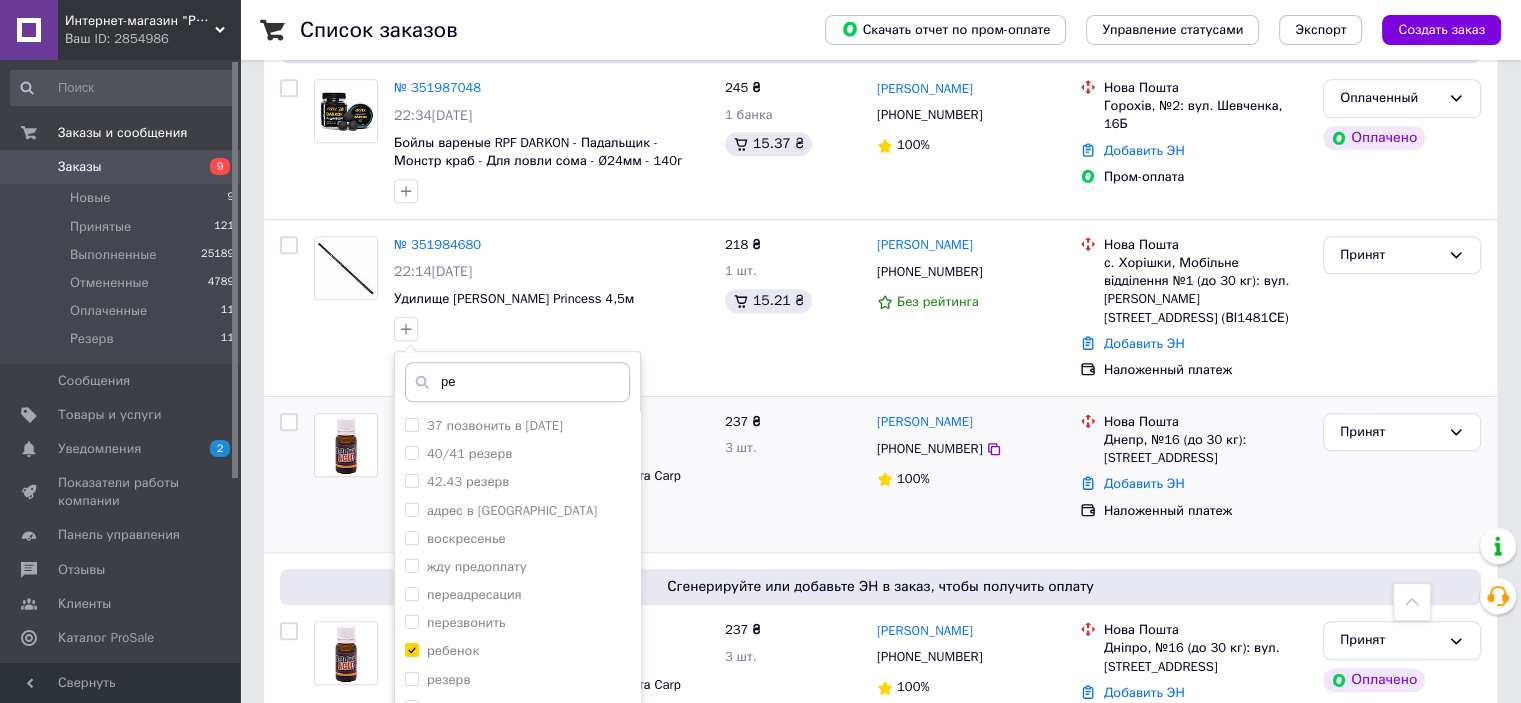 scroll, scrollTop: 1600, scrollLeft: 0, axis: vertical 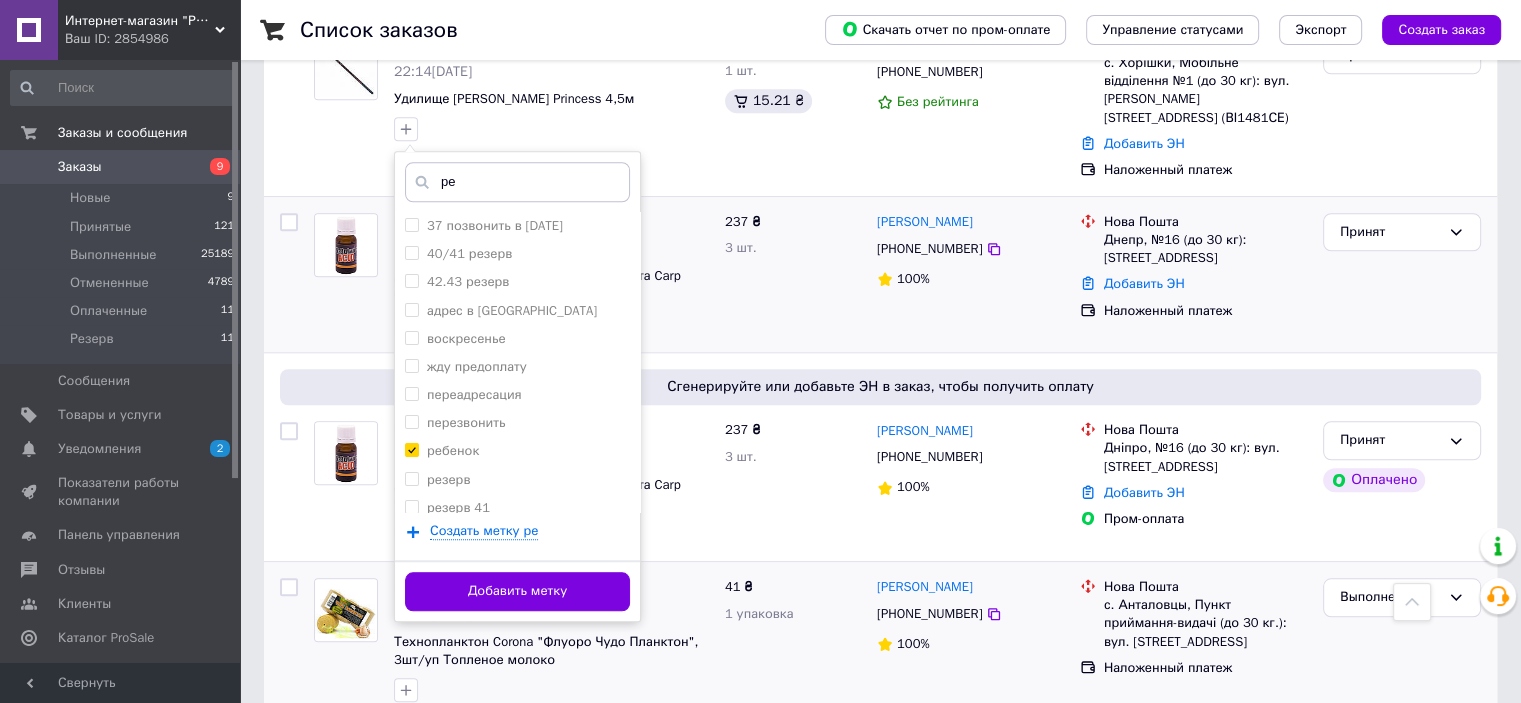 click on "Добавить метку" at bounding box center (517, 591) 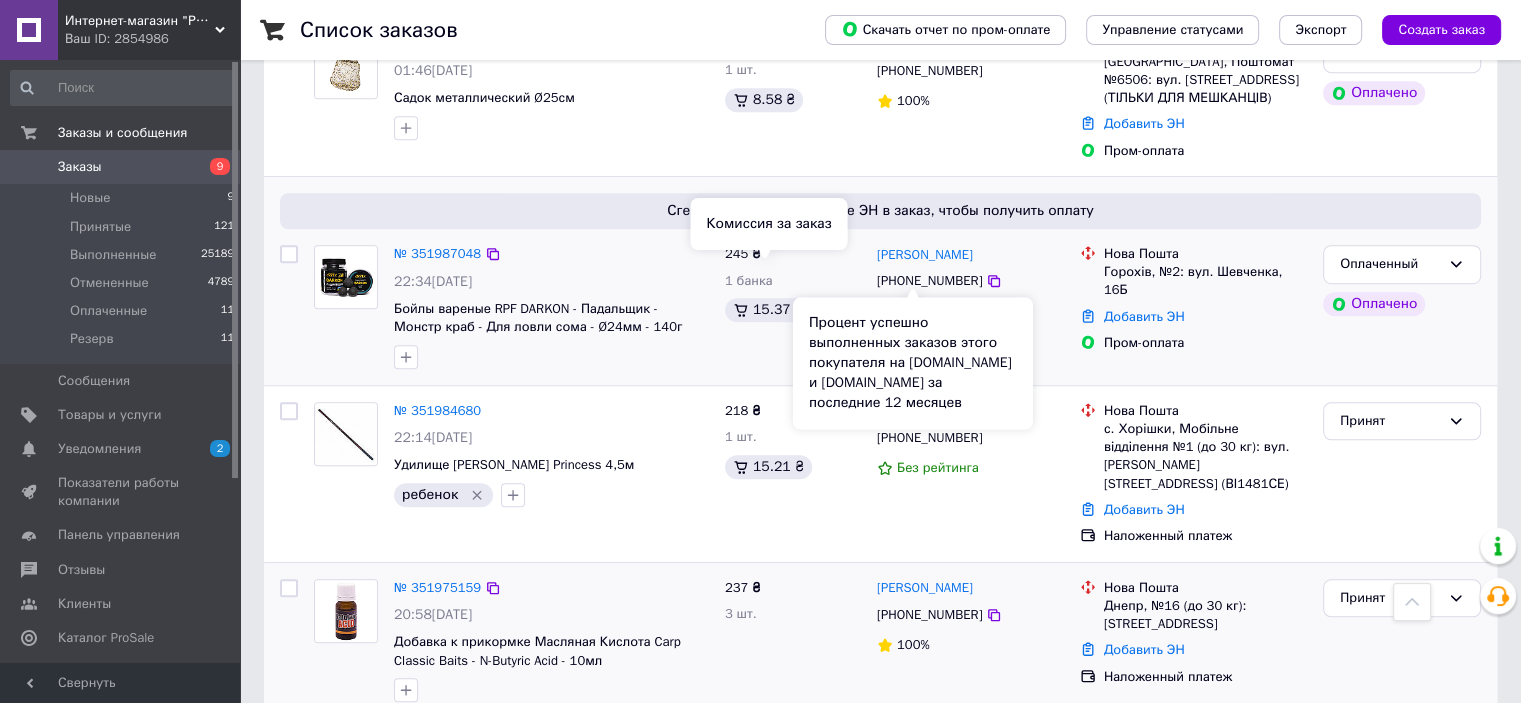 scroll, scrollTop: 1200, scrollLeft: 0, axis: vertical 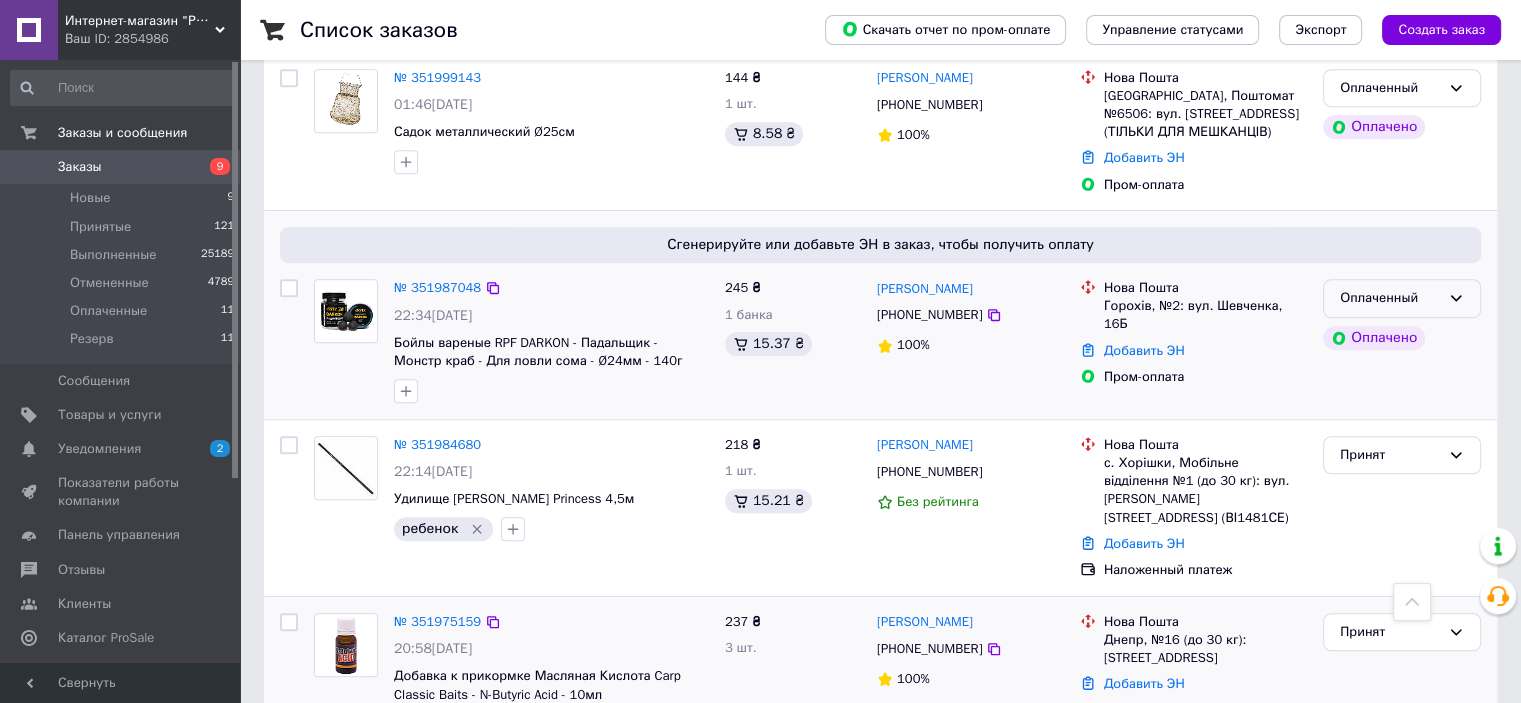 click 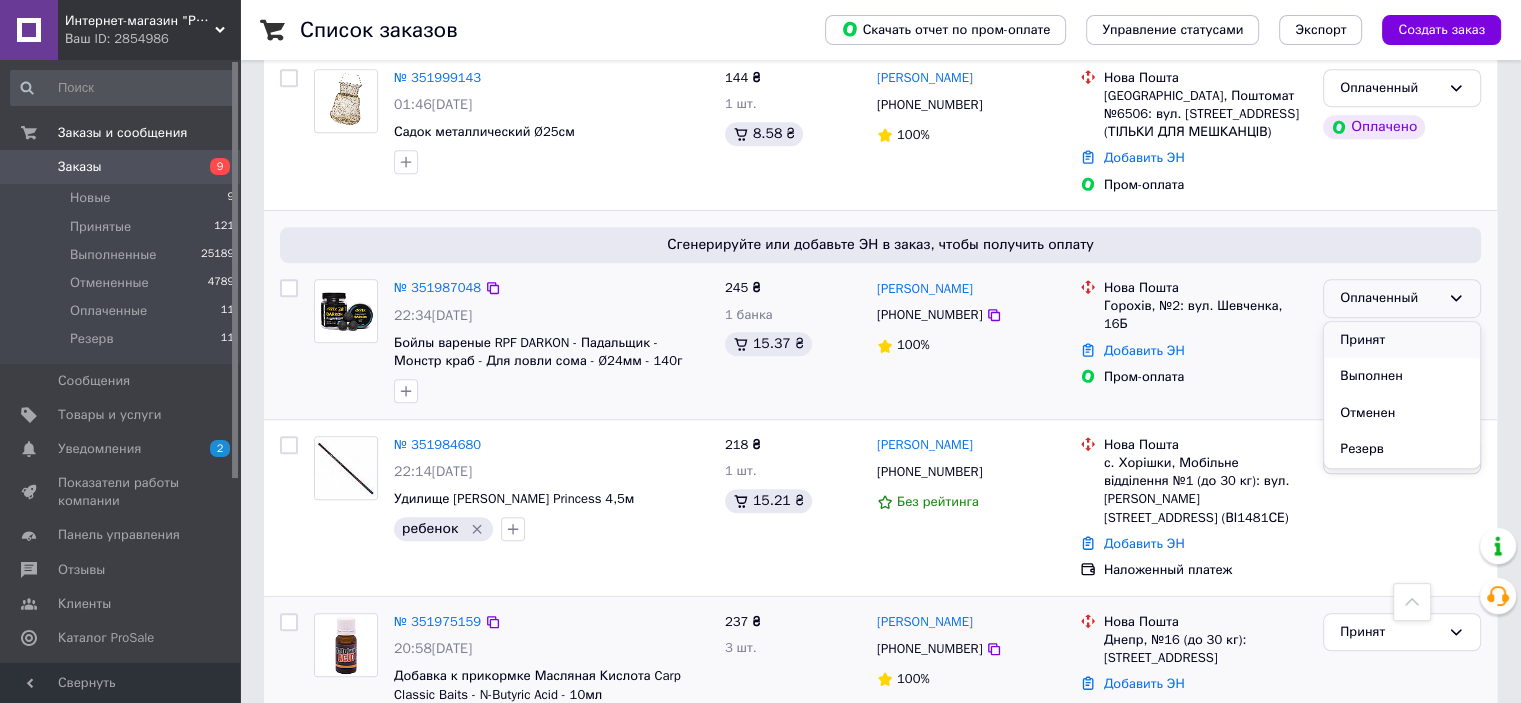 click on "Принят" at bounding box center [1402, 340] 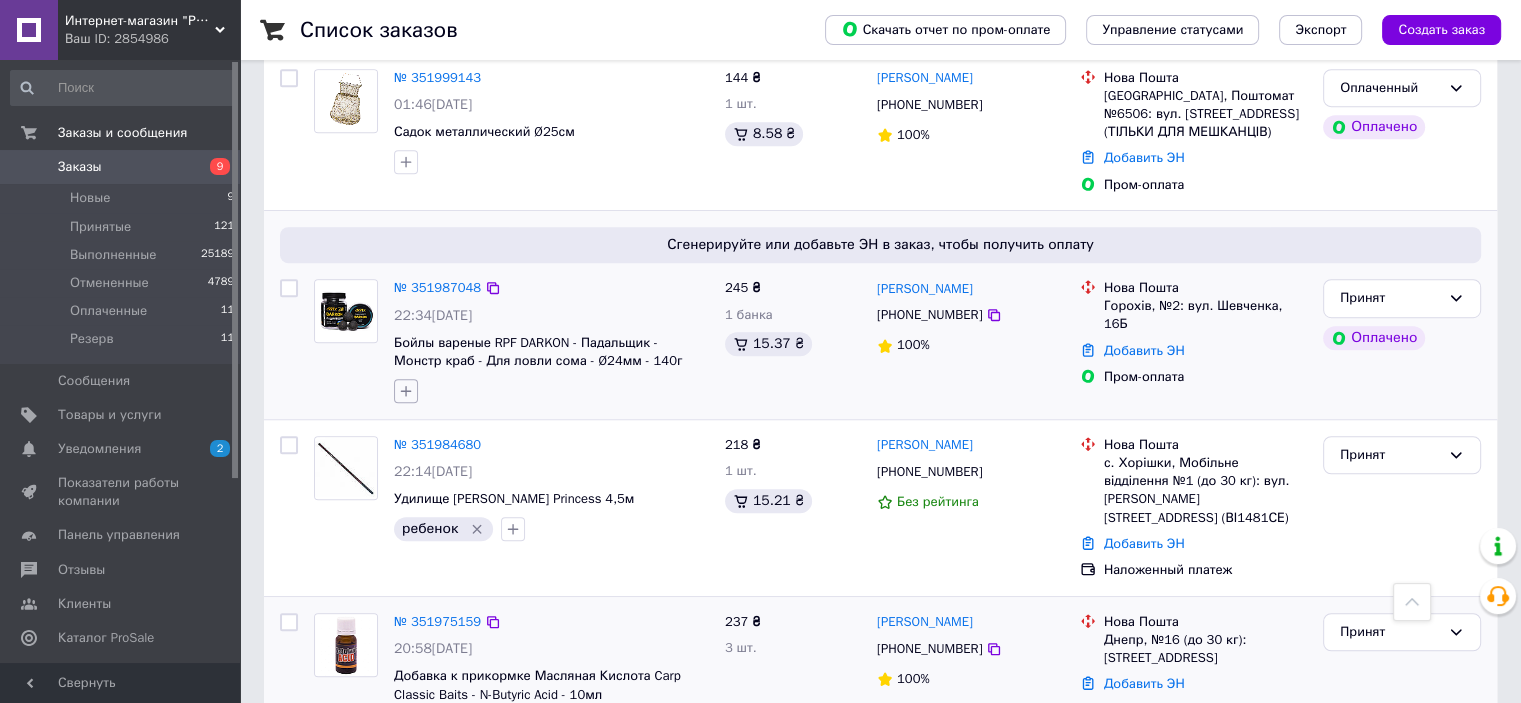 click 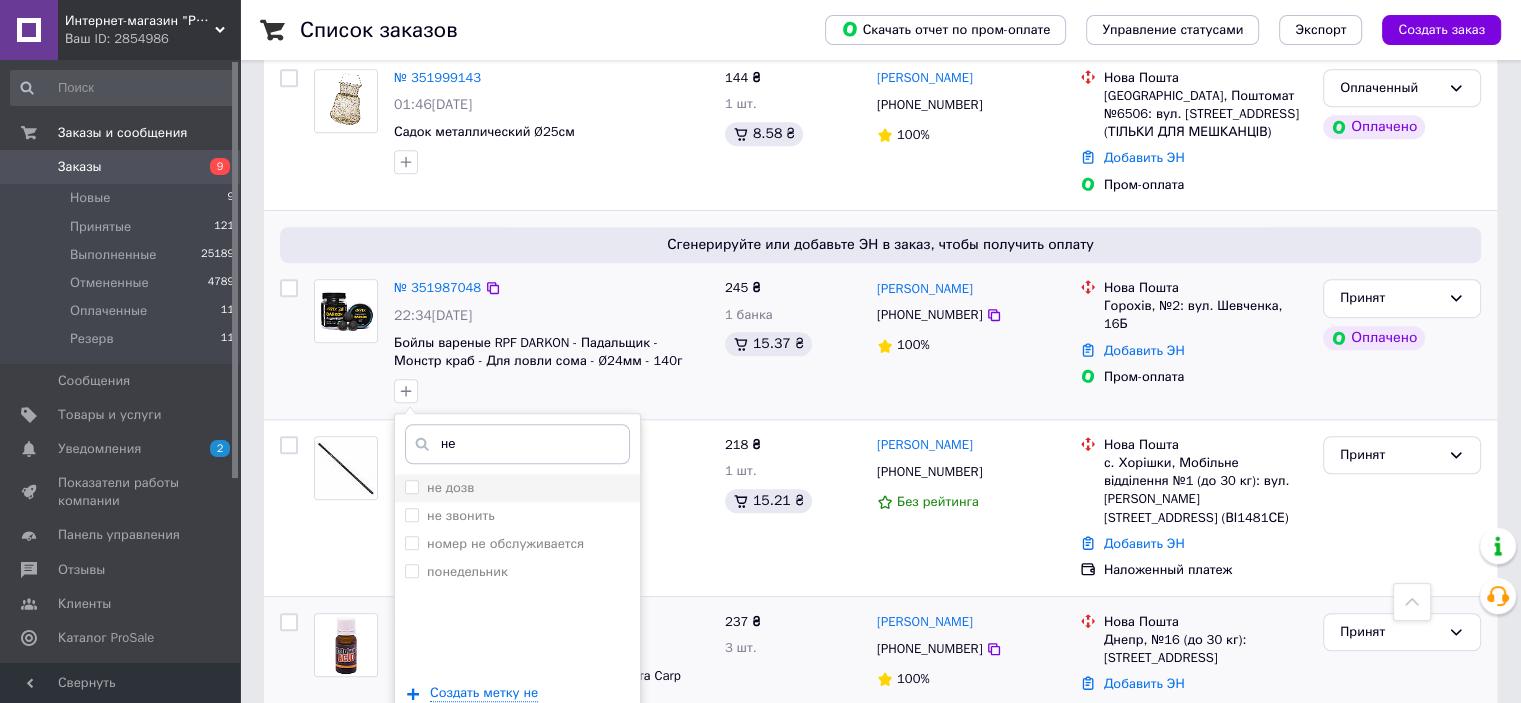 type on "не" 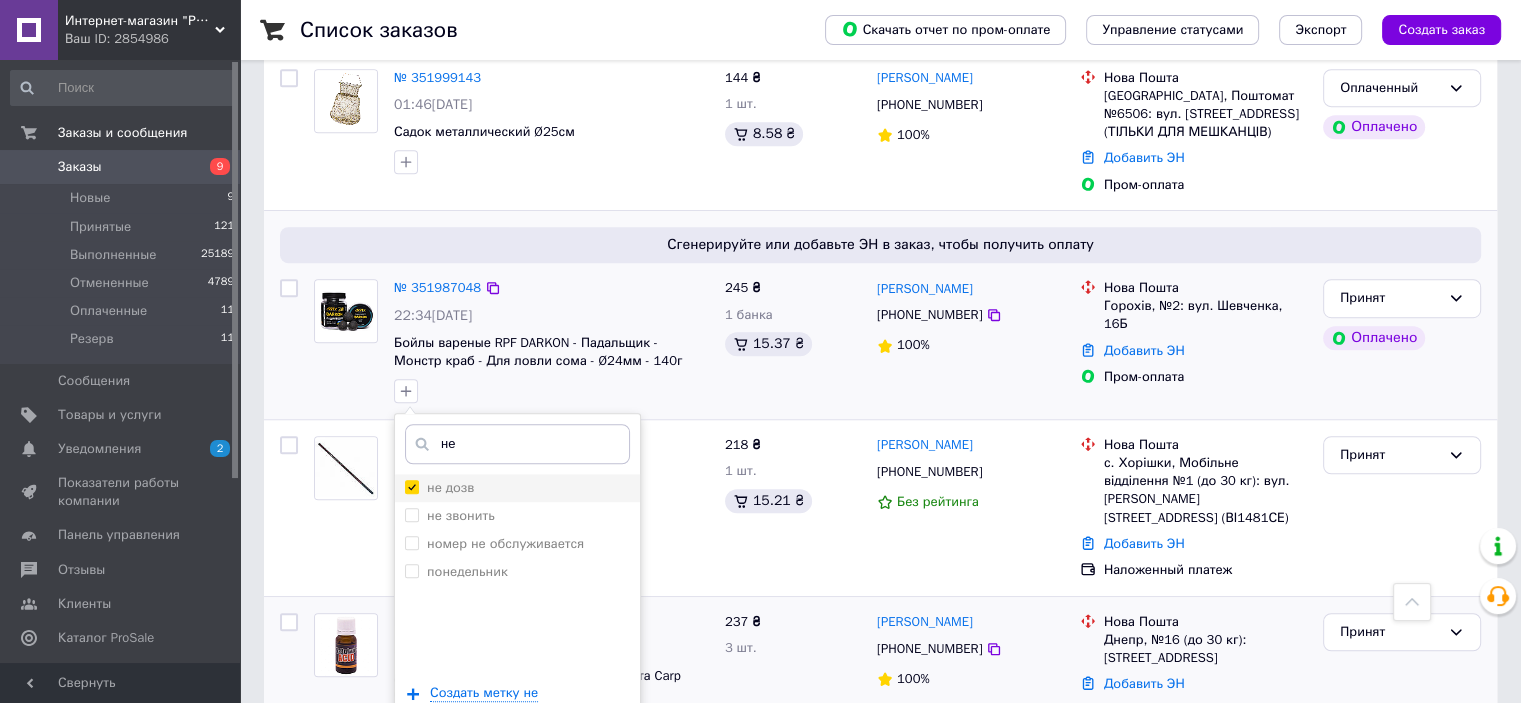 checkbox on "true" 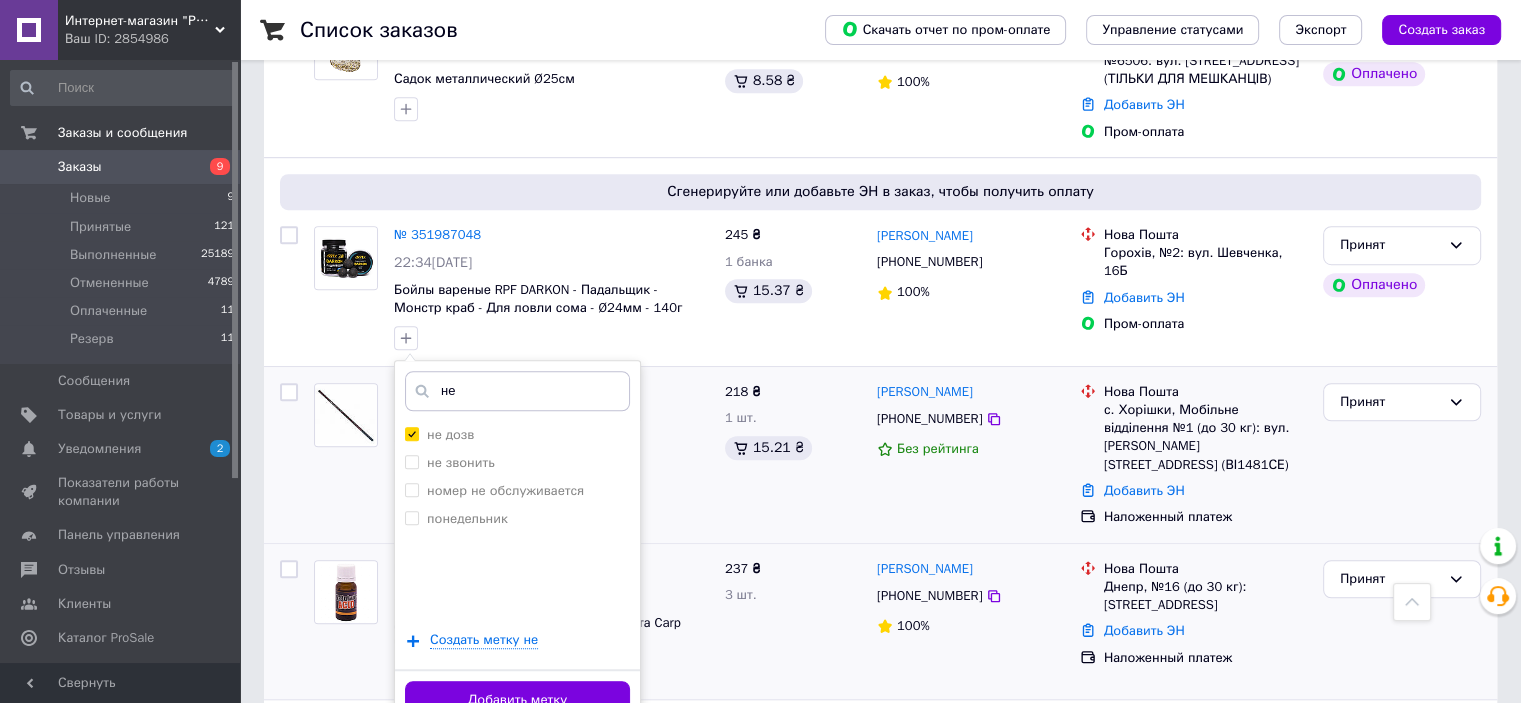scroll, scrollTop: 1300, scrollLeft: 0, axis: vertical 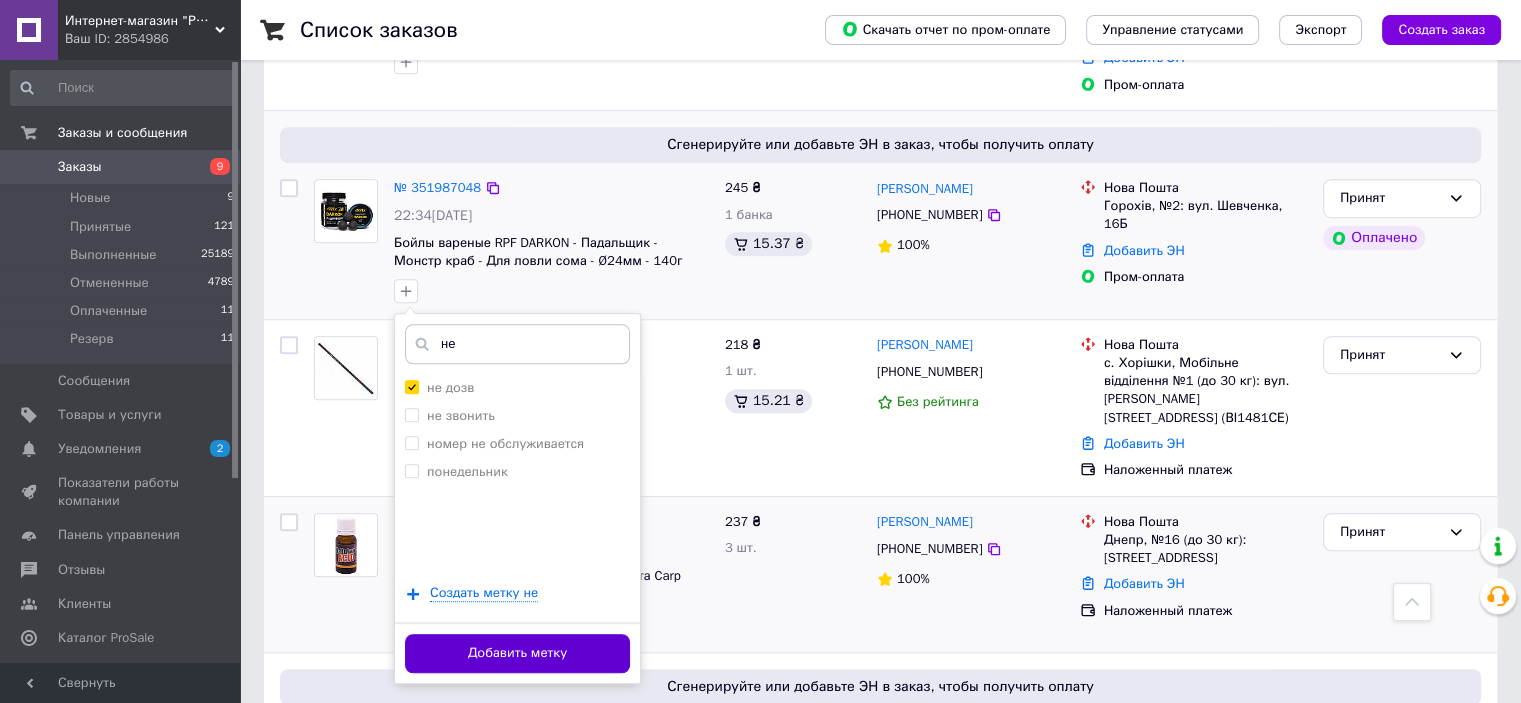 click on "Добавить метку" at bounding box center [517, 653] 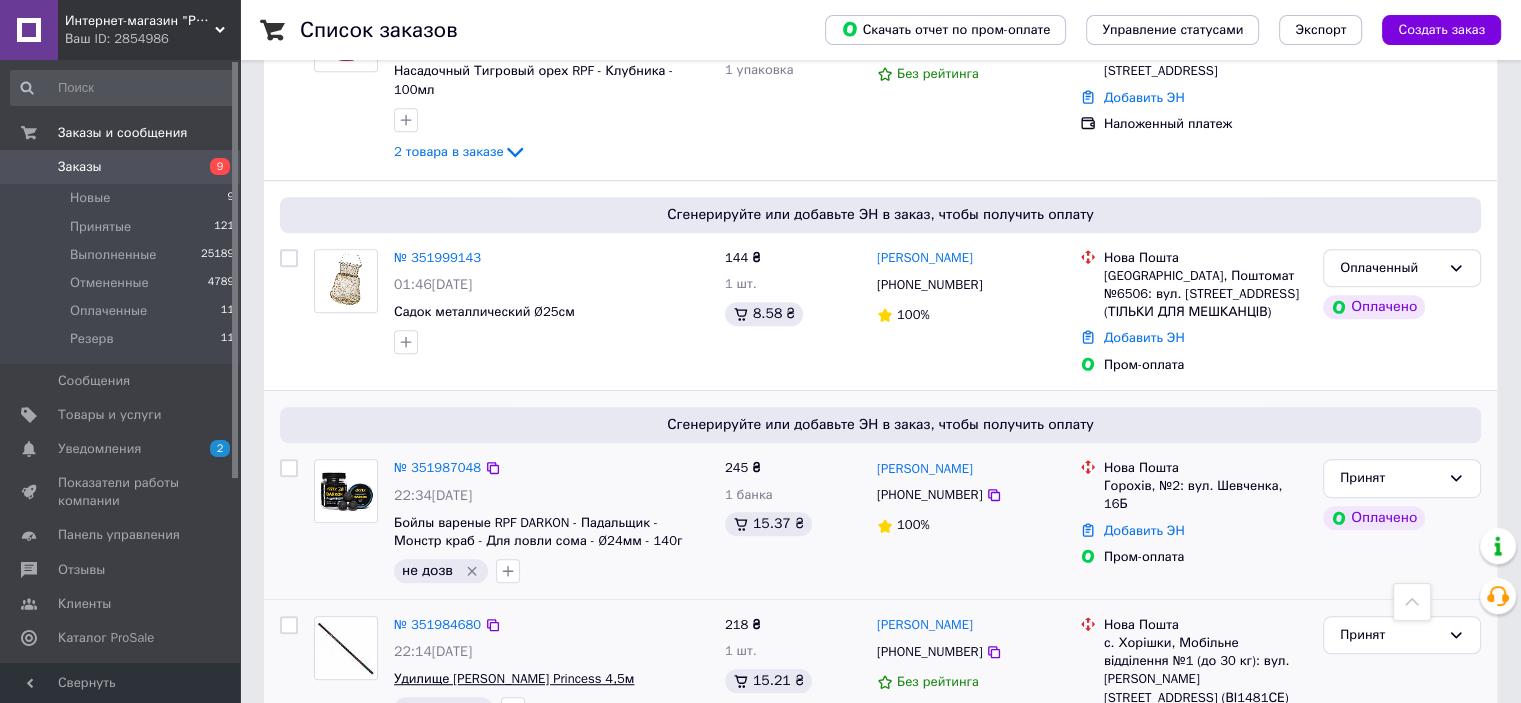 scroll, scrollTop: 1000, scrollLeft: 0, axis: vertical 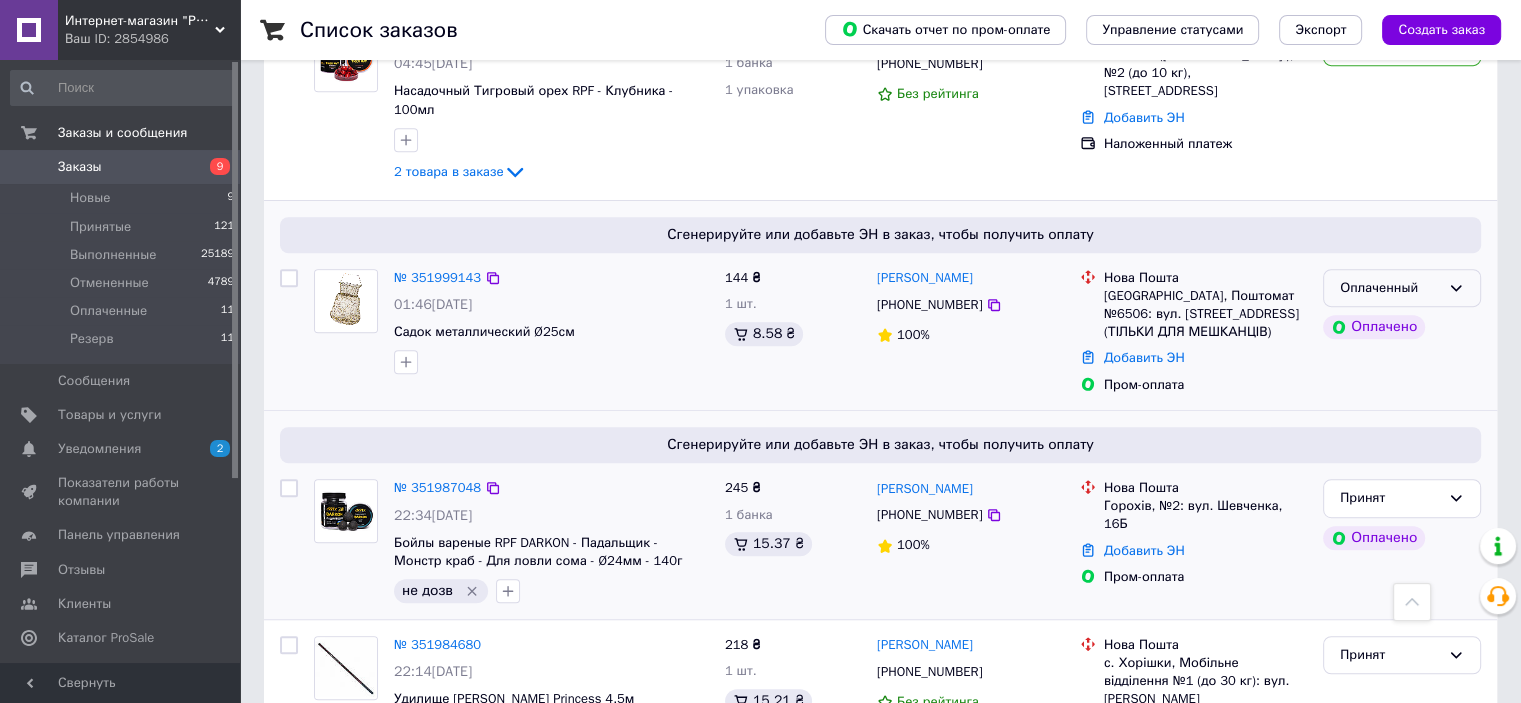 click 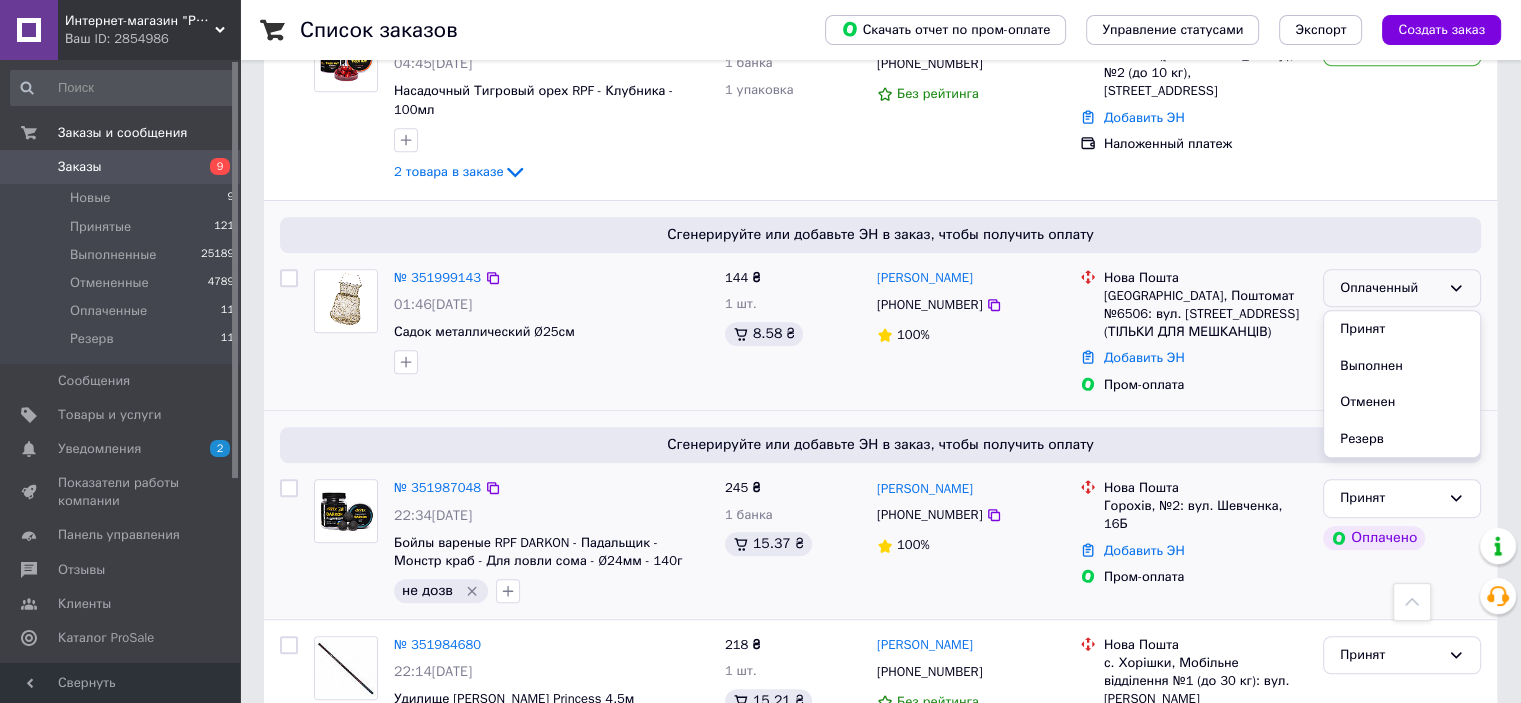 click on "Принят" at bounding box center [1402, 329] 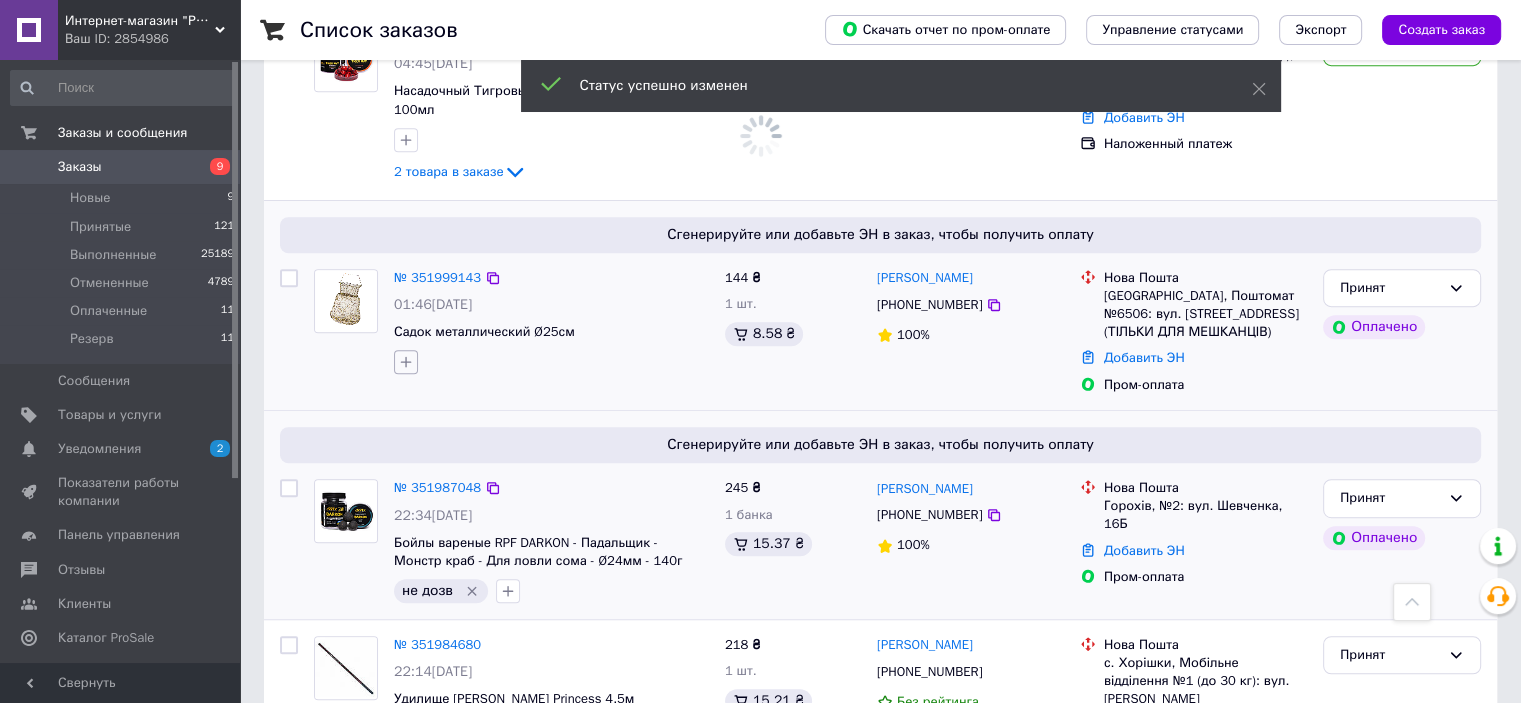 click 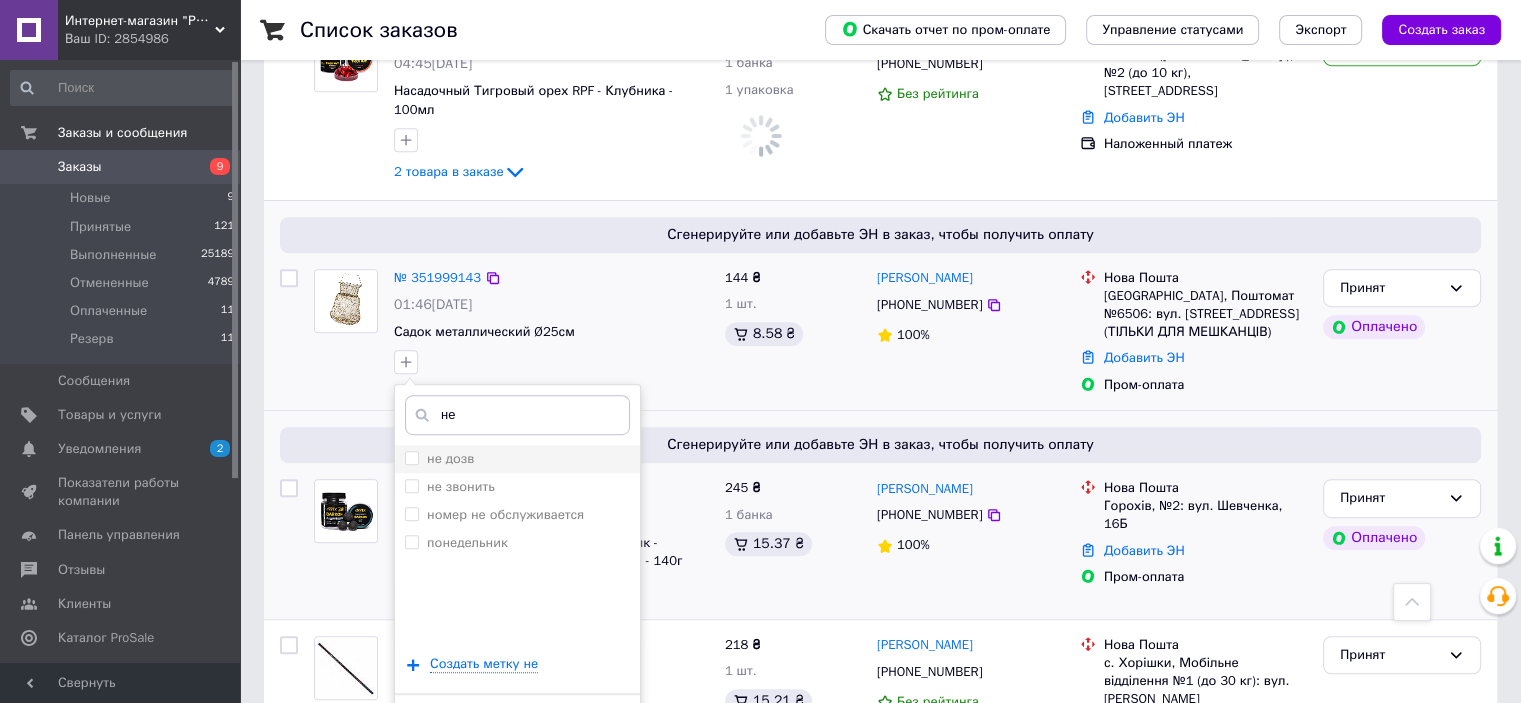type on "не" 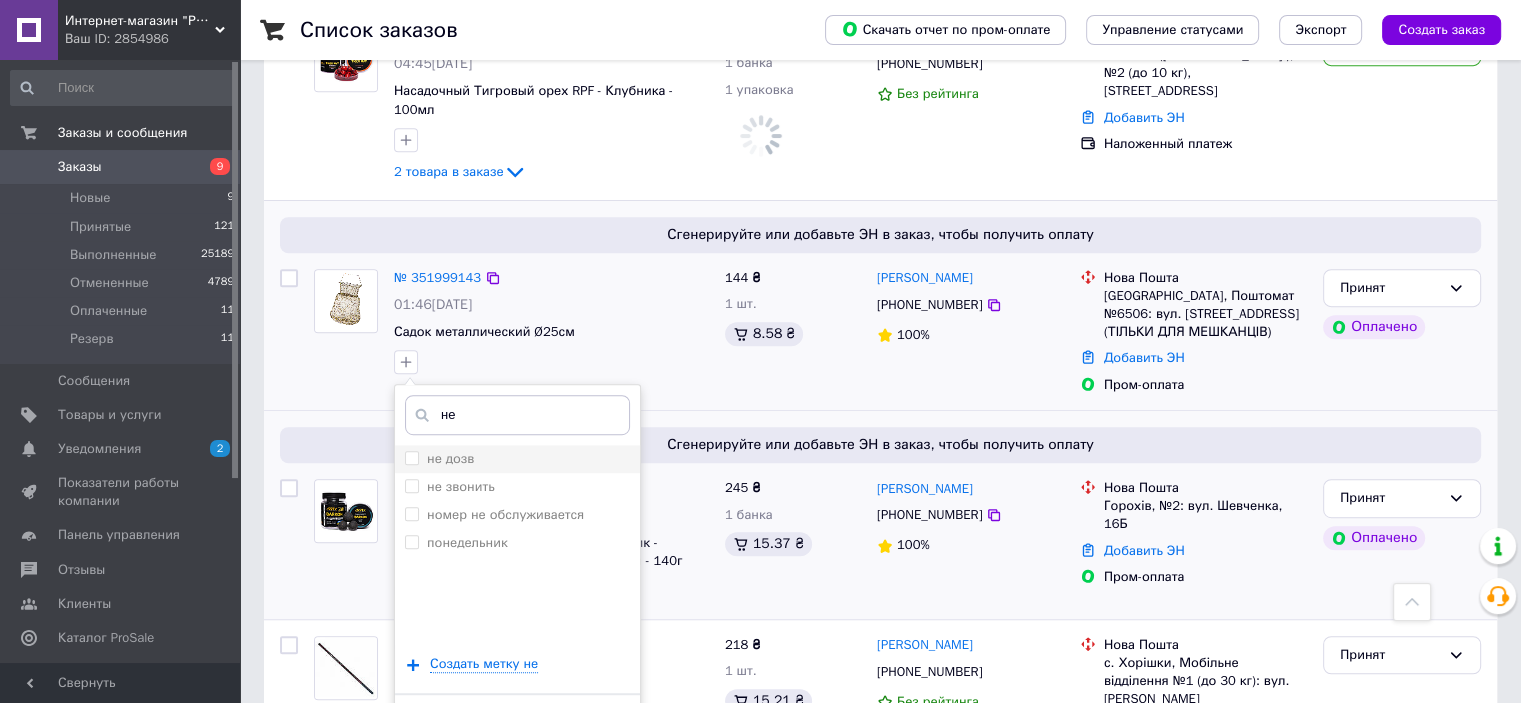 click on "не дозв" at bounding box center [411, 457] 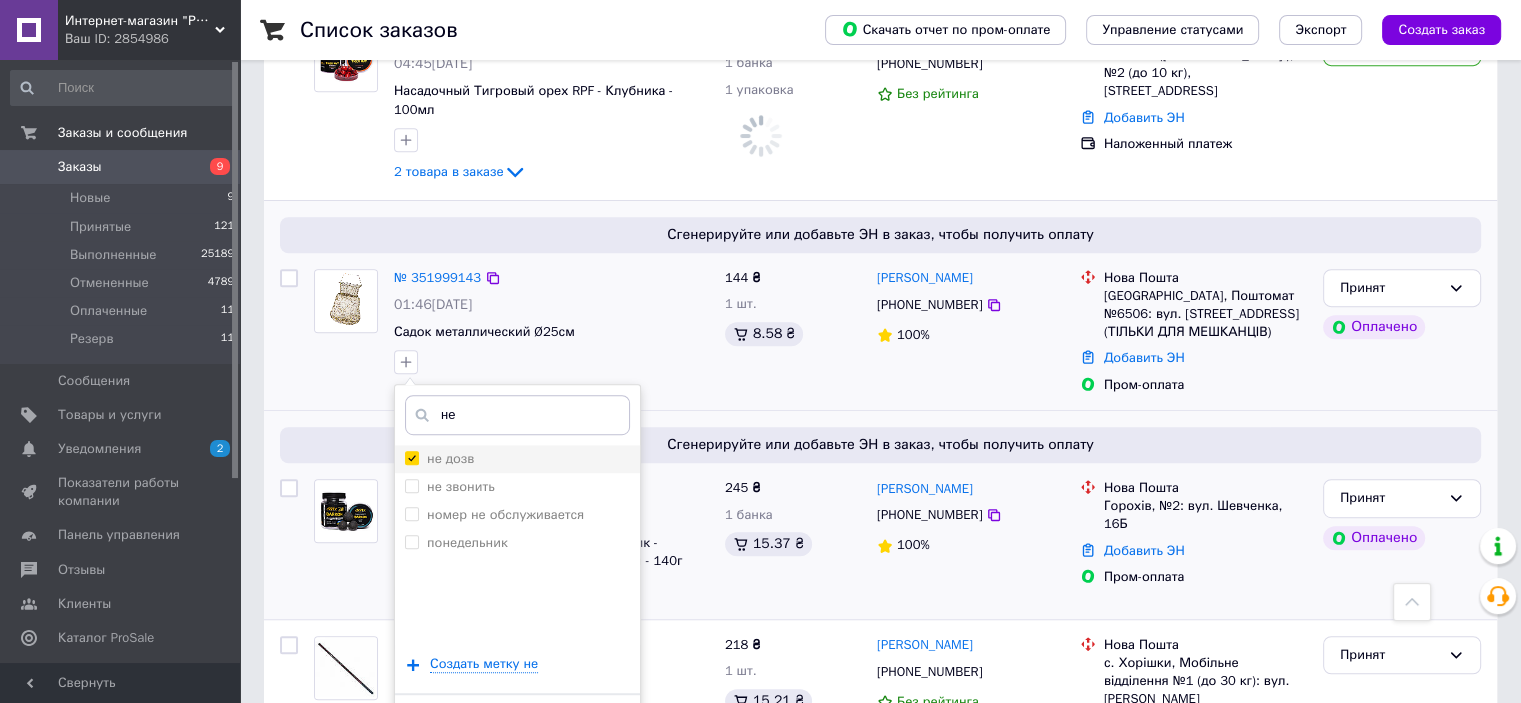checkbox on "true" 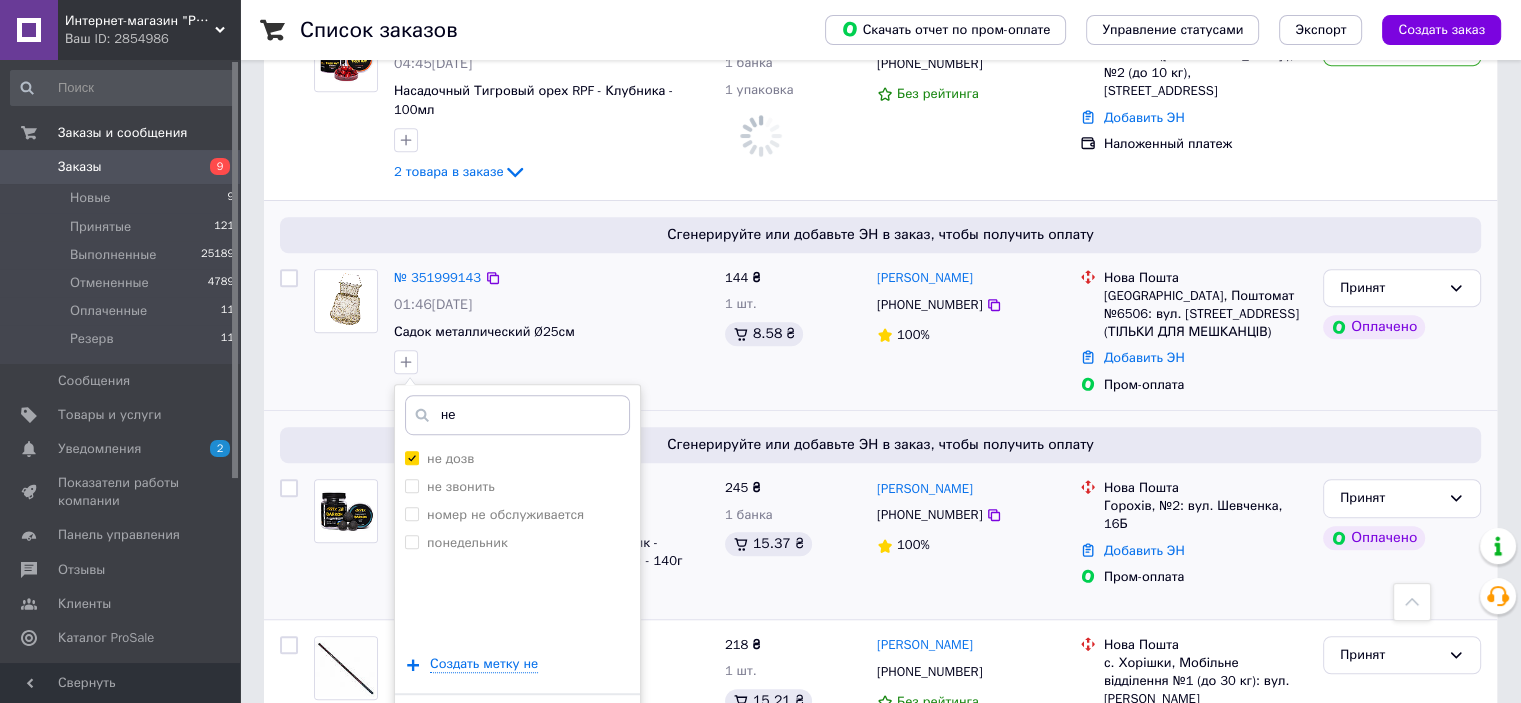 drag, startPoint x: 548, startPoint y: 693, endPoint x: 778, endPoint y: 554, distance: 268.73965 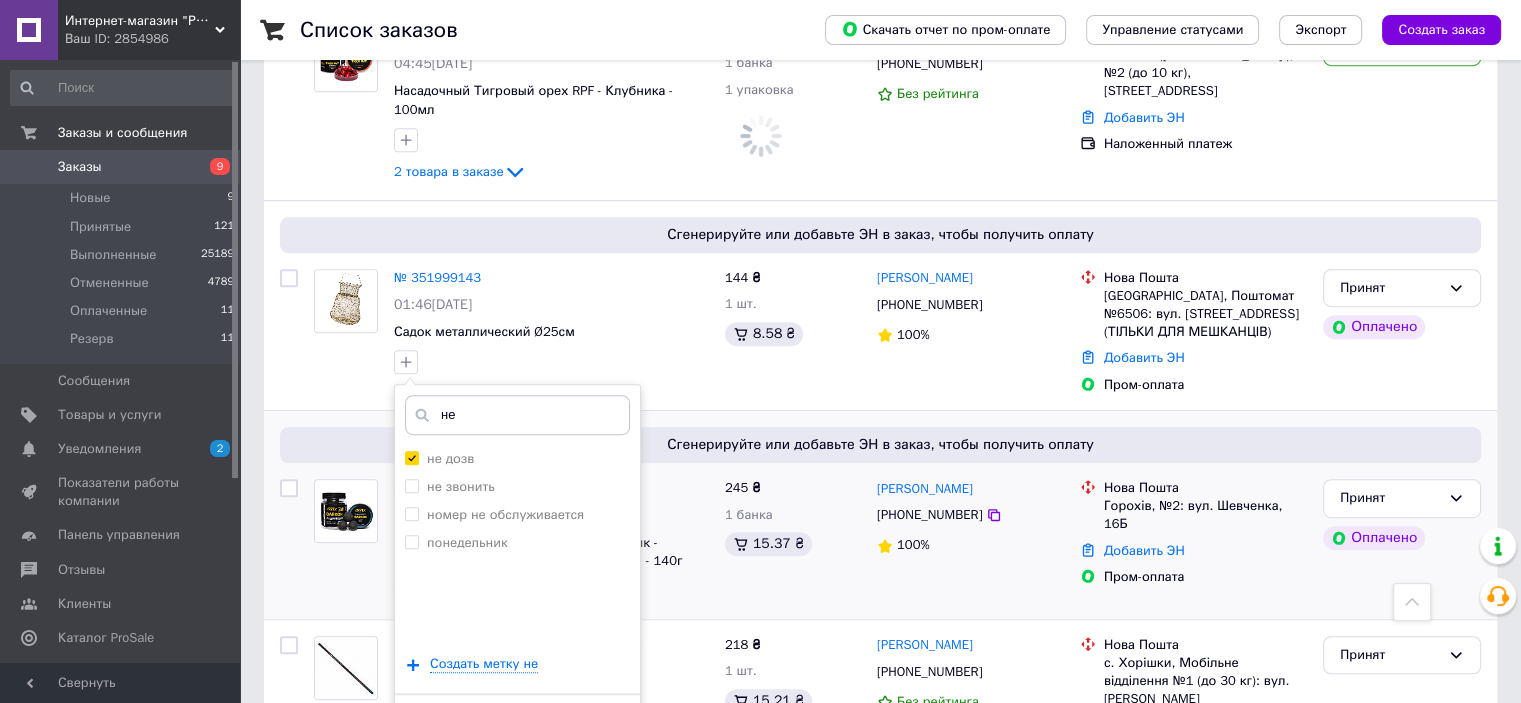 click on "Добавить метку" at bounding box center [517, 724] 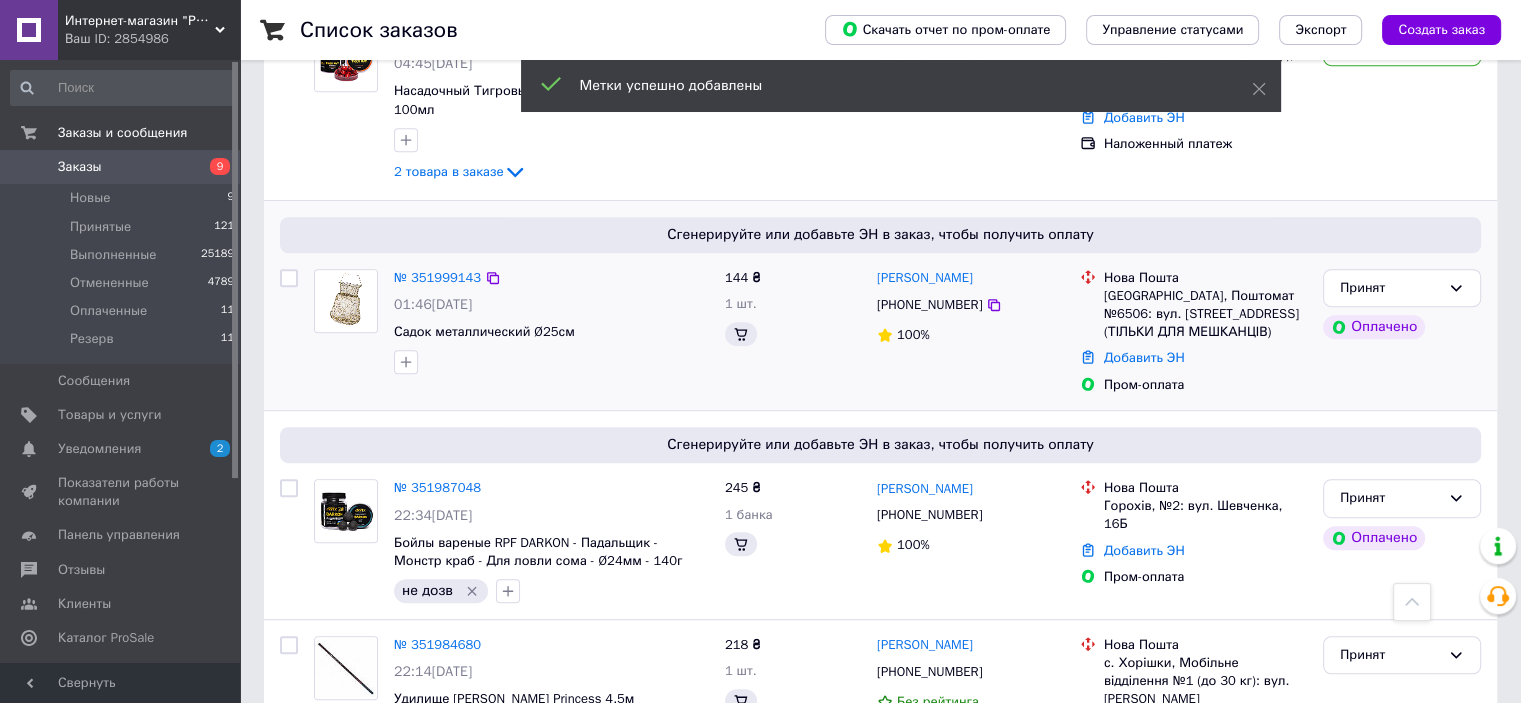 scroll, scrollTop: 700, scrollLeft: 0, axis: vertical 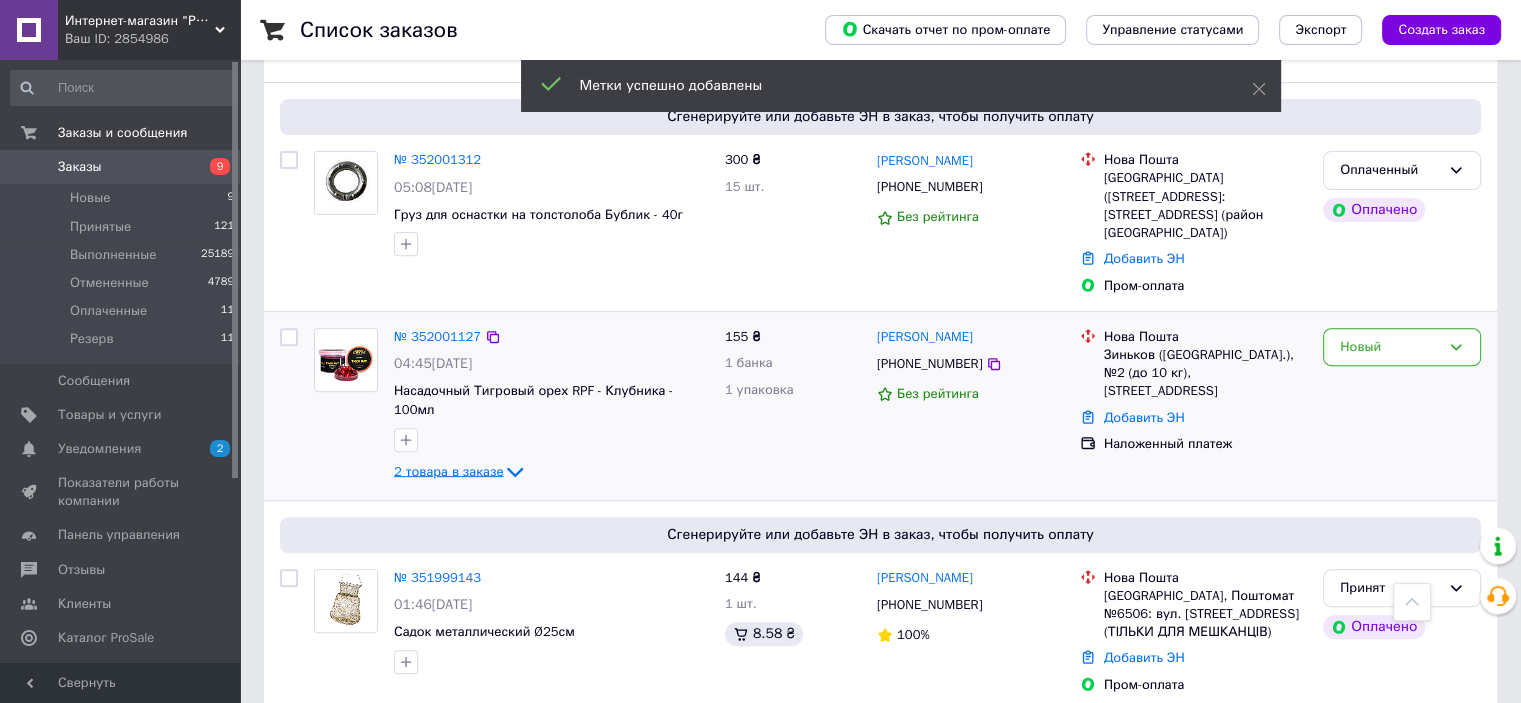 click on "2 товара в заказе" at bounding box center [448, 470] 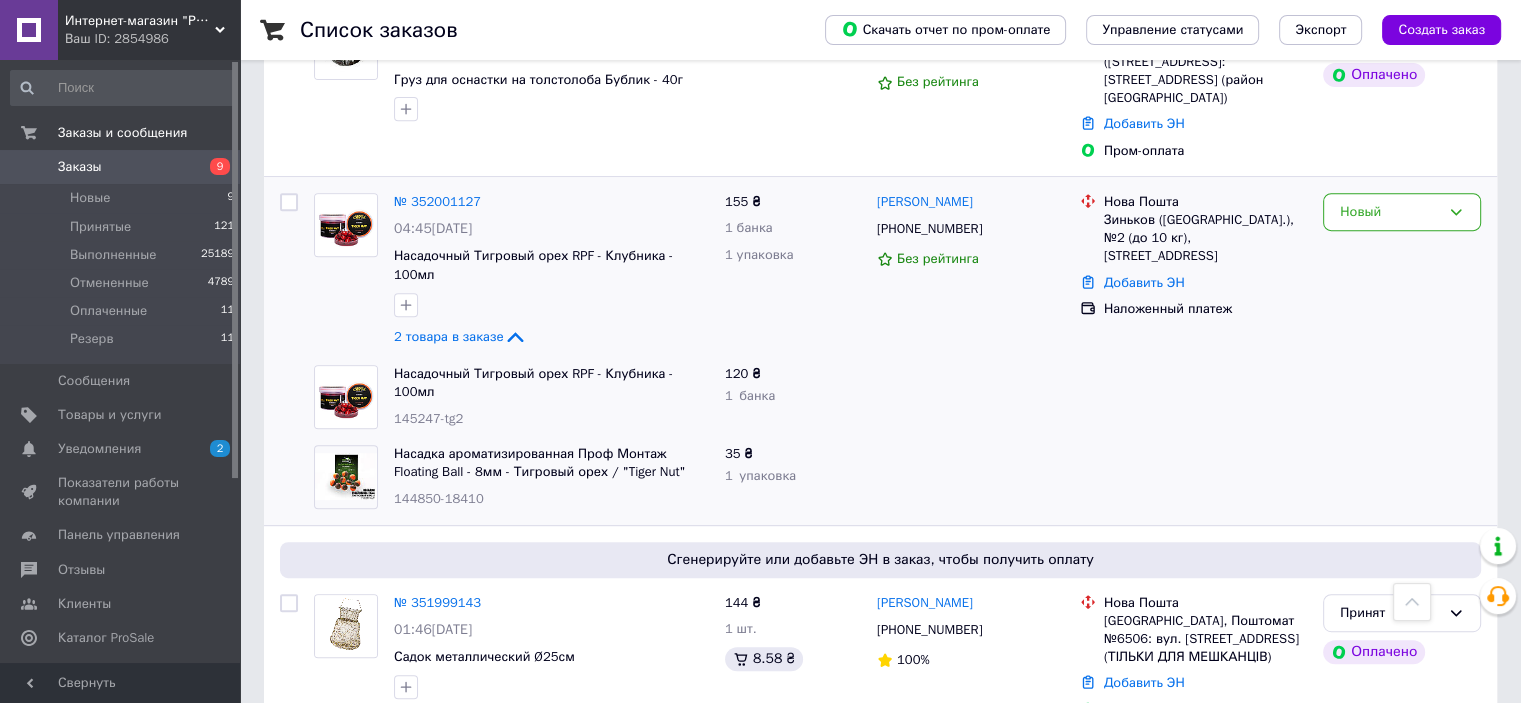 scroll, scrollTop: 800, scrollLeft: 0, axis: vertical 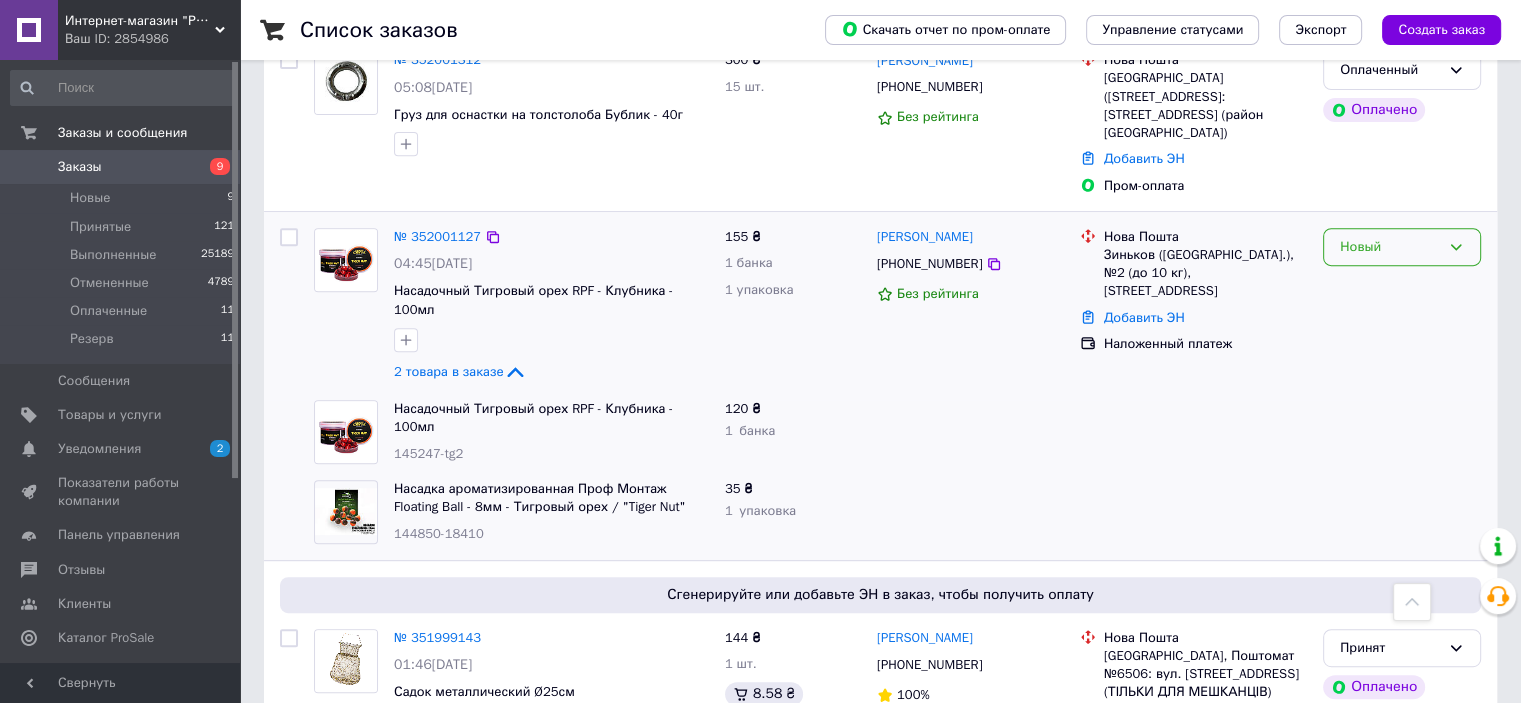 click on "Новый" at bounding box center [1390, 247] 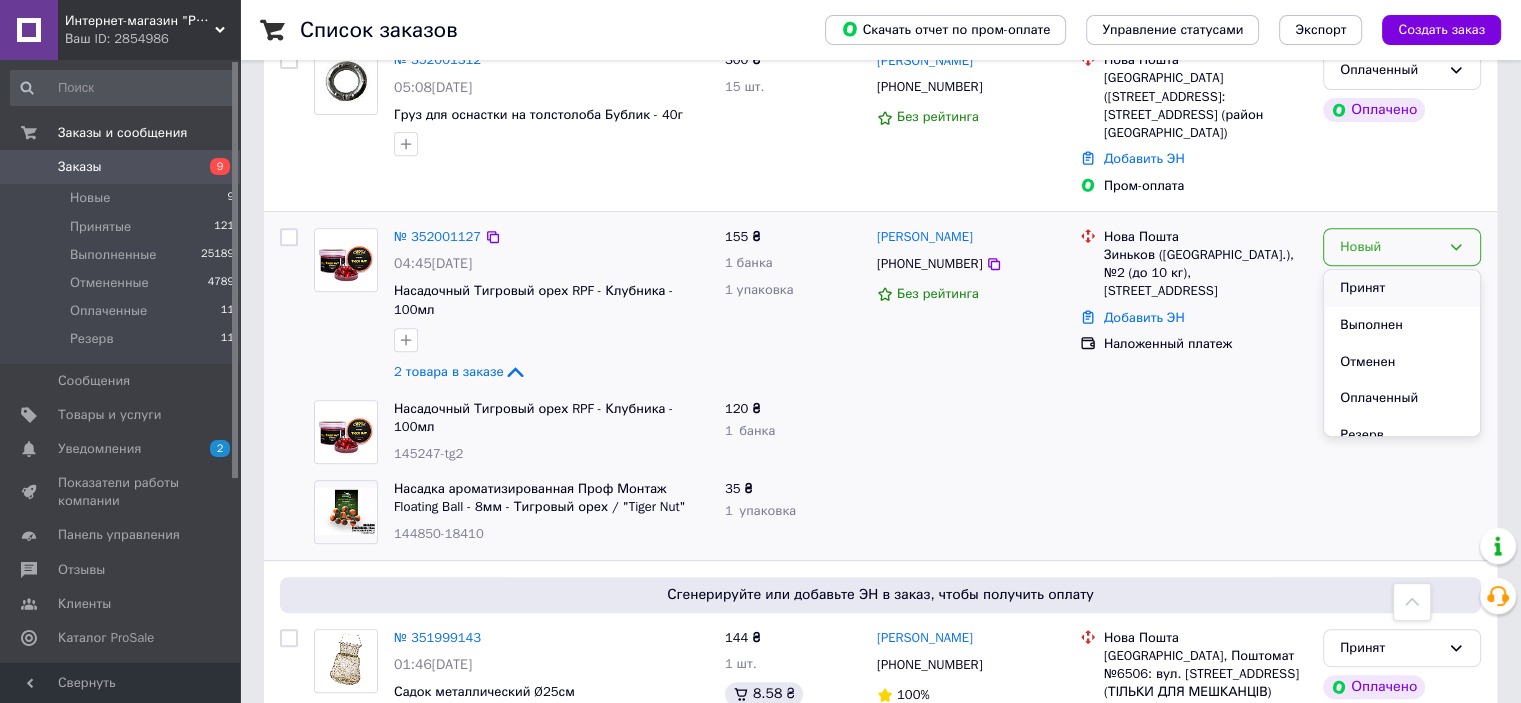 click on "Принят" at bounding box center [1402, 288] 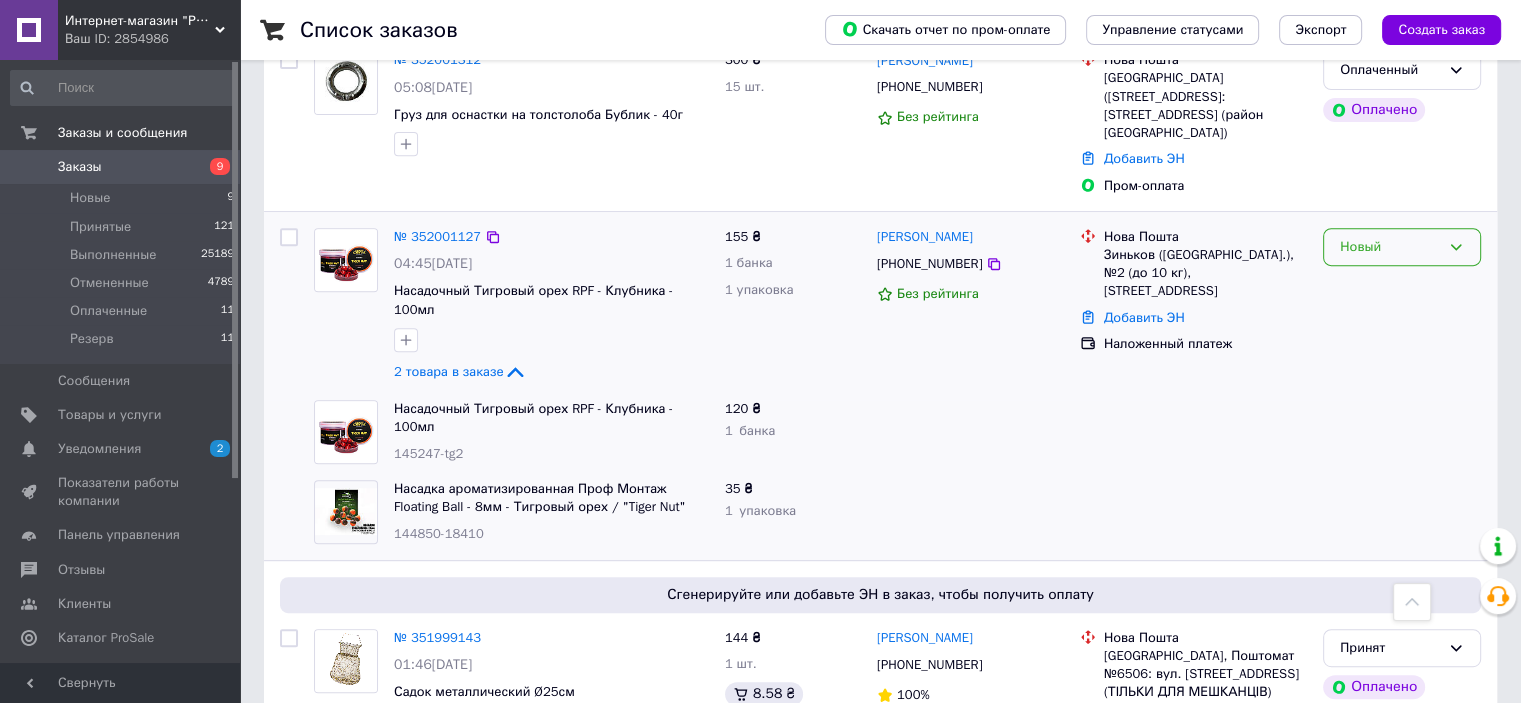 click on "Новый" at bounding box center [1390, 247] 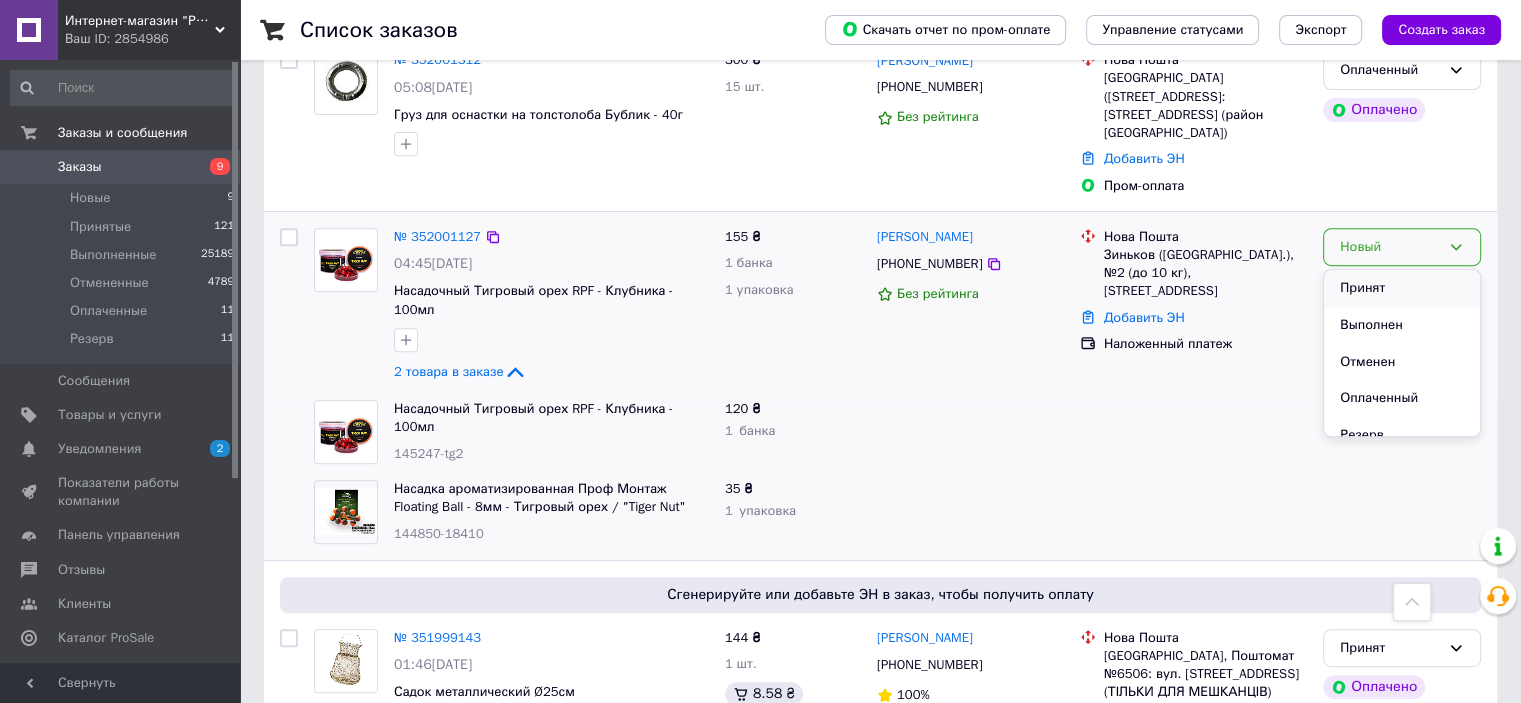 click on "Принят" at bounding box center (1402, 288) 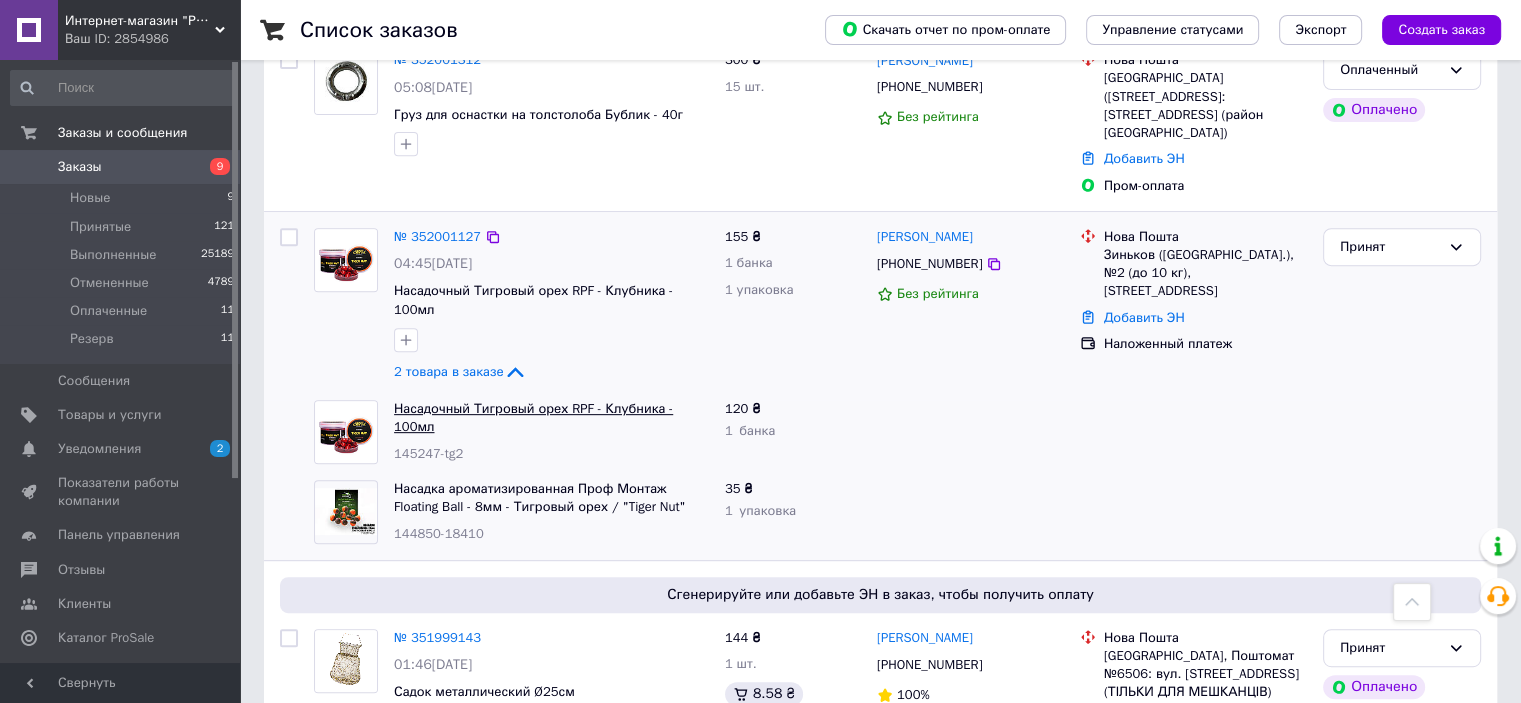 scroll, scrollTop: 600, scrollLeft: 0, axis: vertical 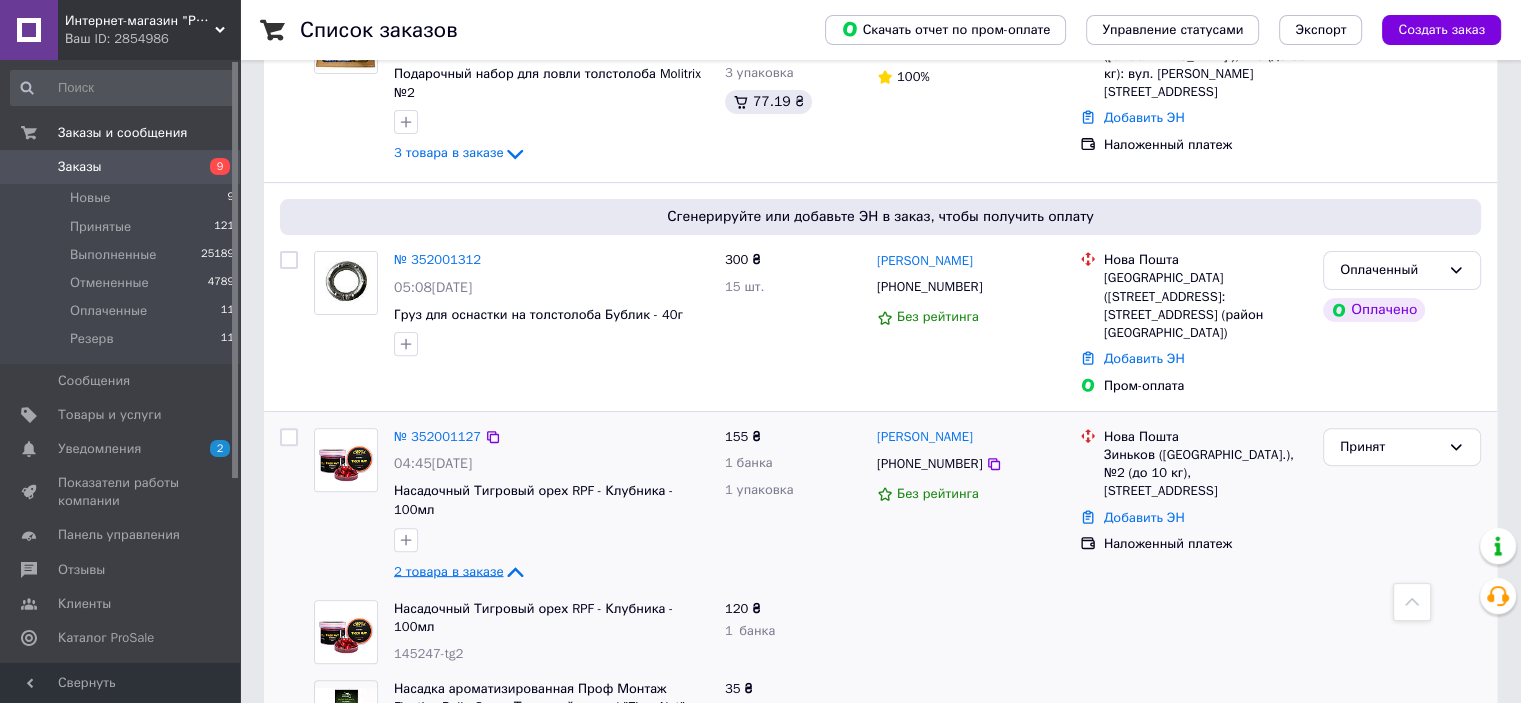 click on "2 товара в заказе" at bounding box center (448, 570) 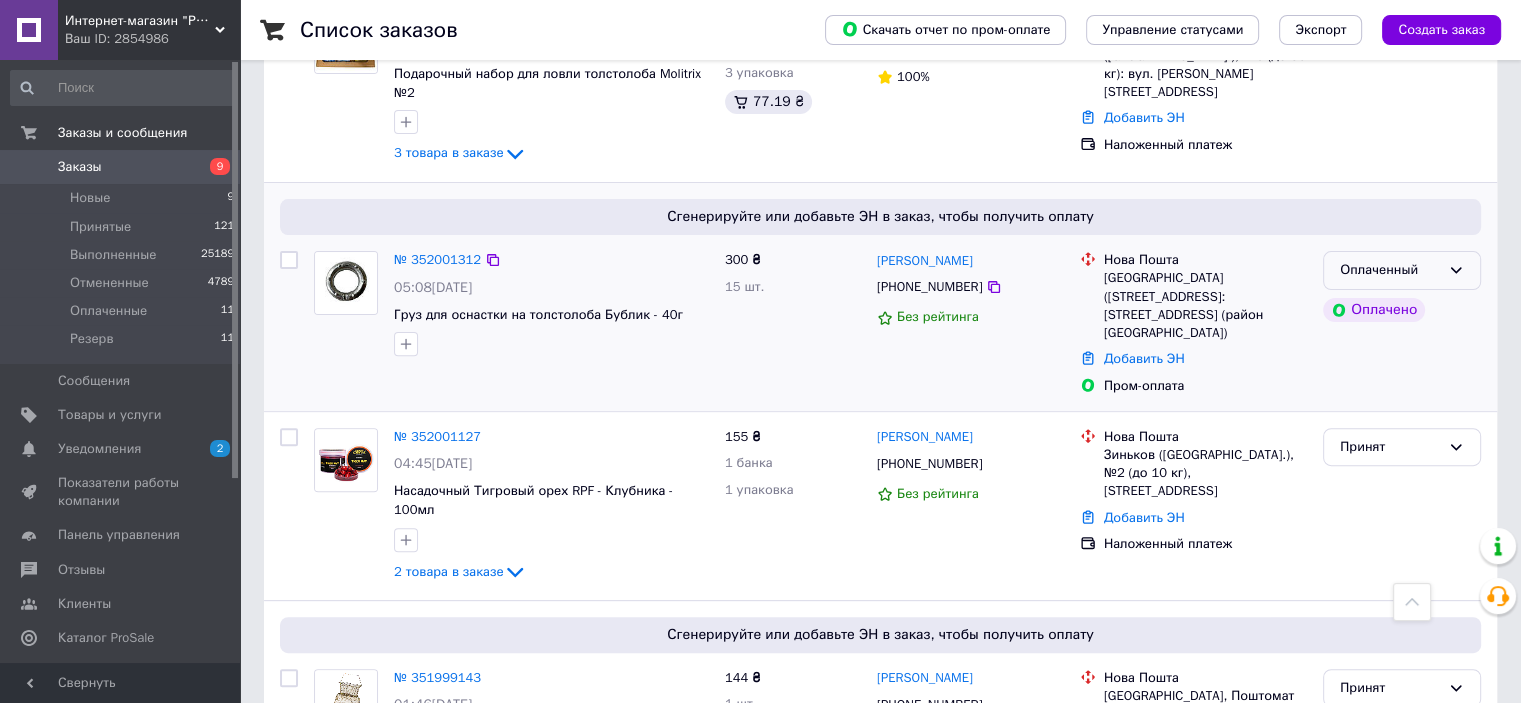 click on "Оплаченный" at bounding box center [1390, 270] 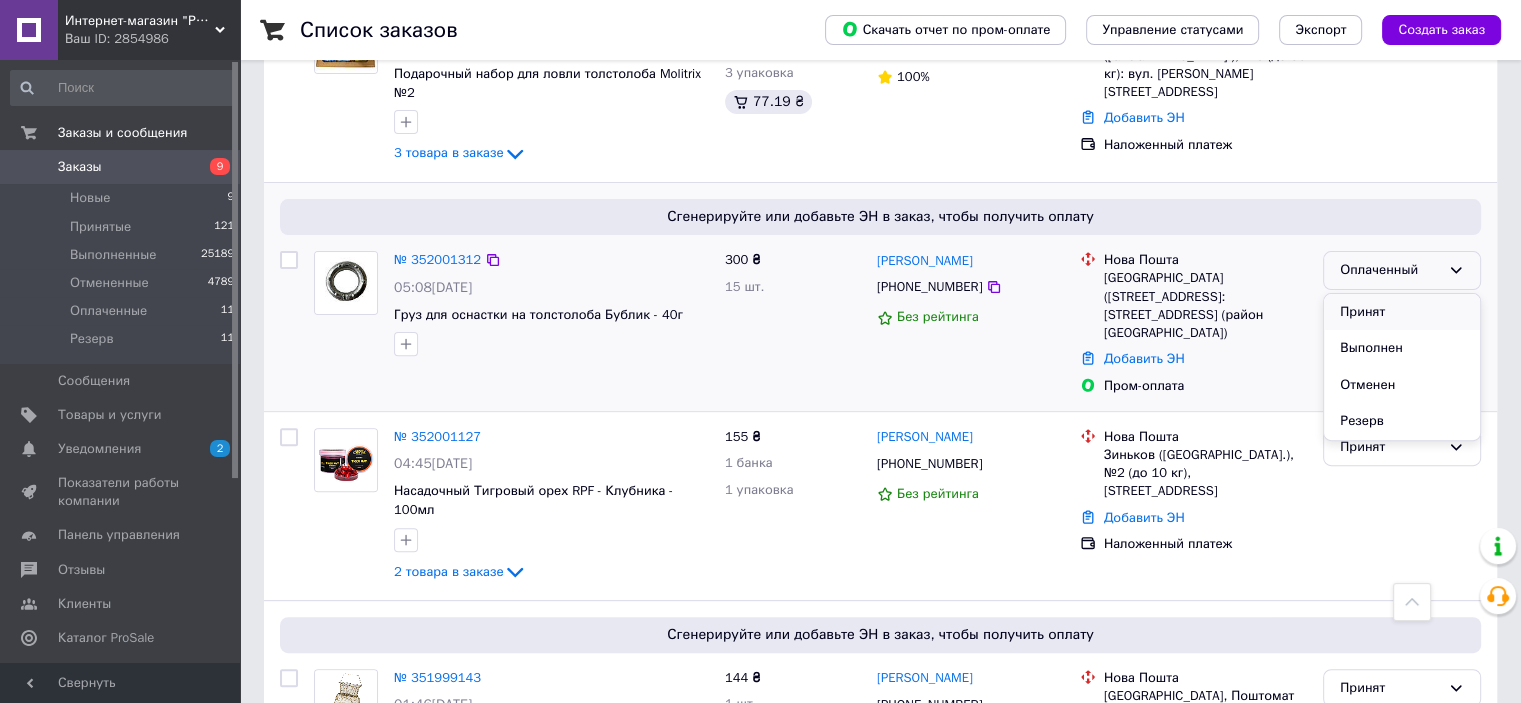 click on "Принят" at bounding box center (1402, 312) 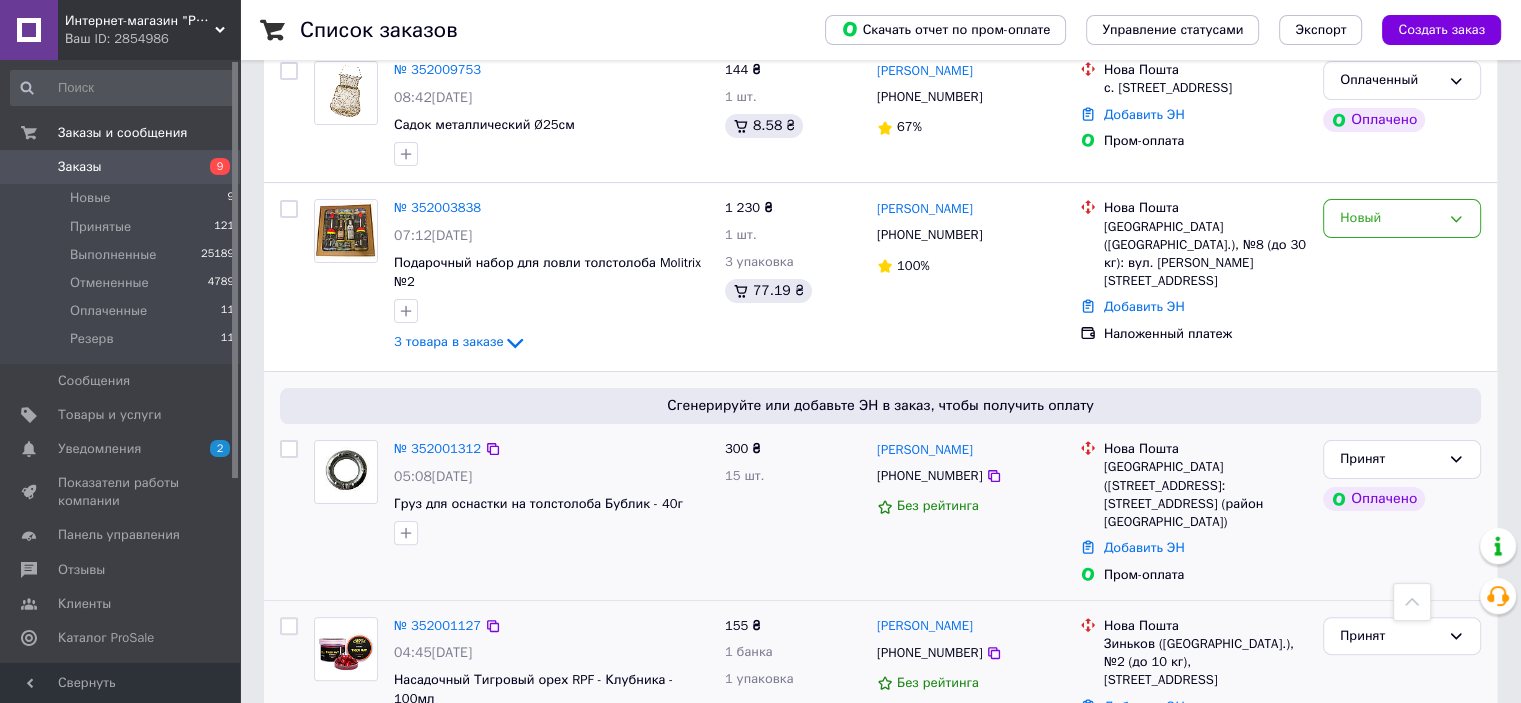 scroll, scrollTop: 400, scrollLeft: 0, axis: vertical 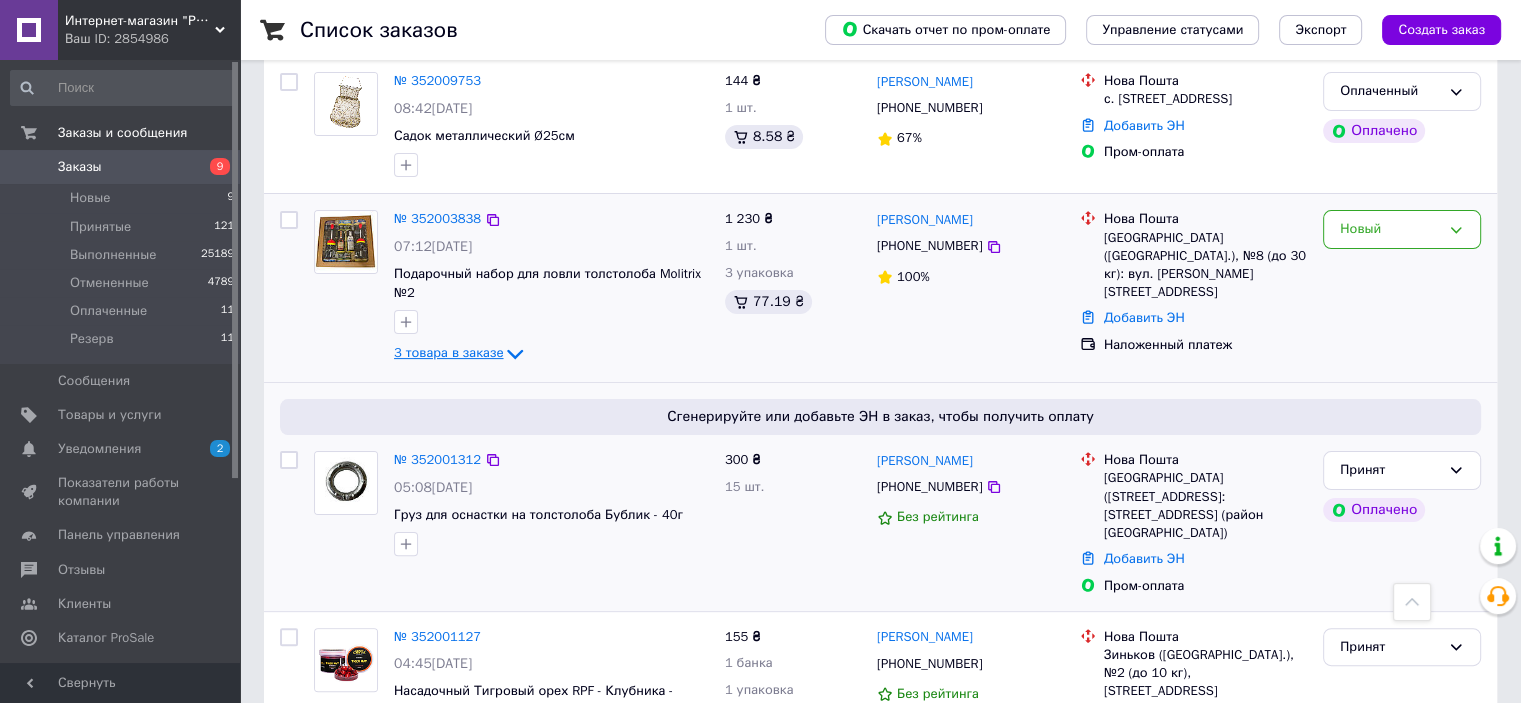 click on "3 товара в заказе" at bounding box center (448, 353) 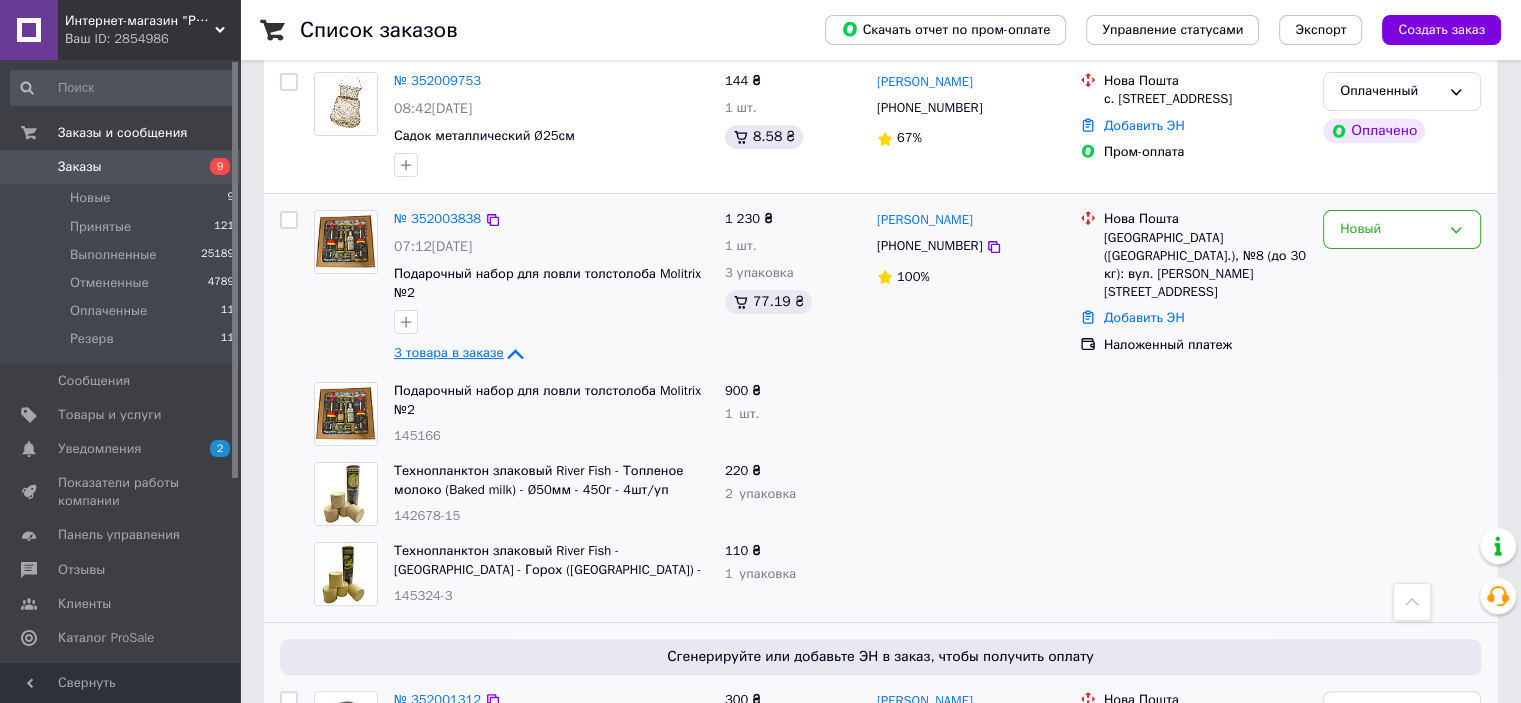 click on "3 товара в заказе" at bounding box center [448, 353] 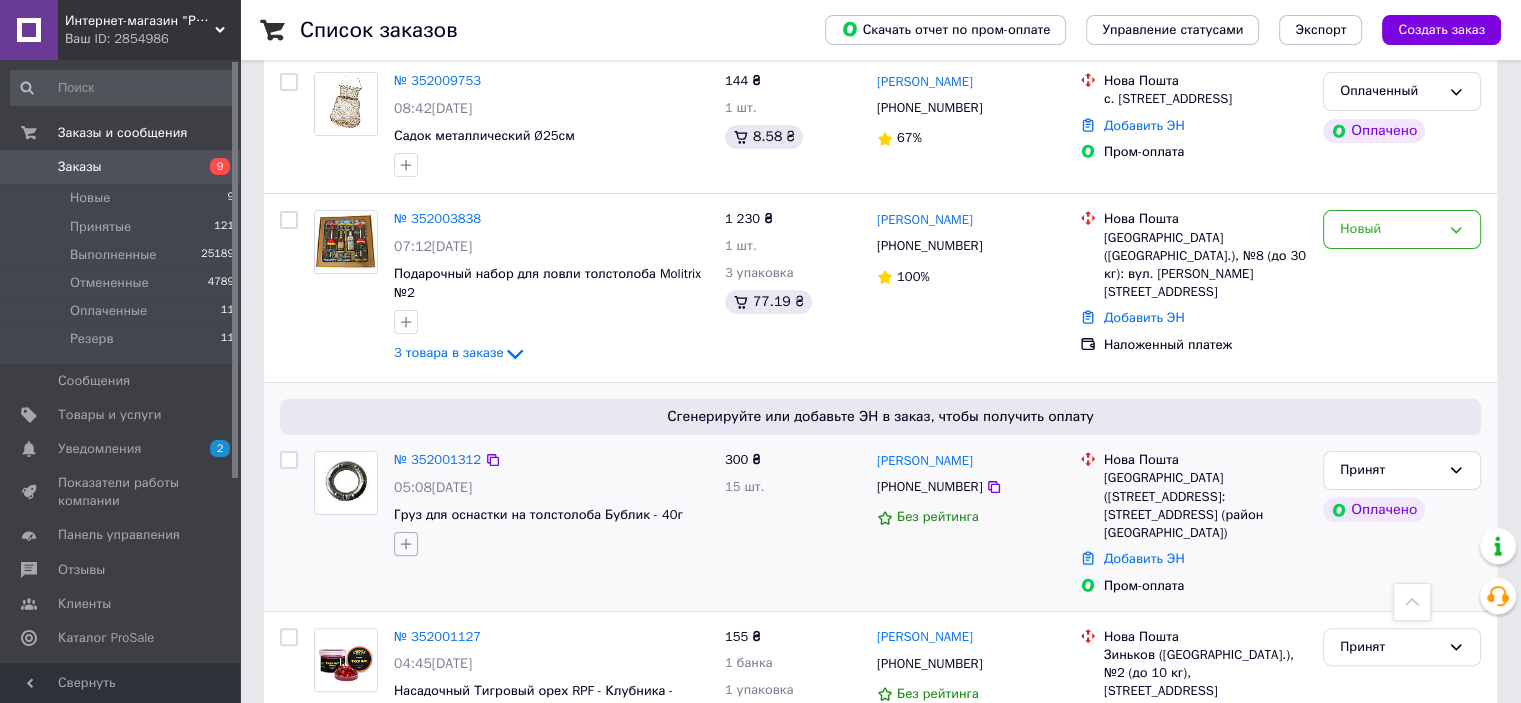 click 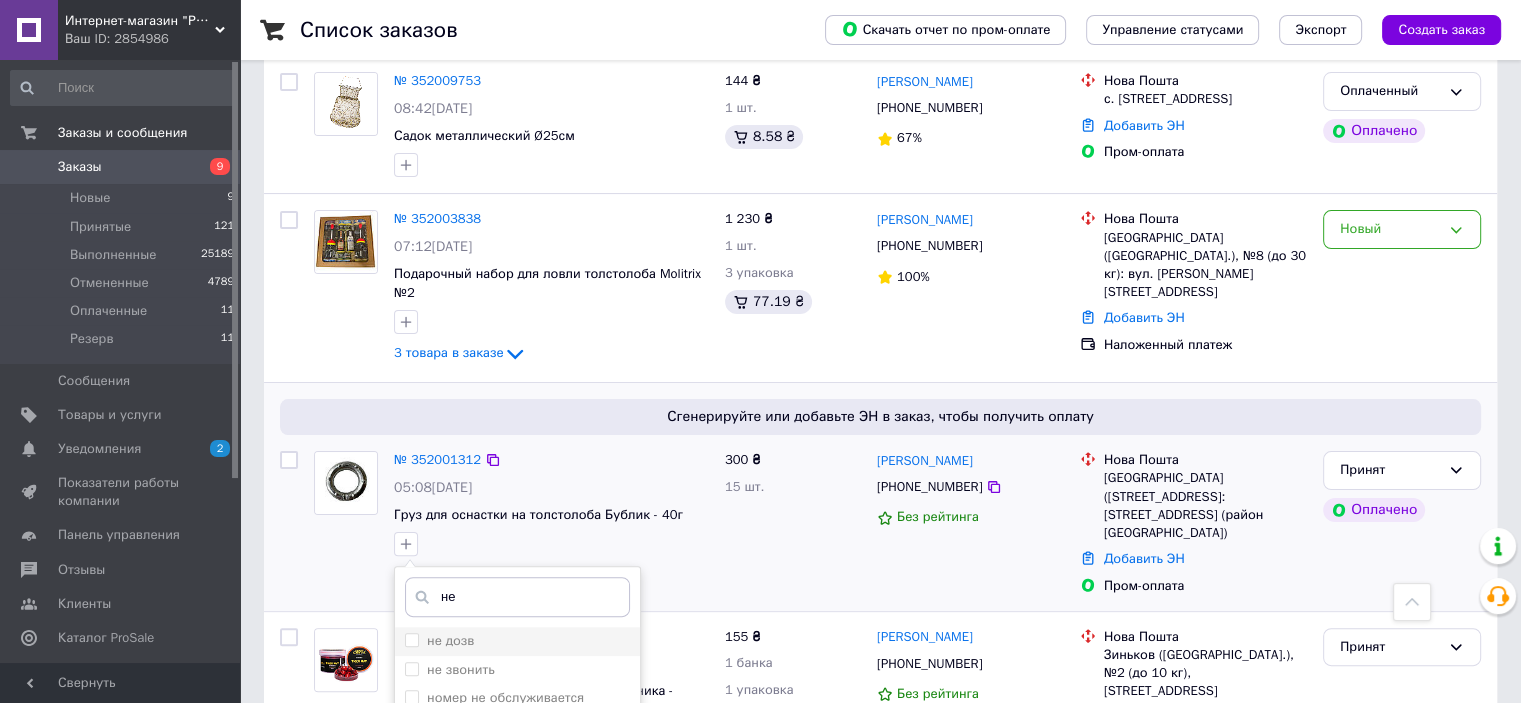 type on "не" 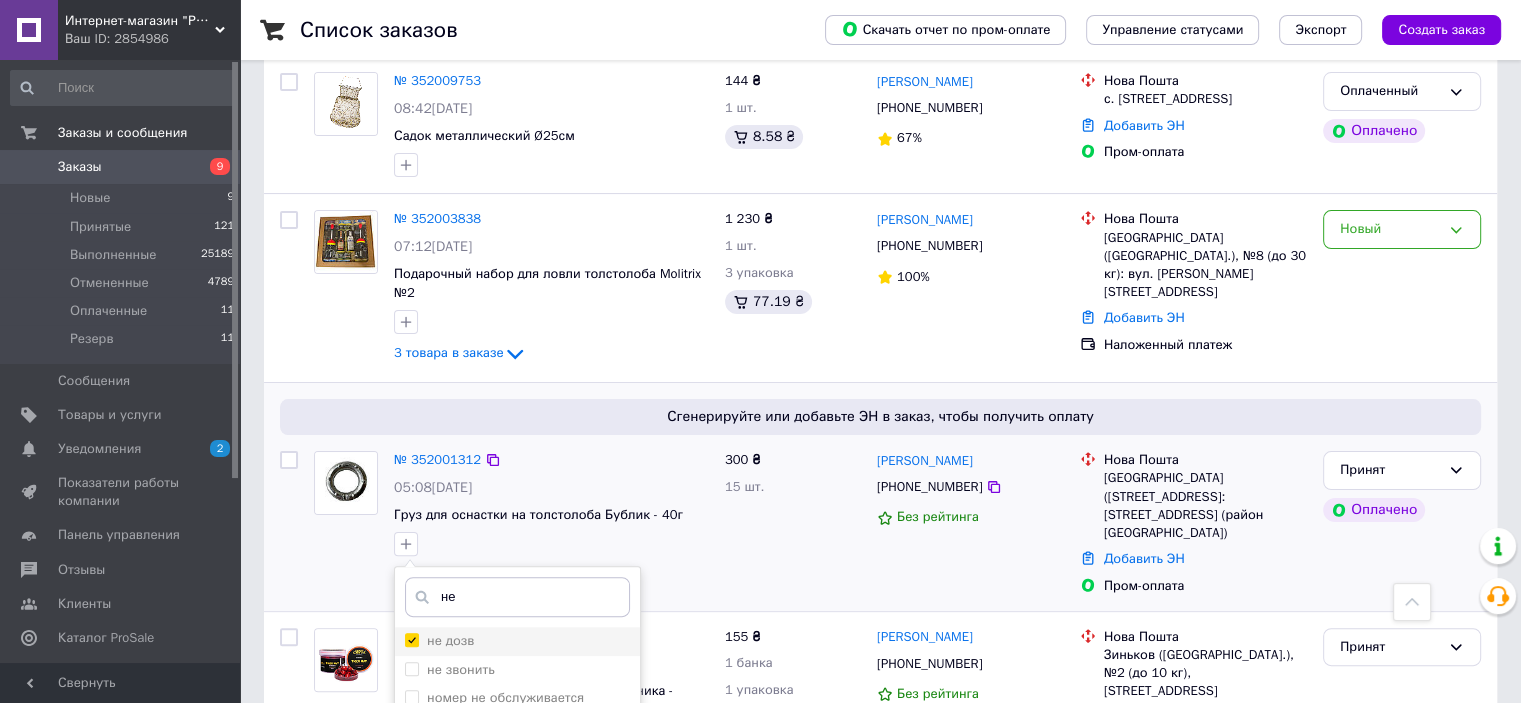 checkbox on "true" 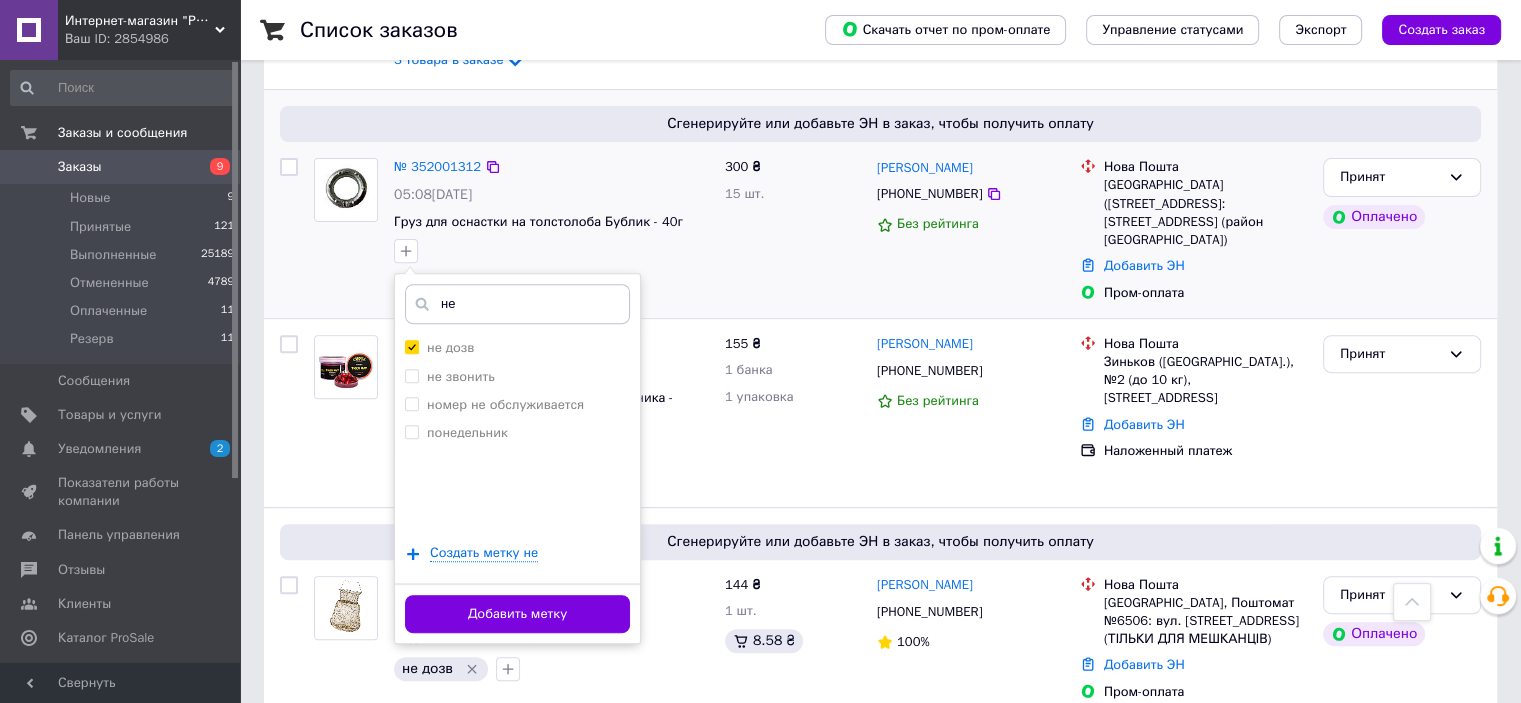 scroll, scrollTop: 700, scrollLeft: 0, axis: vertical 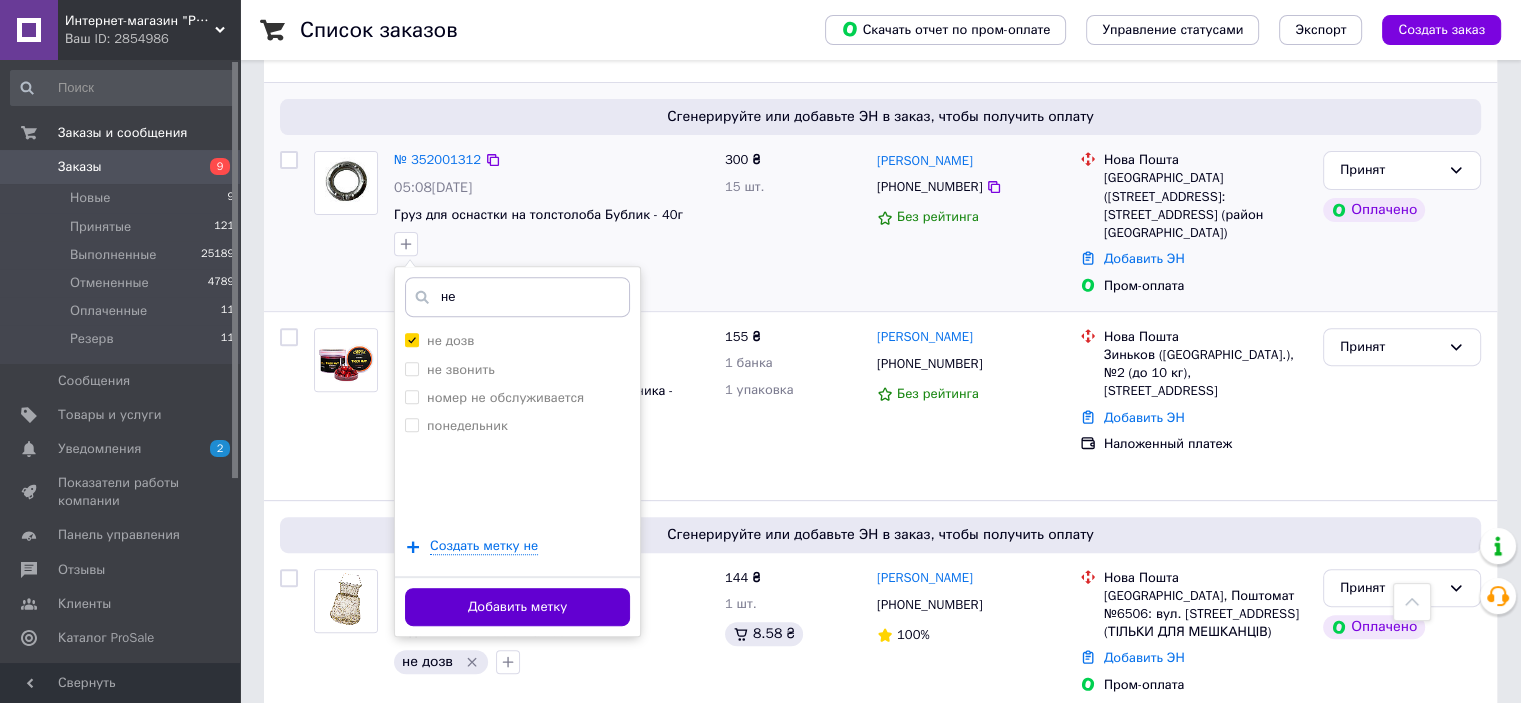 click on "Добавить метку" at bounding box center [517, 607] 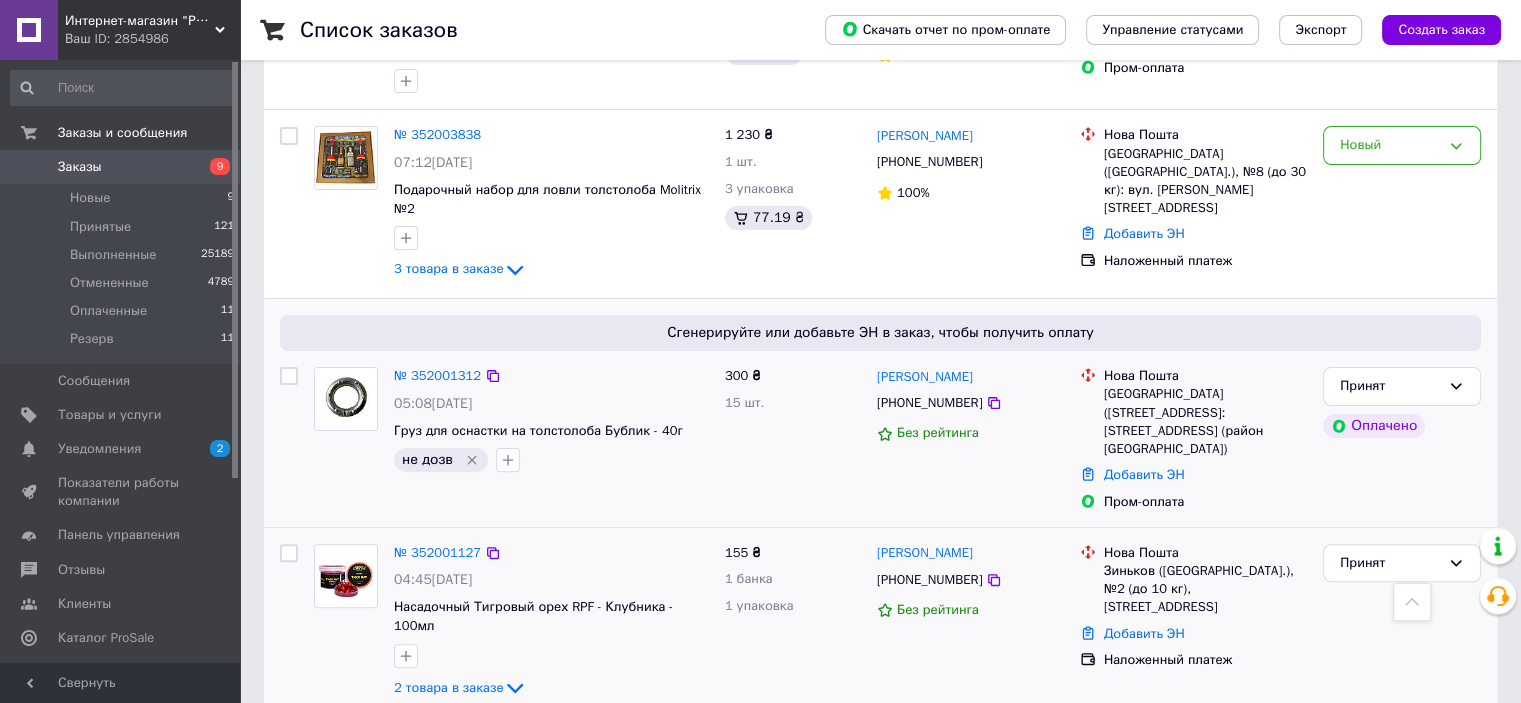 scroll, scrollTop: 400, scrollLeft: 0, axis: vertical 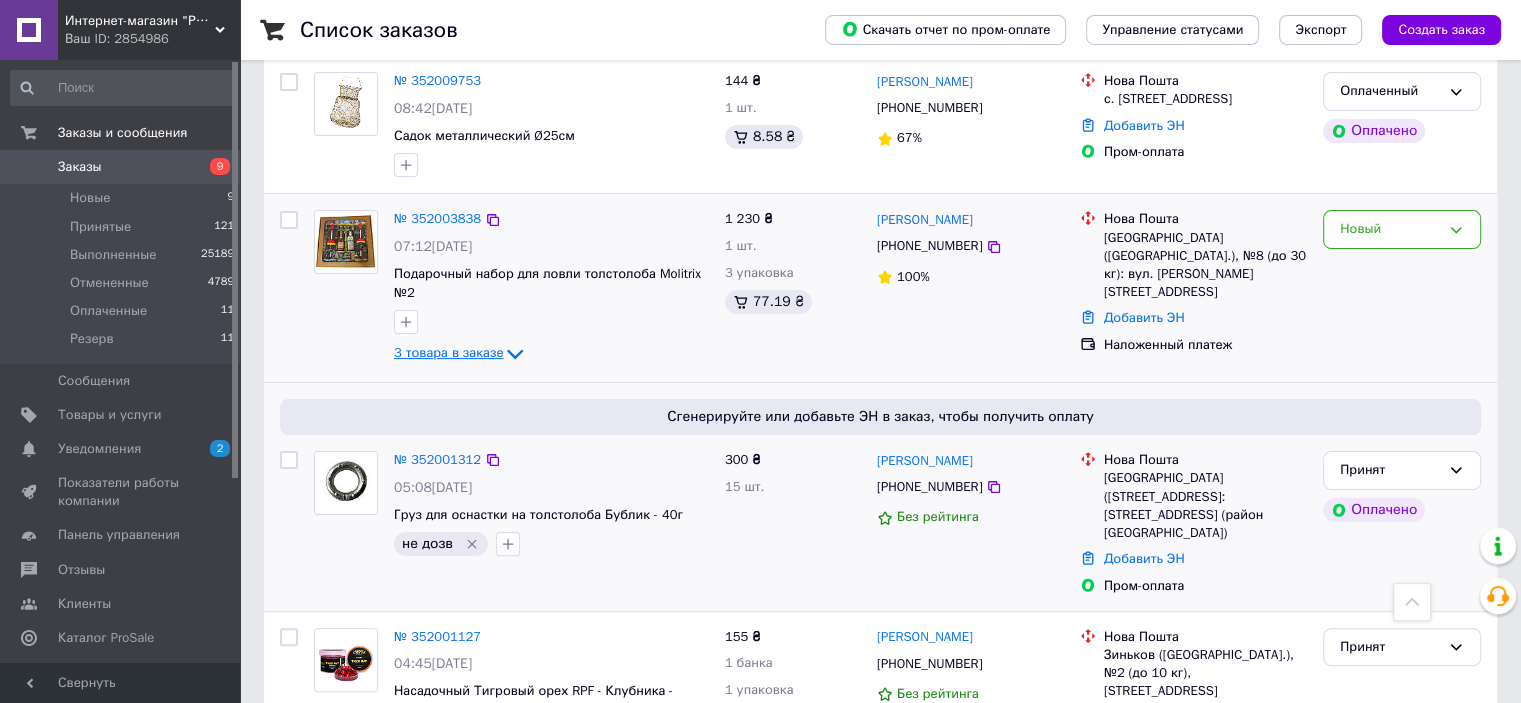 click on "3 товара в заказе" at bounding box center [448, 353] 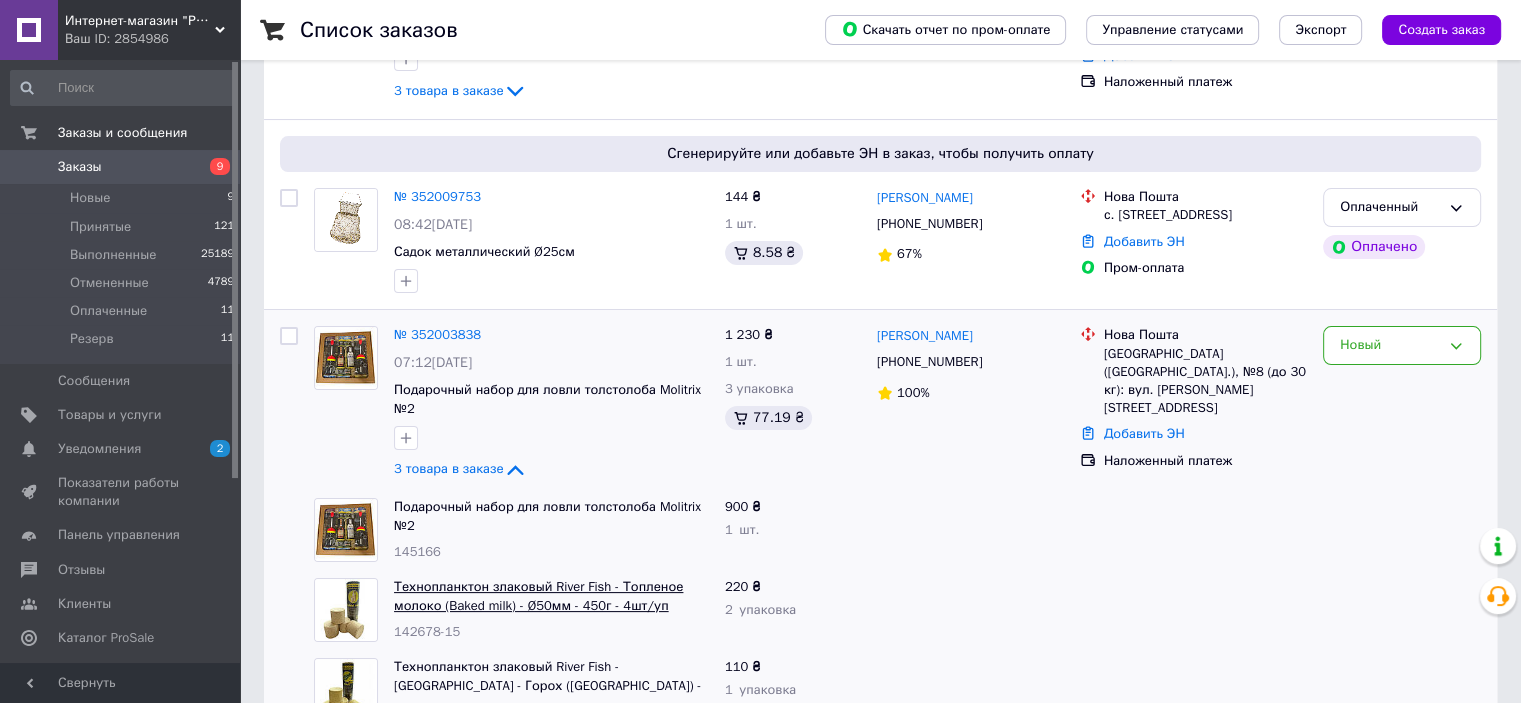 scroll, scrollTop: 400, scrollLeft: 0, axis: vertical 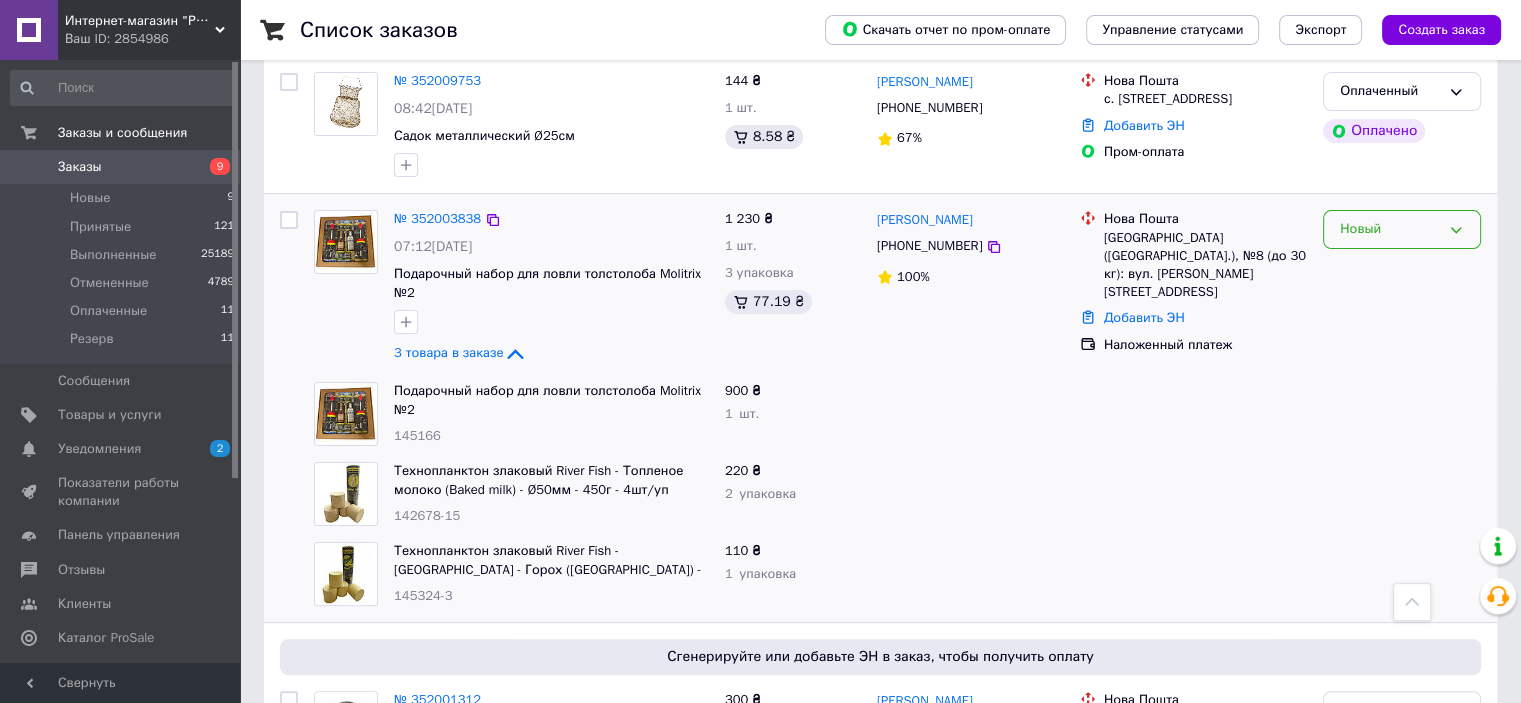 click on "Новый" at bounding box center (1402, 229) 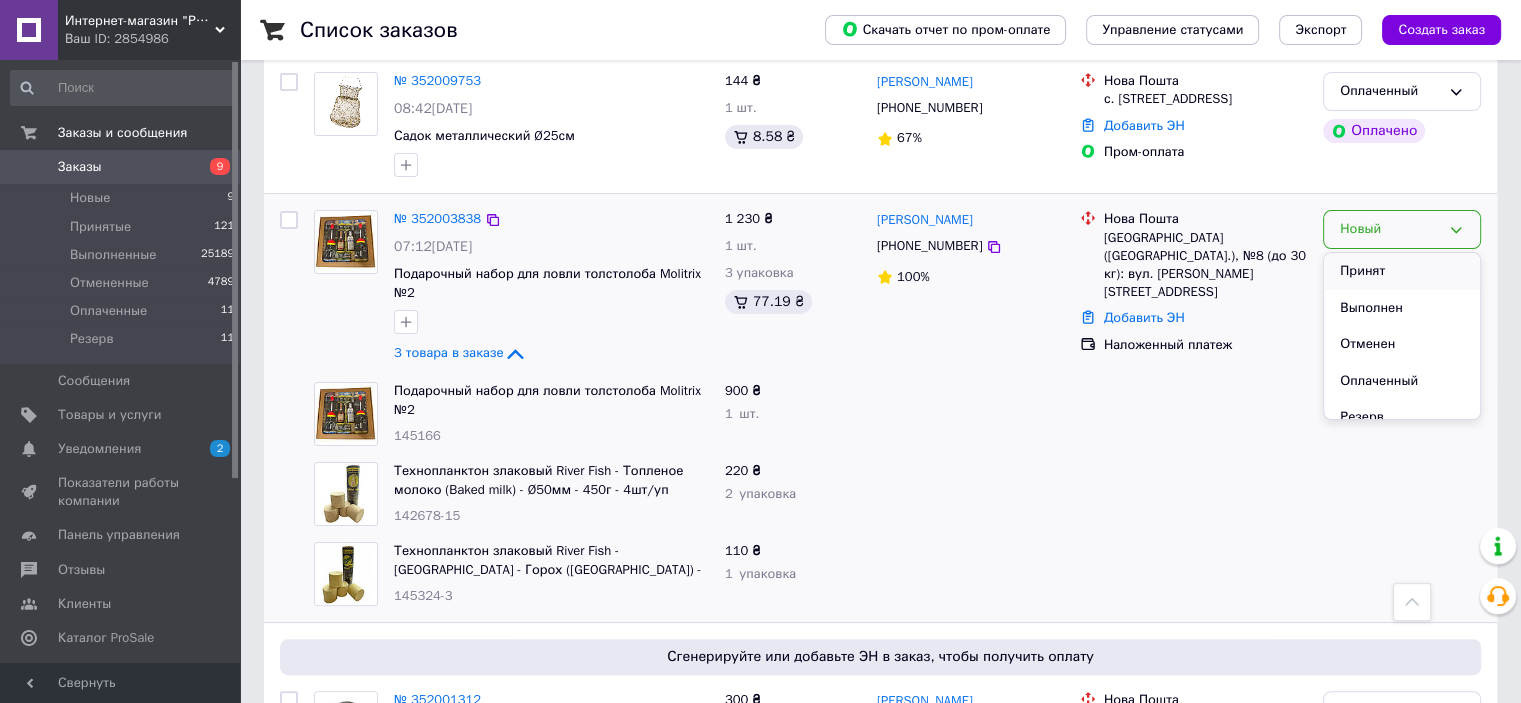 click on "Принят" at bounding box center [1402, 271] 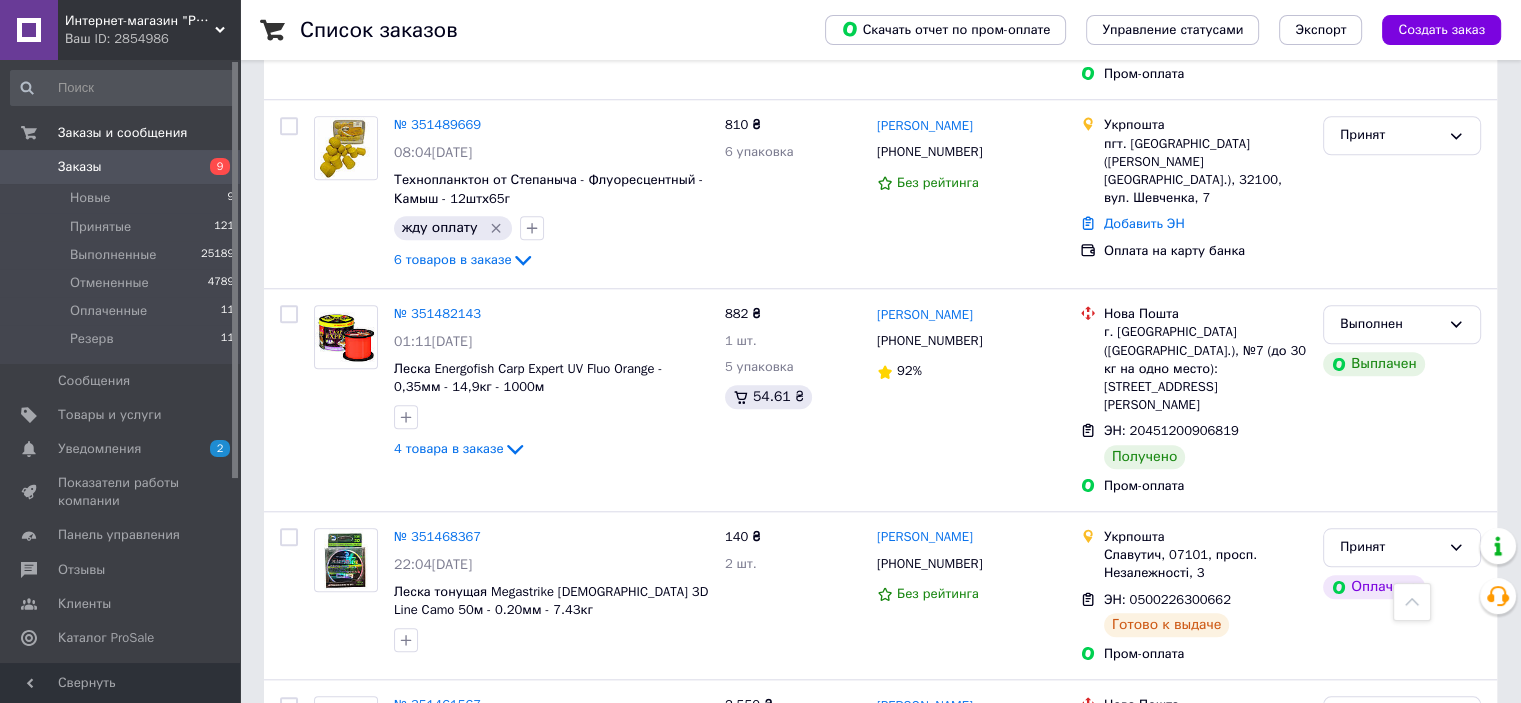 scroll, scrollTop: 17837, scrollLeft: 0, axis: vertical 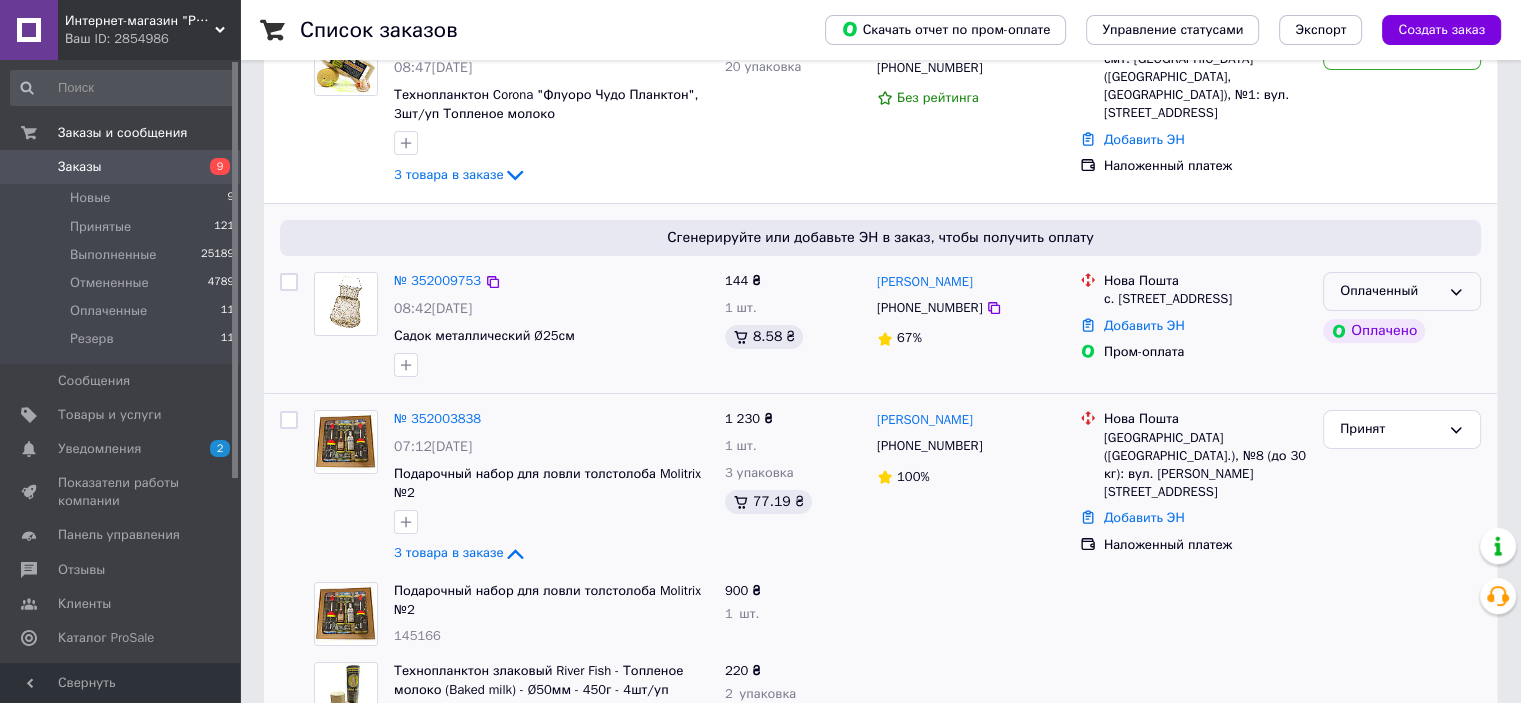 click 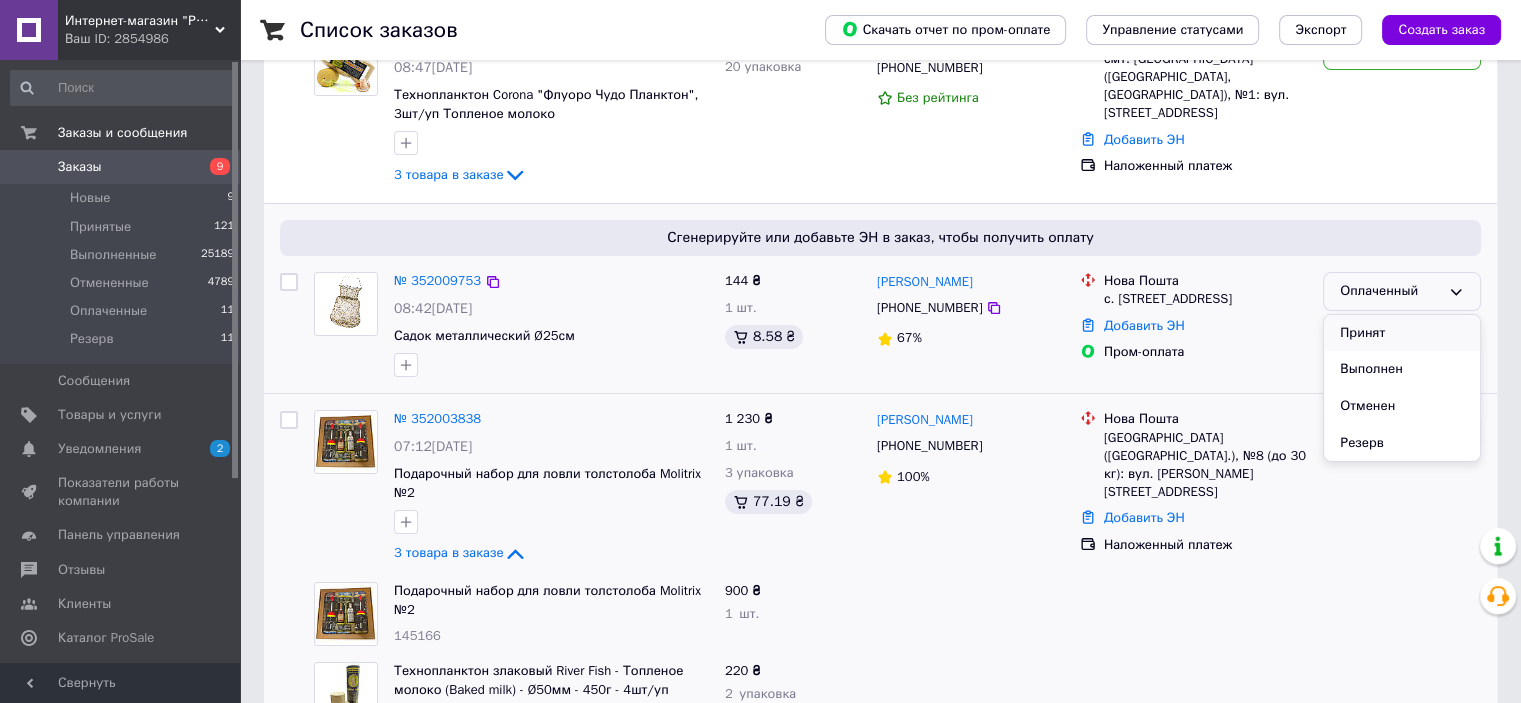 click on "Принят" at bounding box center [1402, 333] 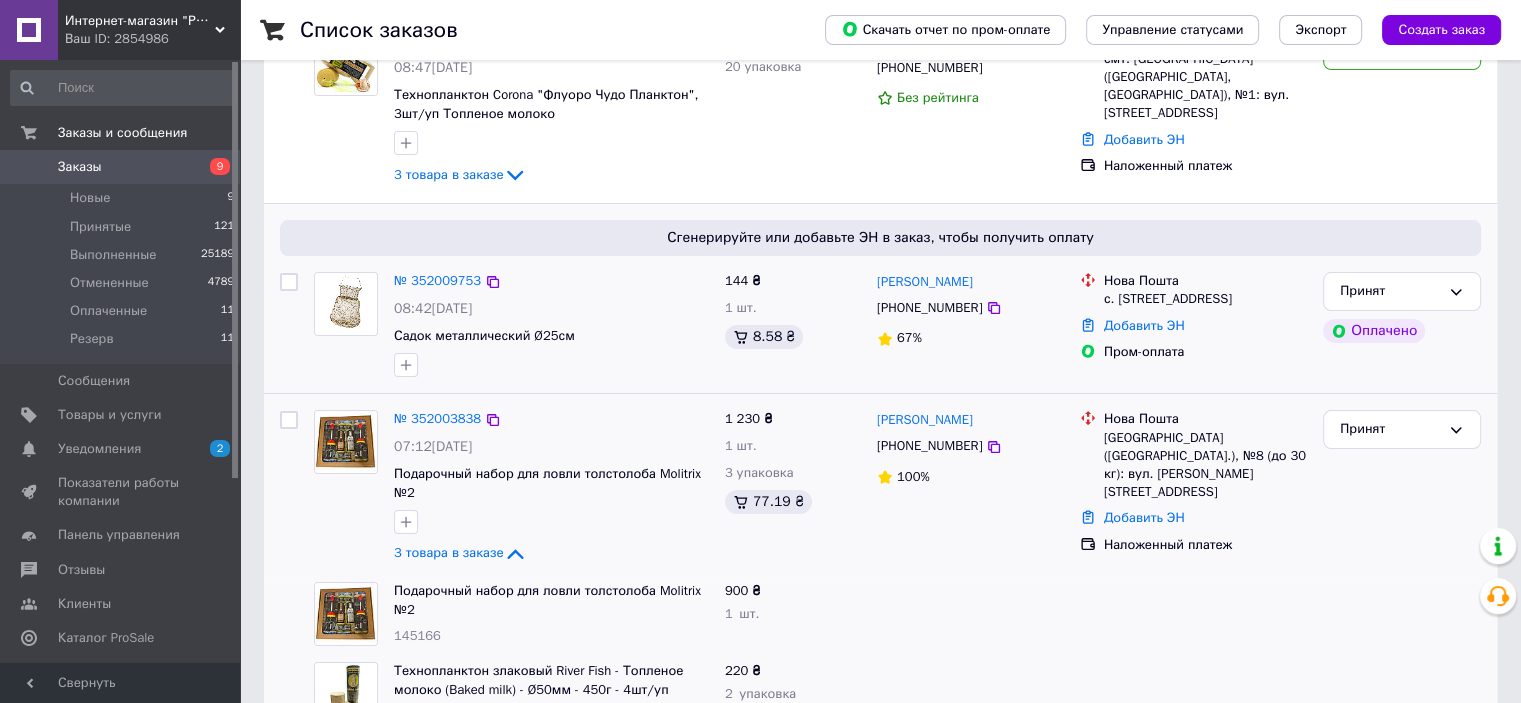 click on "3 товара в заказе" at bounding box center (448, 553) 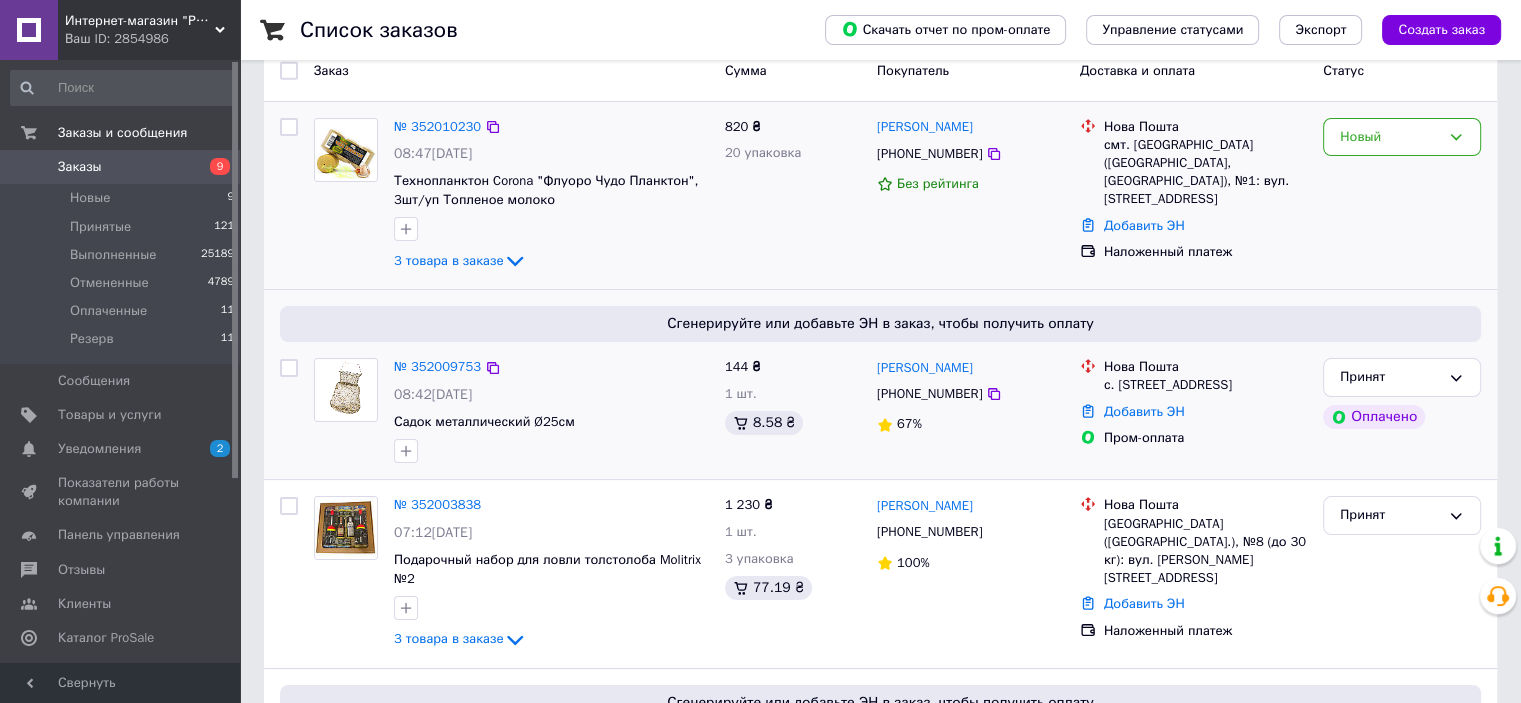 scroll, scrollTop: 0, scrollLeft: 0, axis: both 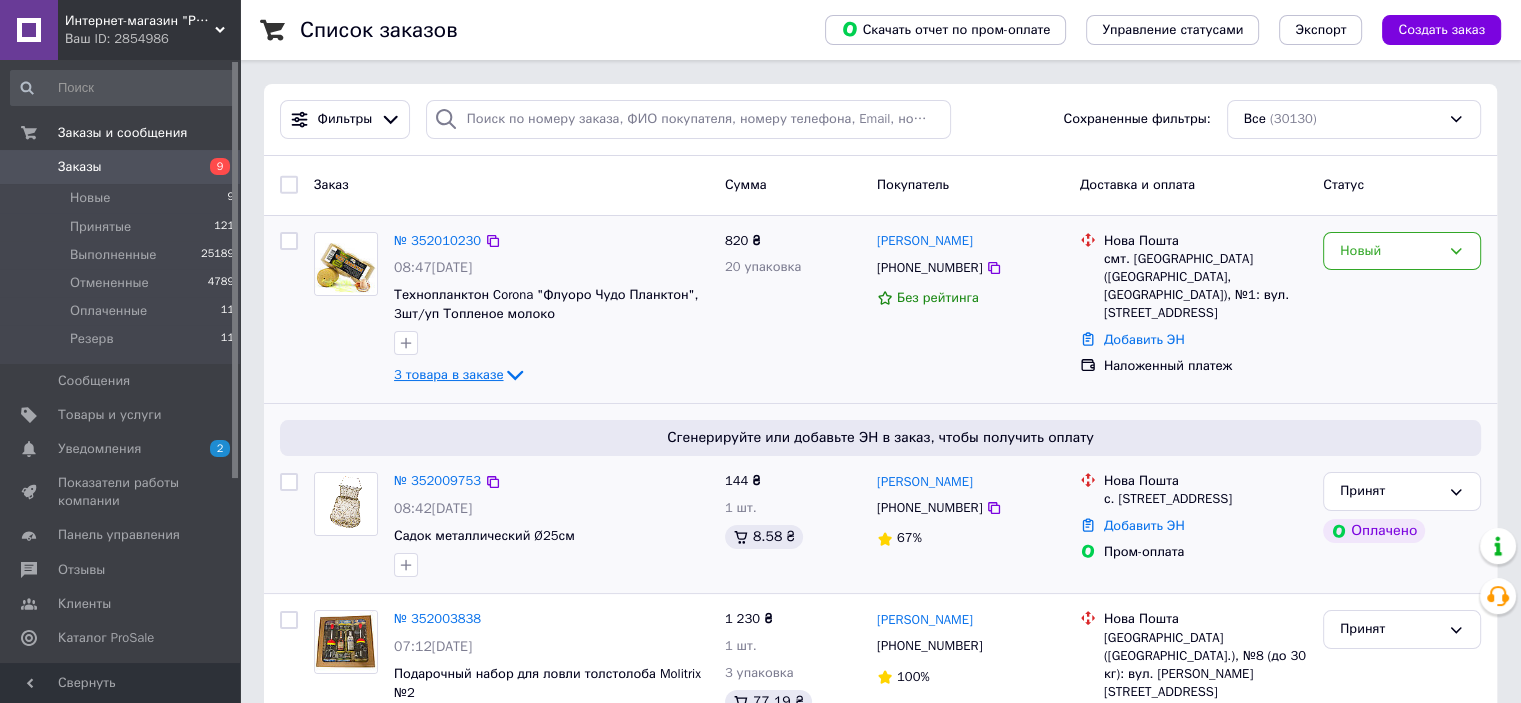 click on "3 товара в заказе" at bounding box center (448, 374) 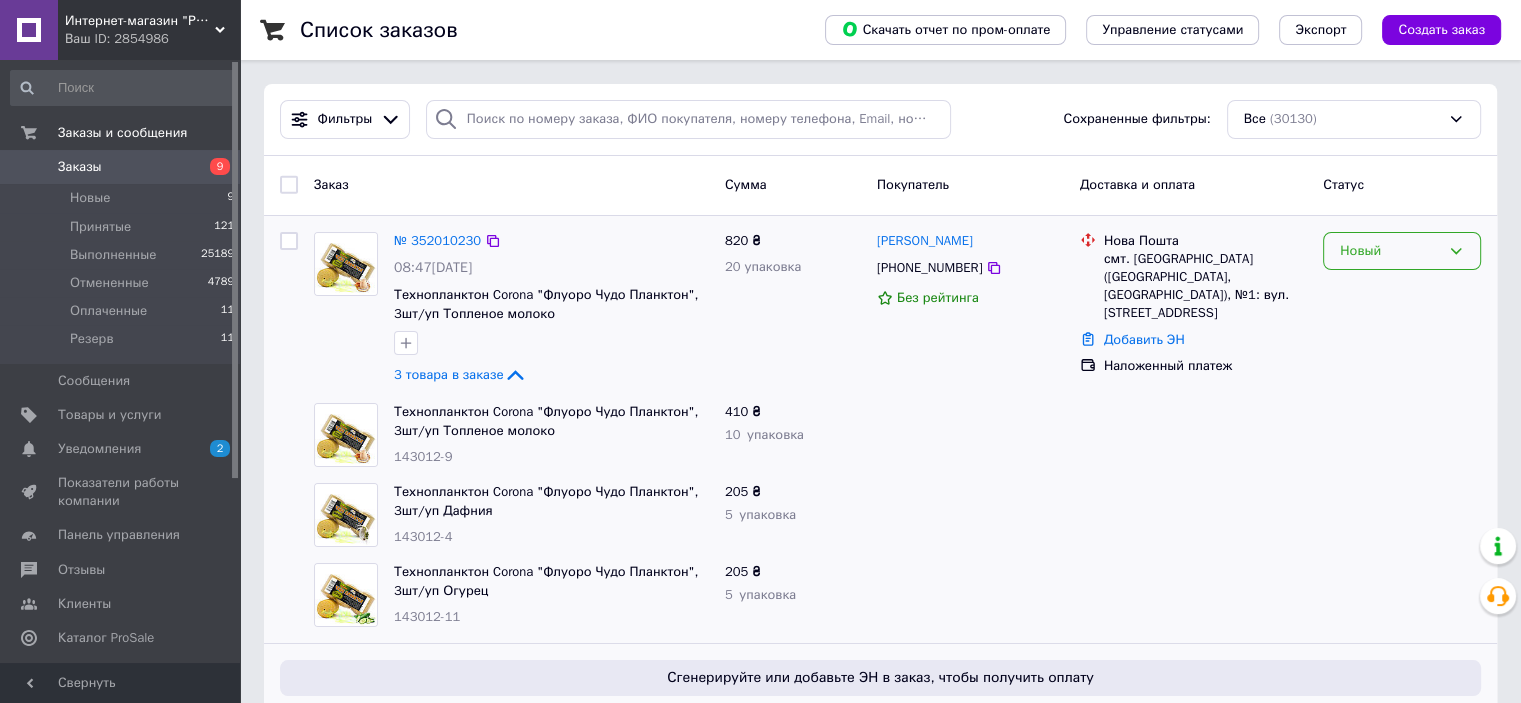 click on "Новый" at bounding box center [1390, 251] 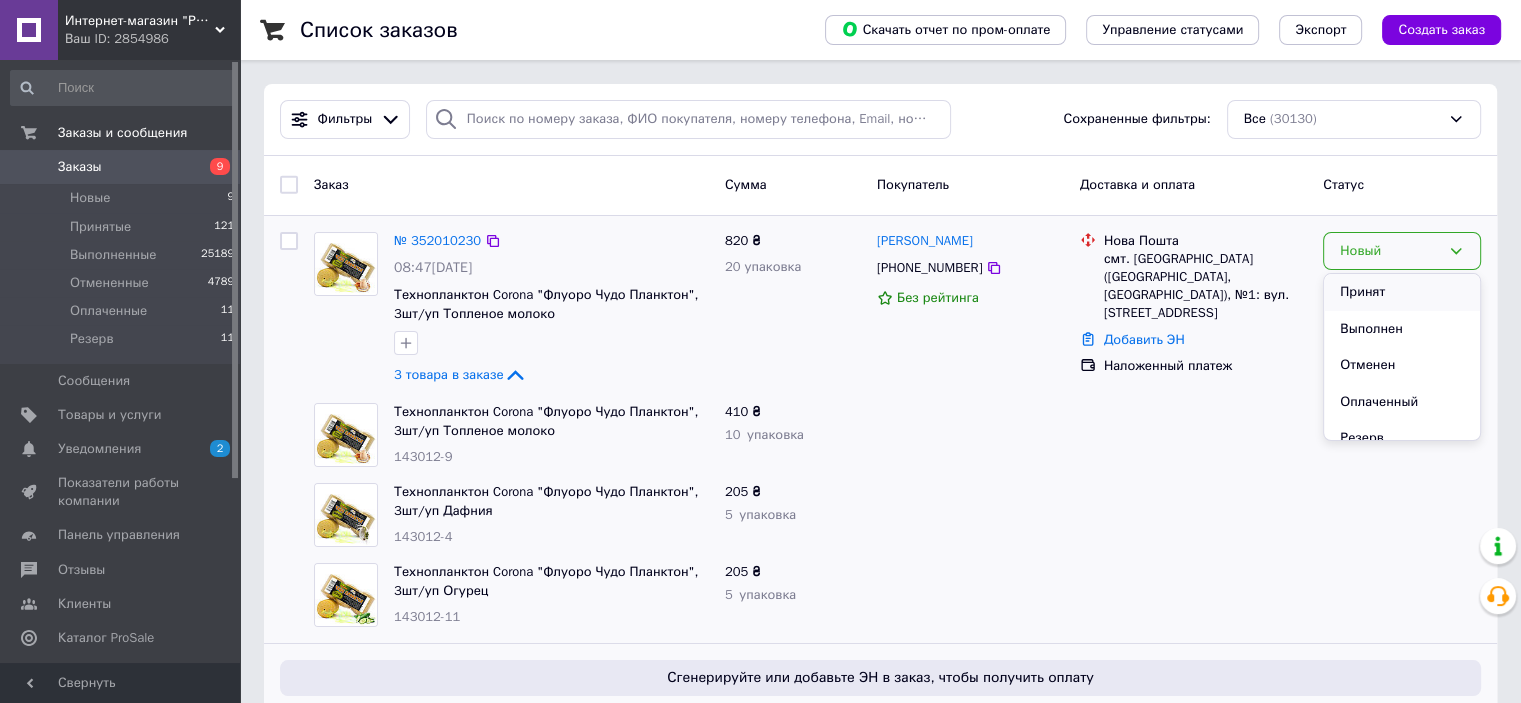 click on "Принят" at bounding box center [1402, 292] 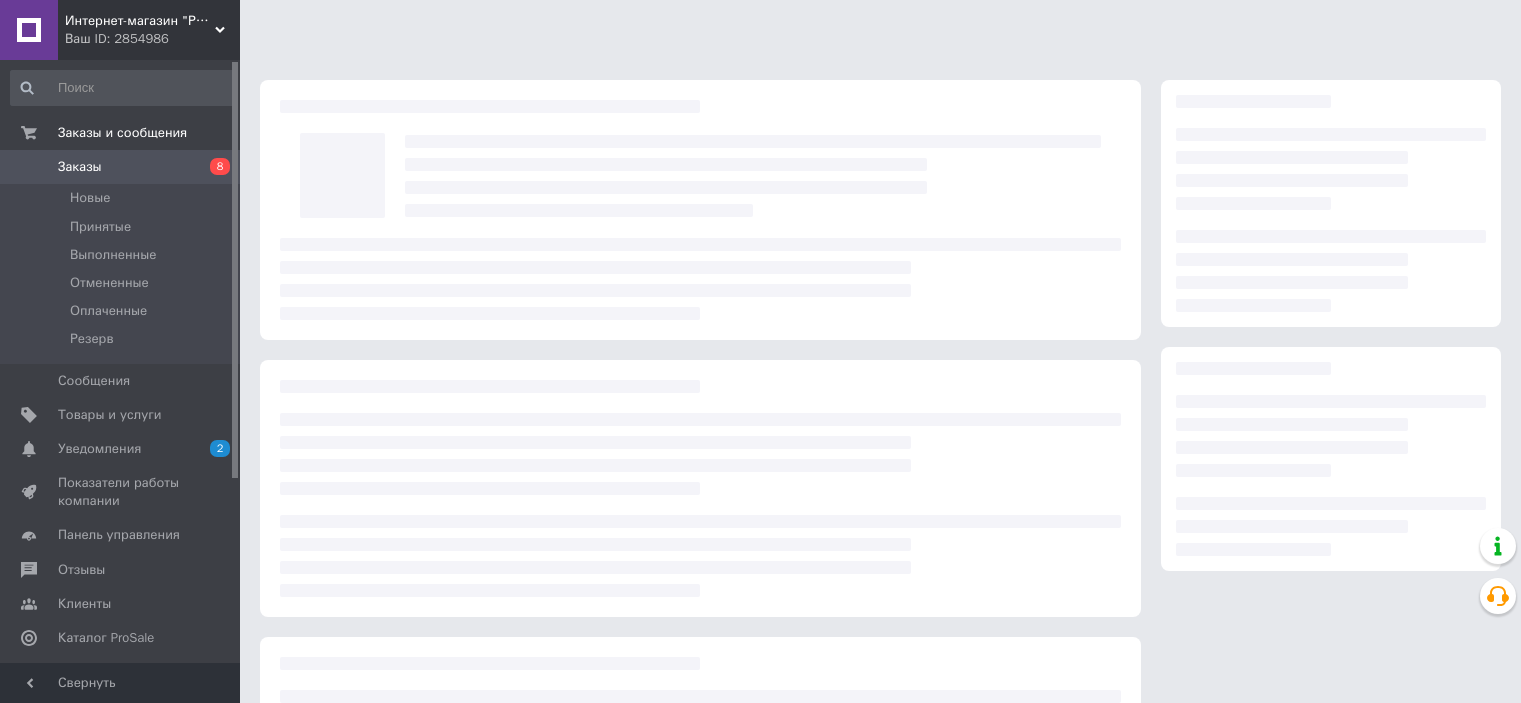 scroll, scrollTop: 0, scrollLeft: 0, axis: both 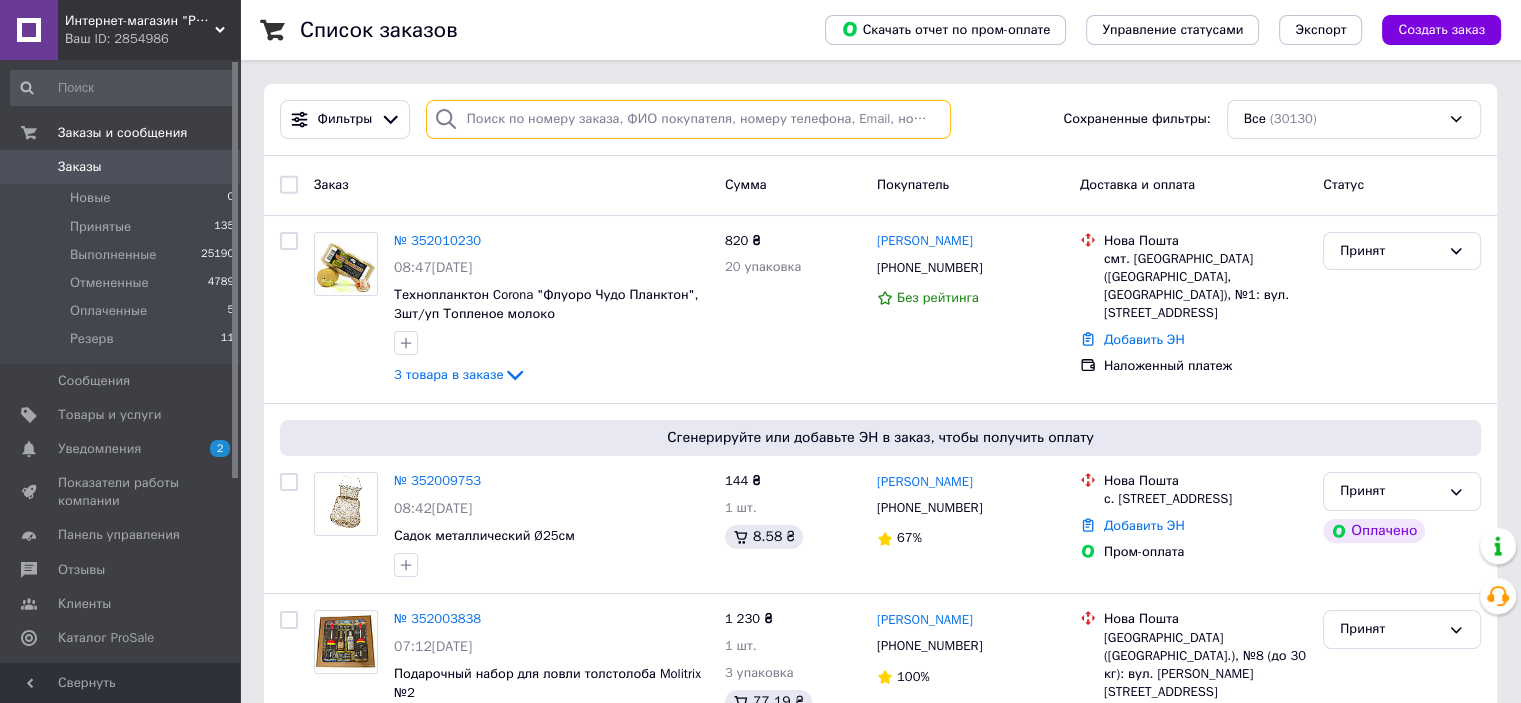 click at bounding box center [688, 119] 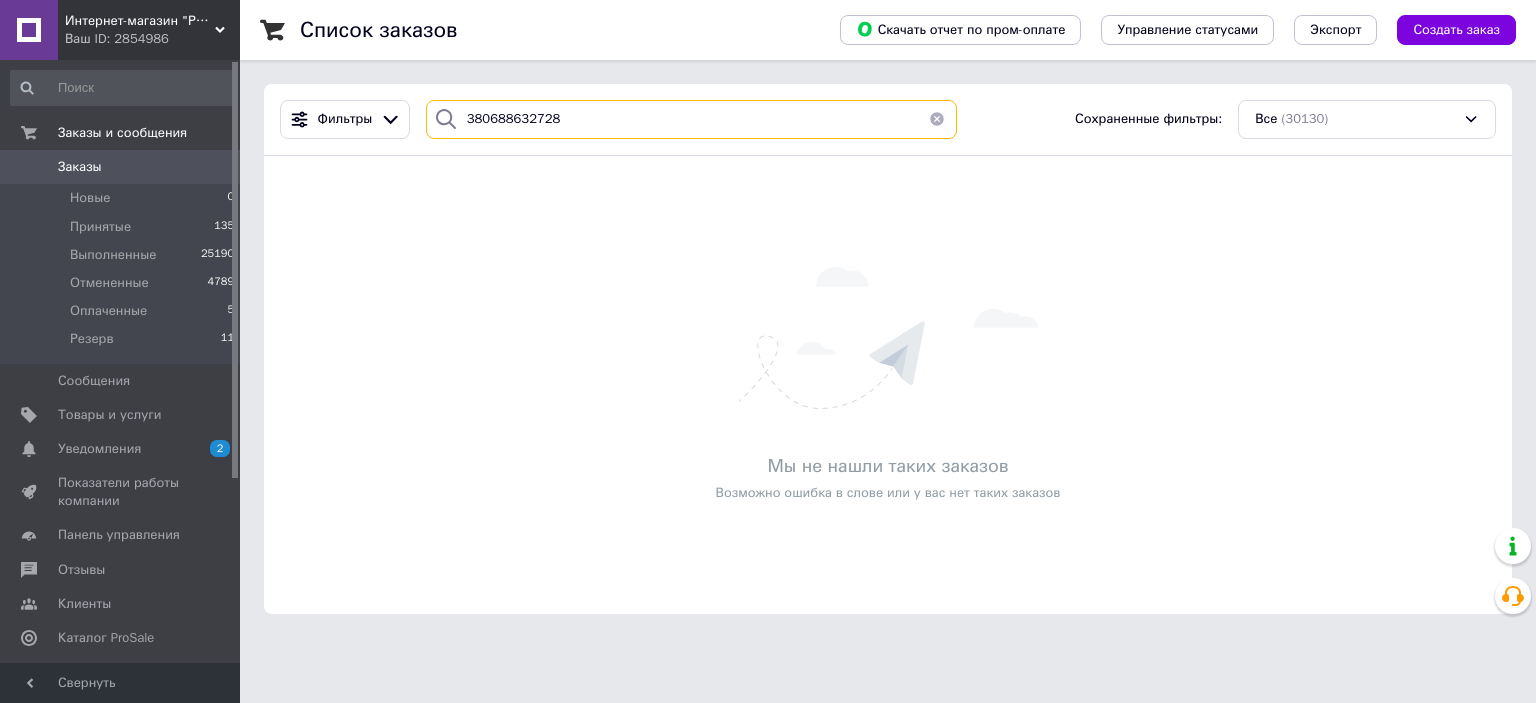 click on "380688632728" at bounding box center (692, 119) 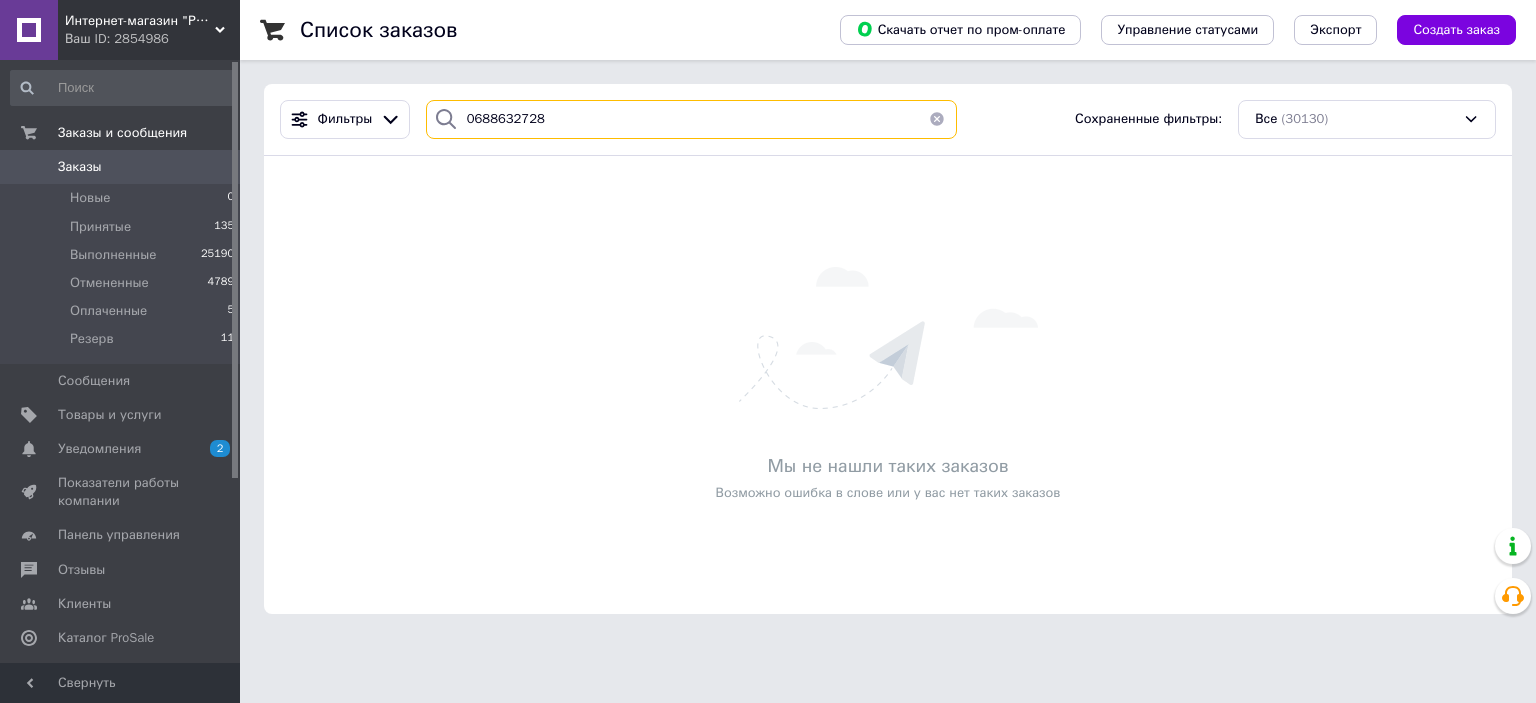 type on "0688632728" 